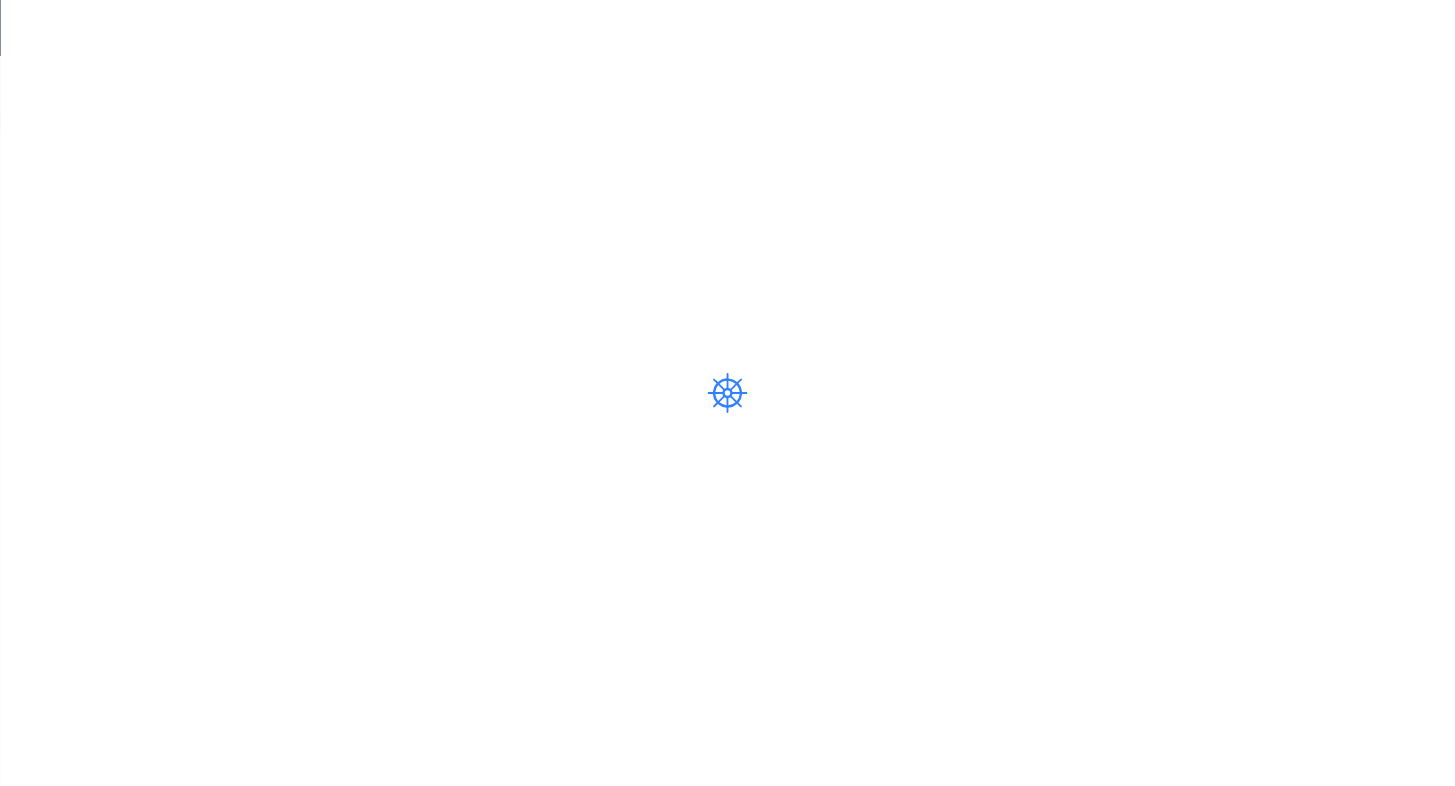 scroll, scrollTop: 0, scrollLeft: 0, axis: both 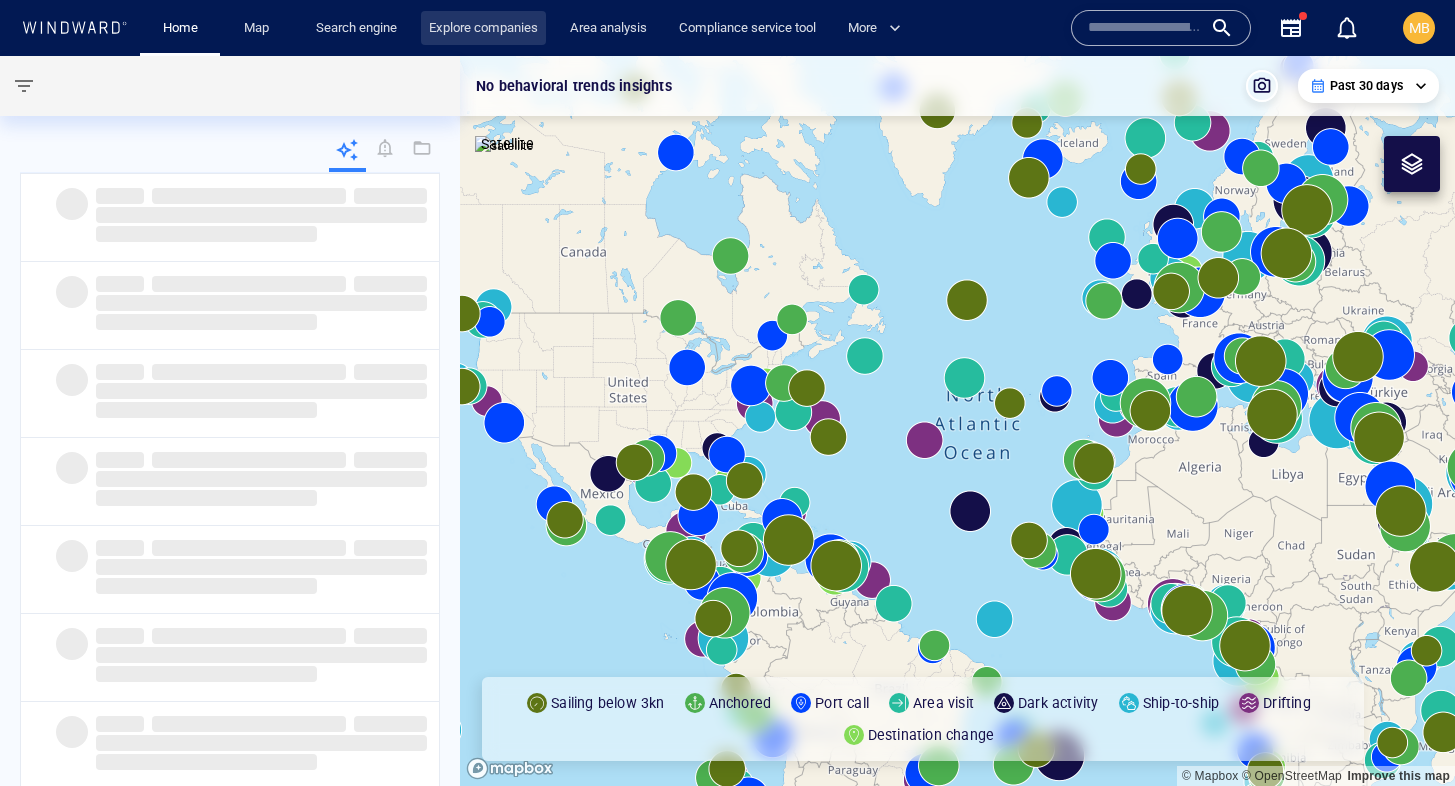 click on "Explore companies" at bounding box center [483, 28] 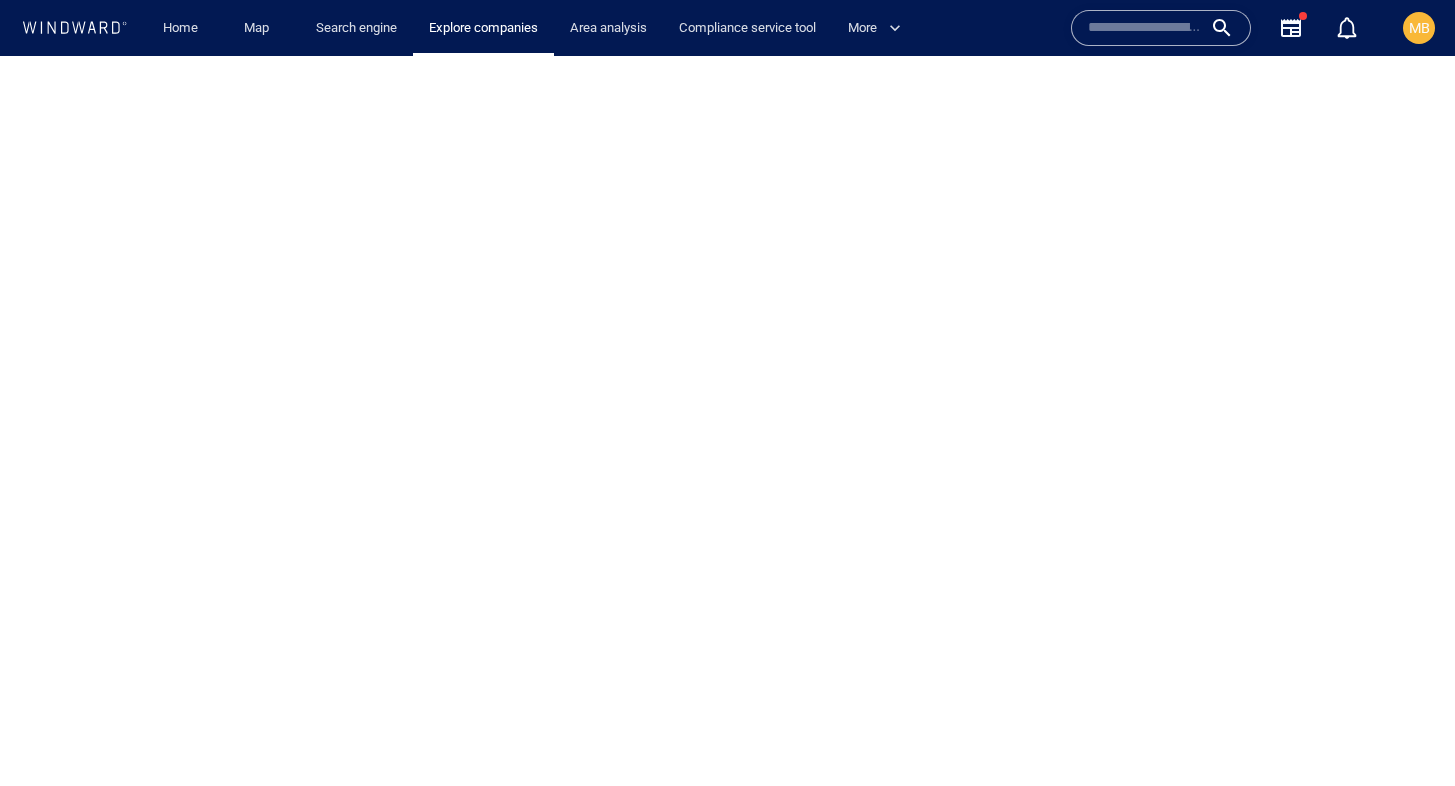 scroll, scrollTop: 0, scrollLeft: 0, axis: both 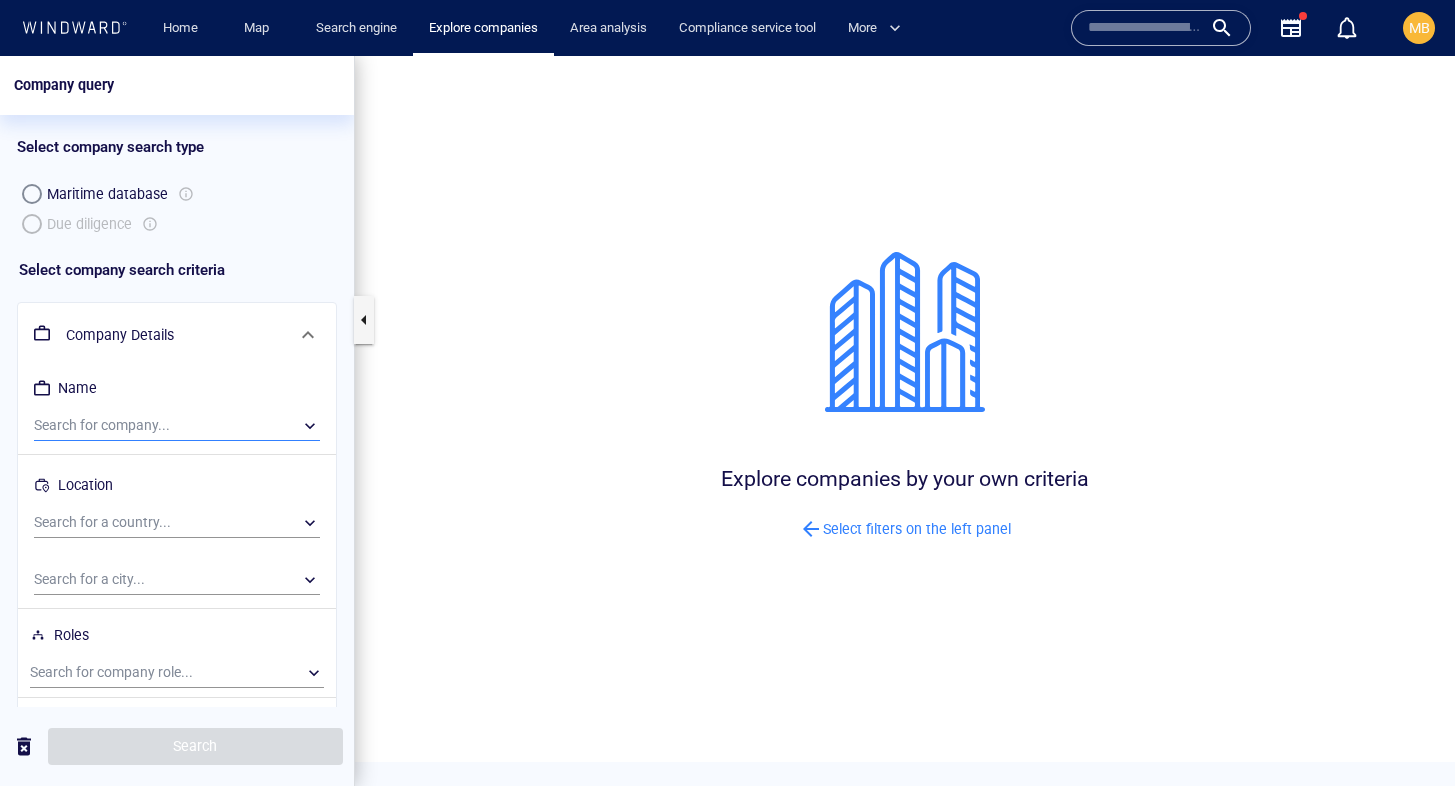 click on "​" at bounding box center [177, 426] 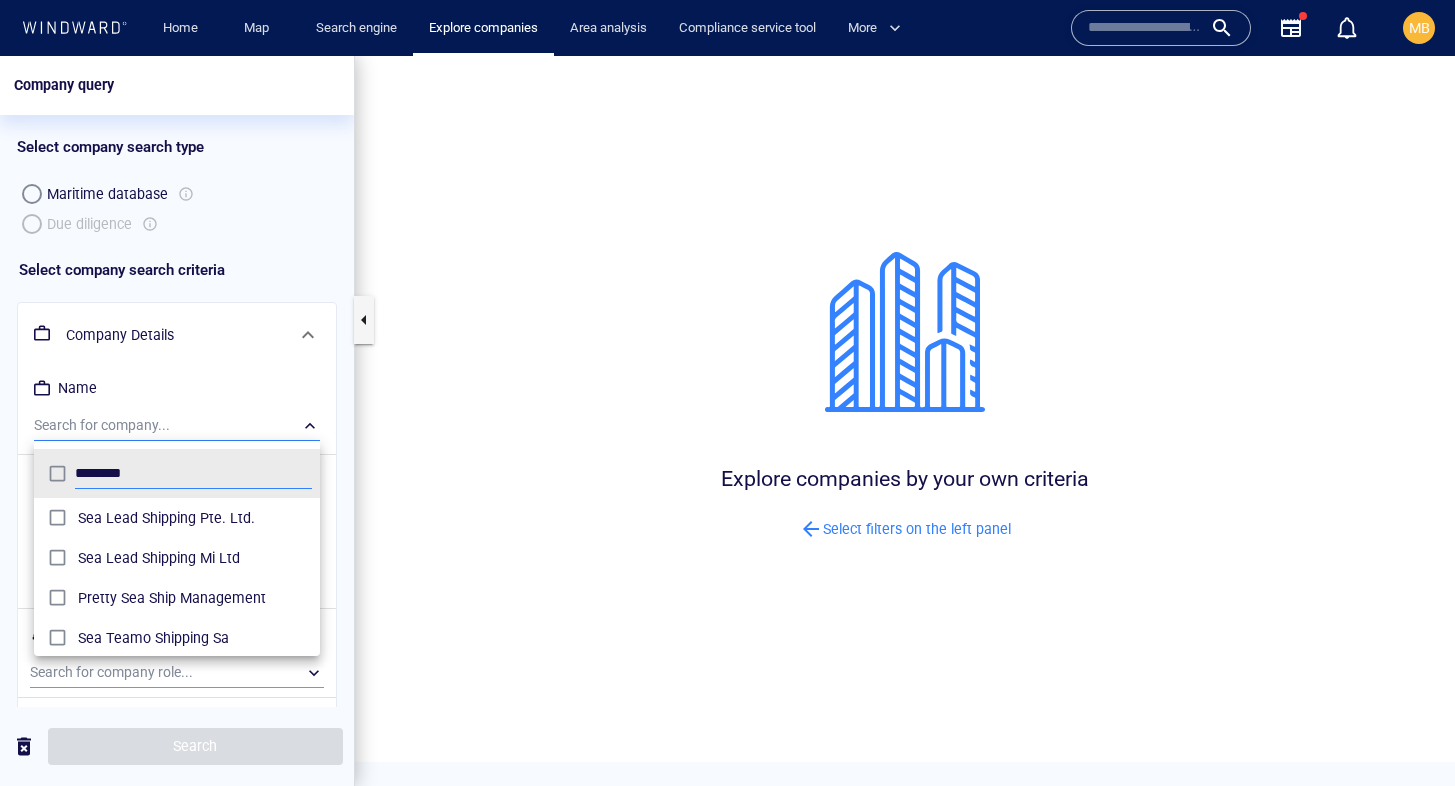 scroll, scrollTop: 0, scrollLeft: 1, axis: horizontal 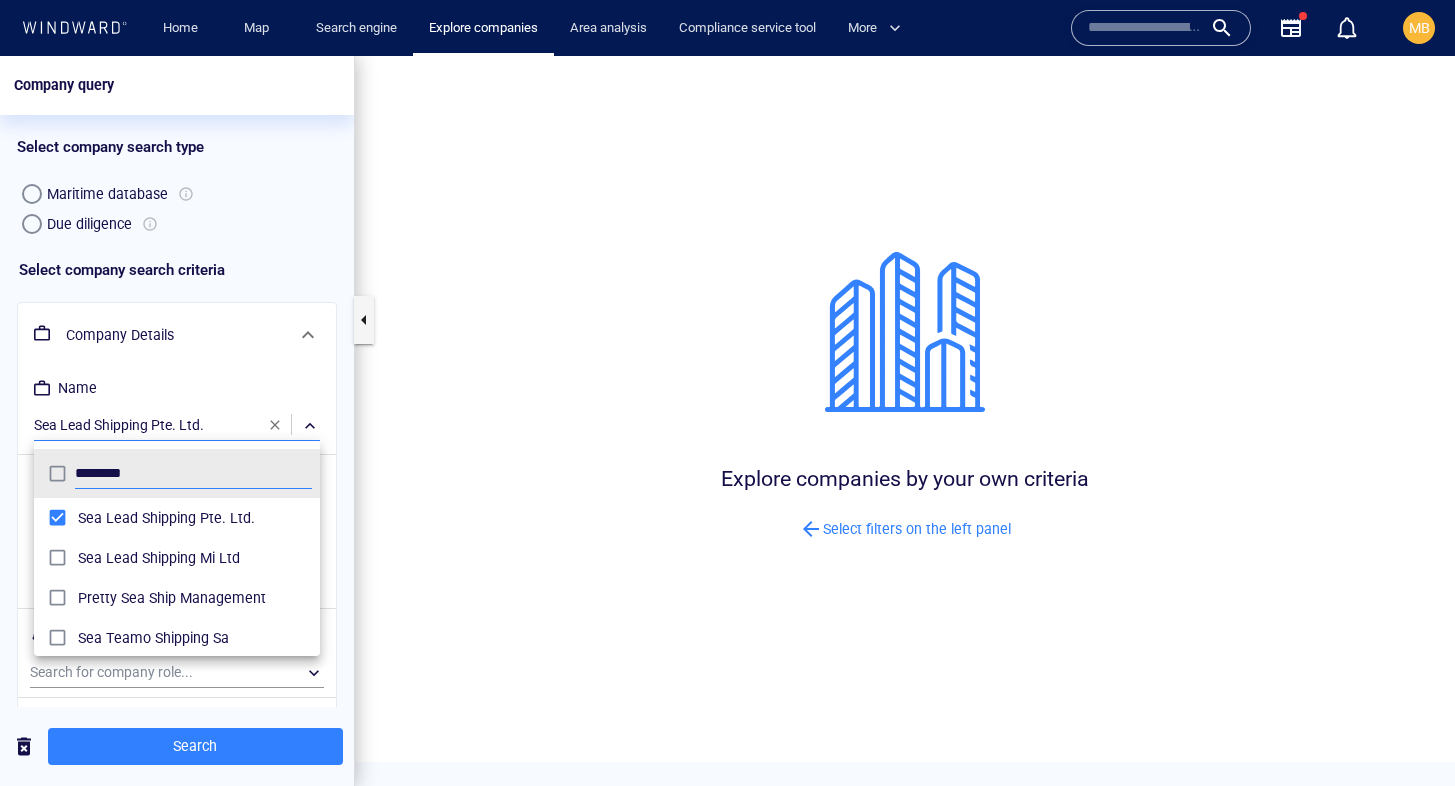 click at bounding box center (727, 421) 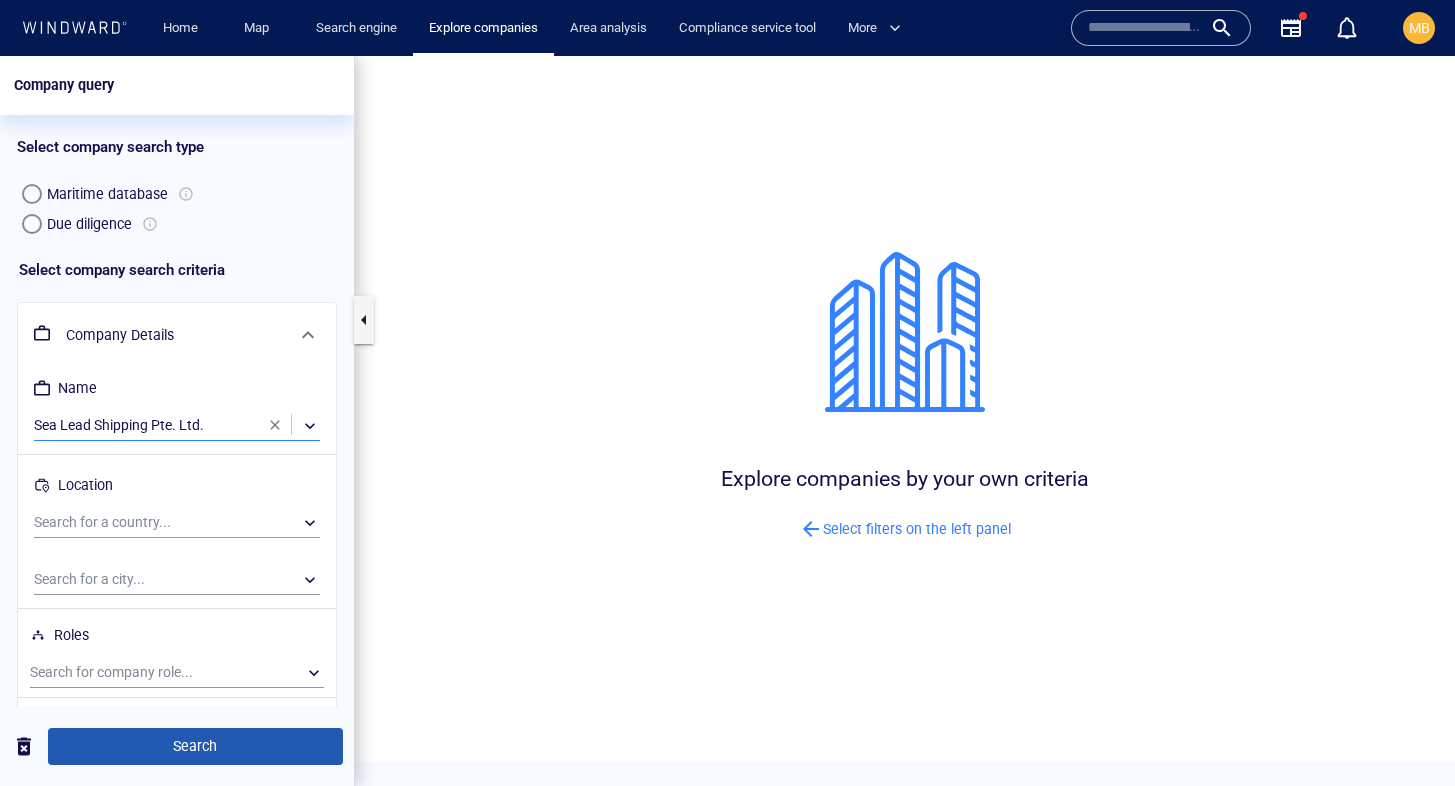 click on "Search" at bounding box center [195, 746] 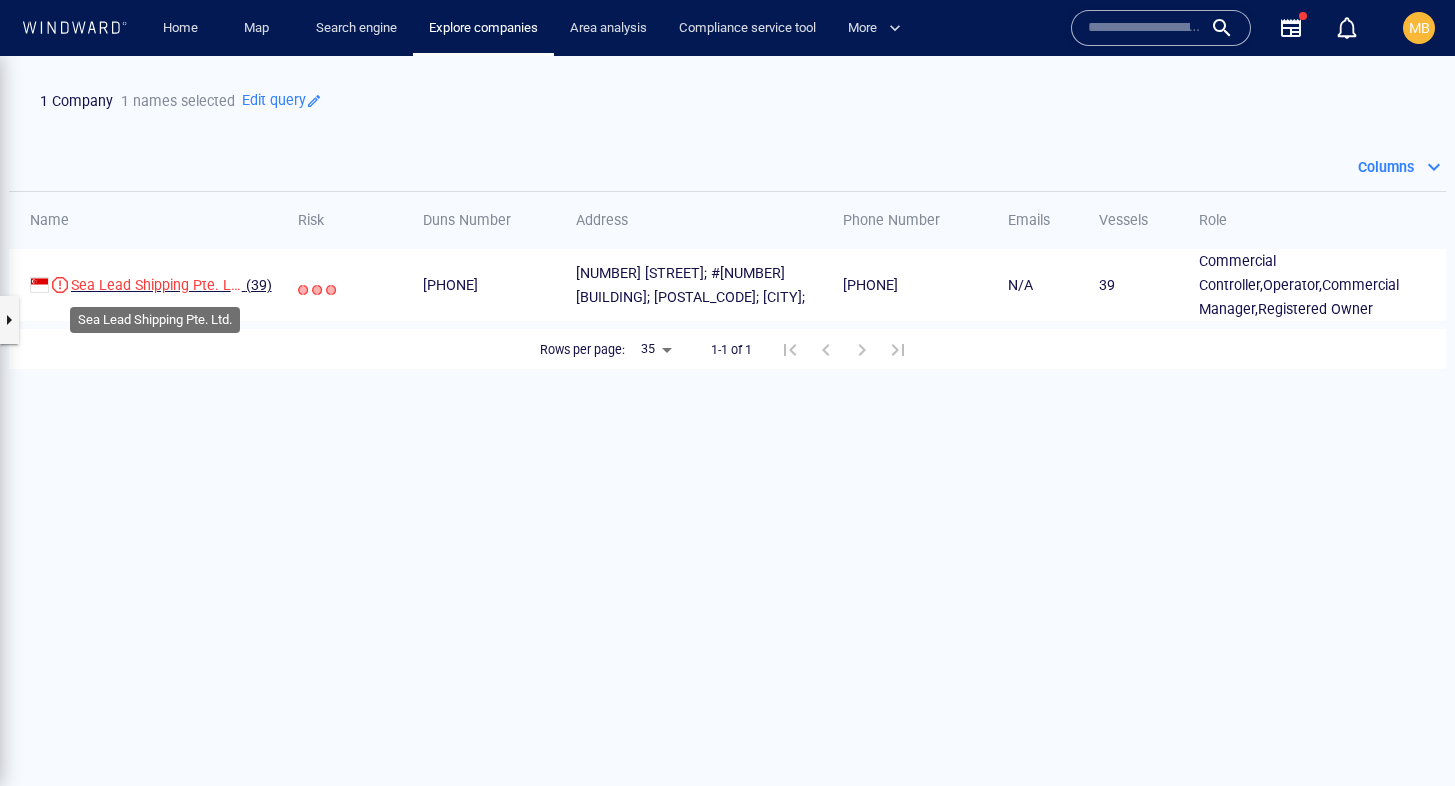click on "Sea Lead Shipping Pte. Ltd." at bounding box center (159, 285) 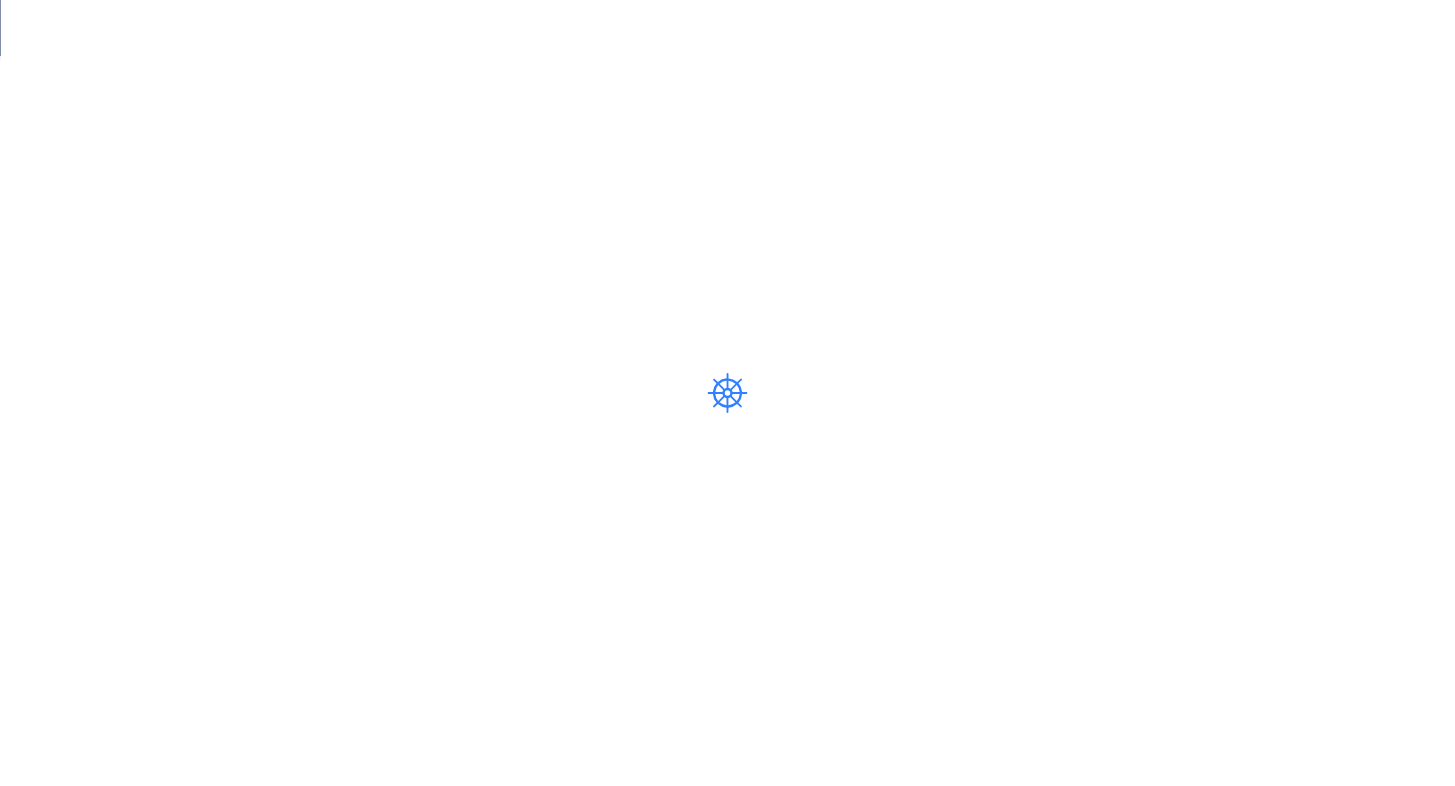 scroll, scrollTop: 0, scrollLeft: 0, axis: both 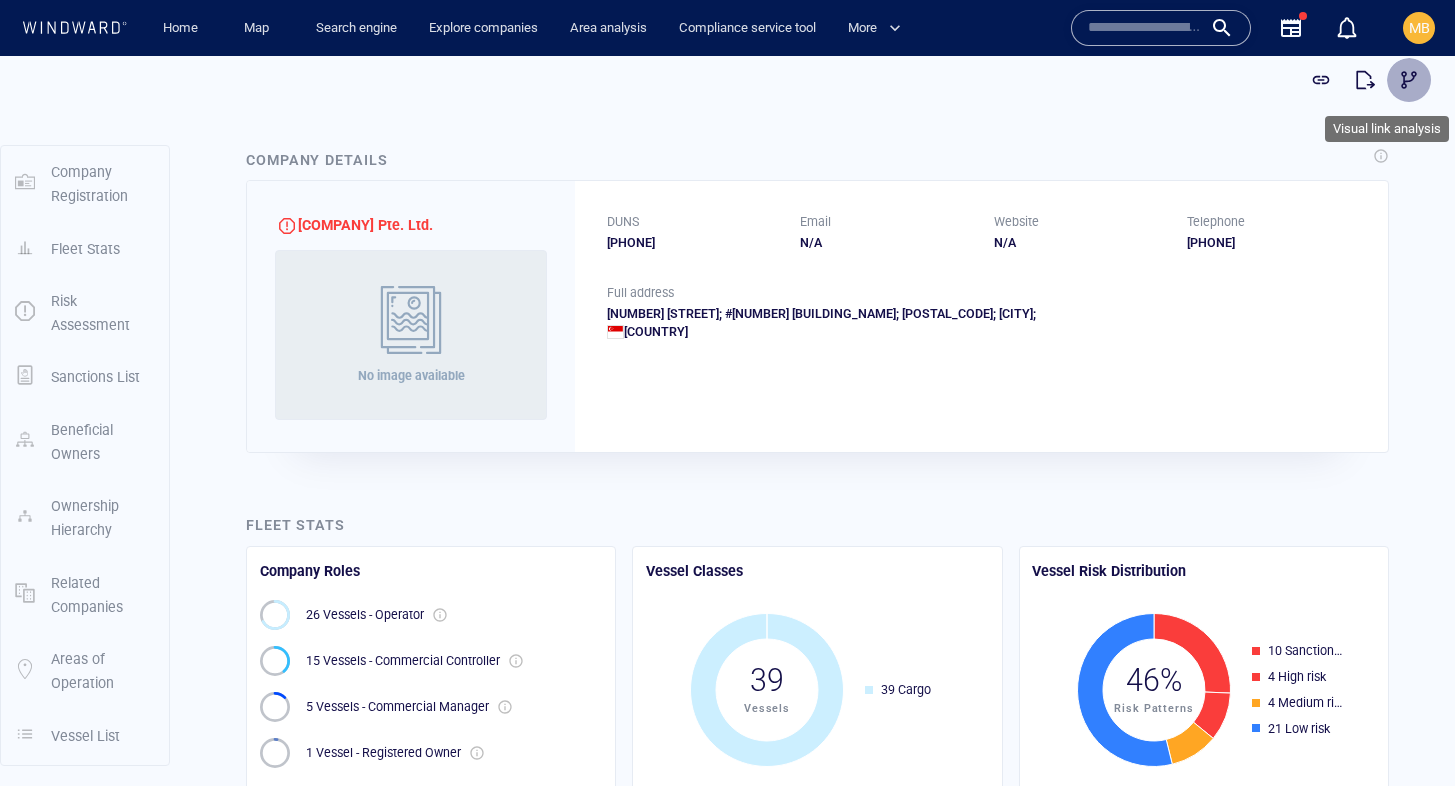 click at bounding box center (1409, 80) 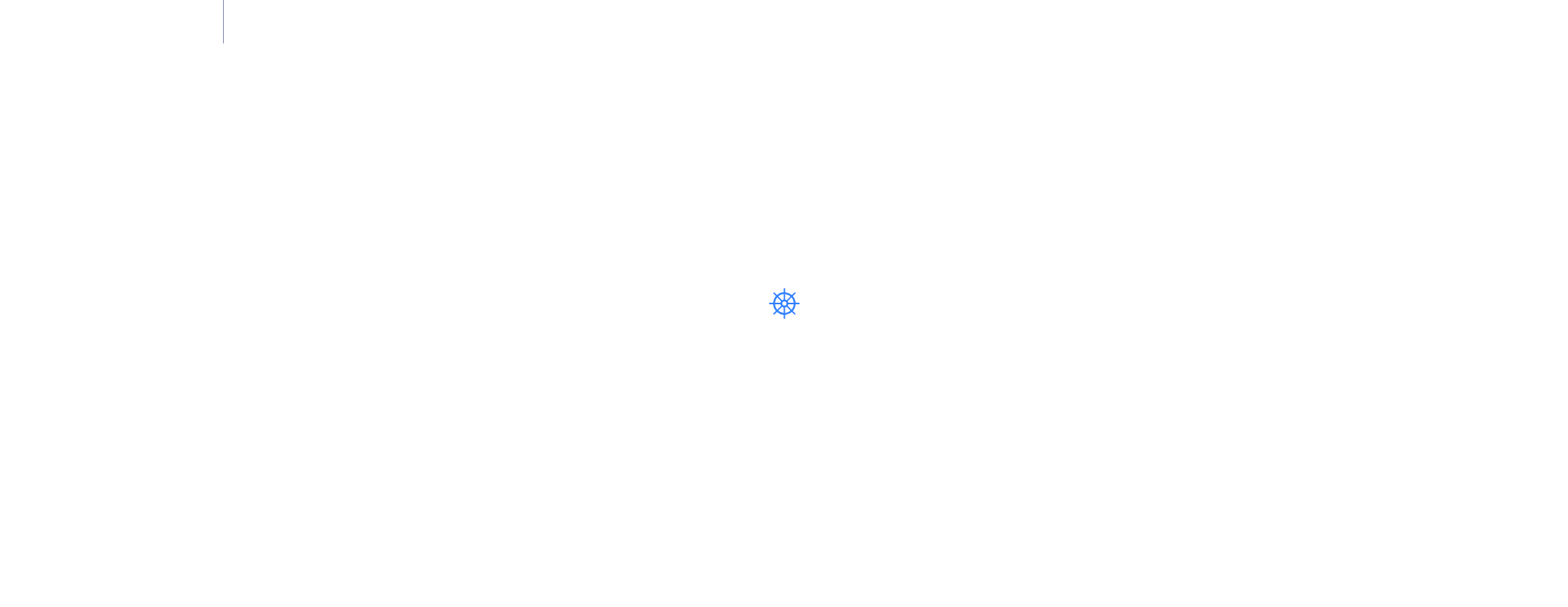 scroll, scrollTop: 0, scrollLeft: 0, axis: both 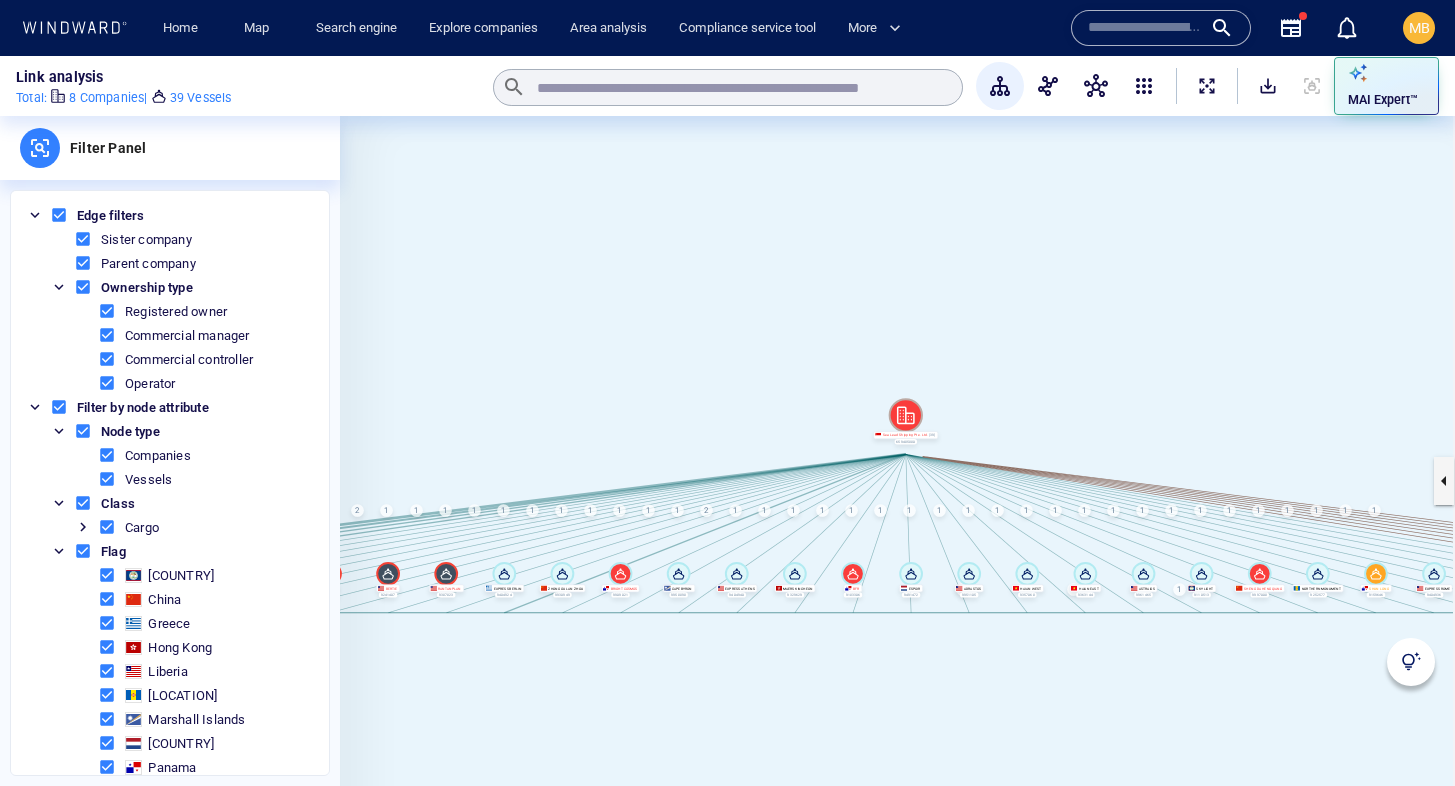 drag, startPoint x: 880, startPoint y: 373, endPoint x: 881, endPoint y: 308, distance: 65.00769 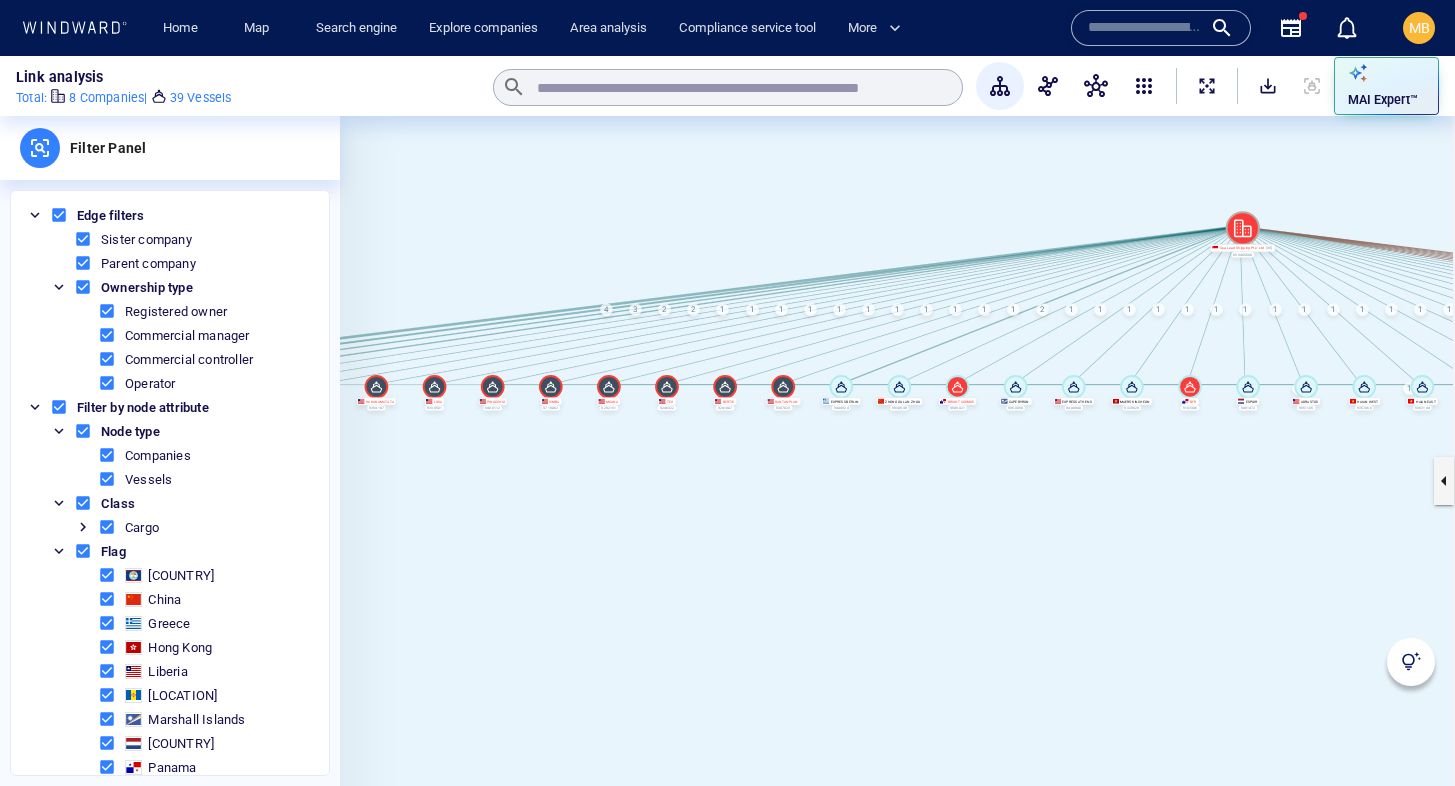 drag, startPoint x: 900, startPoint y: 216, endPoint x: 1238, endPoint y: 55, distance: 374.38617 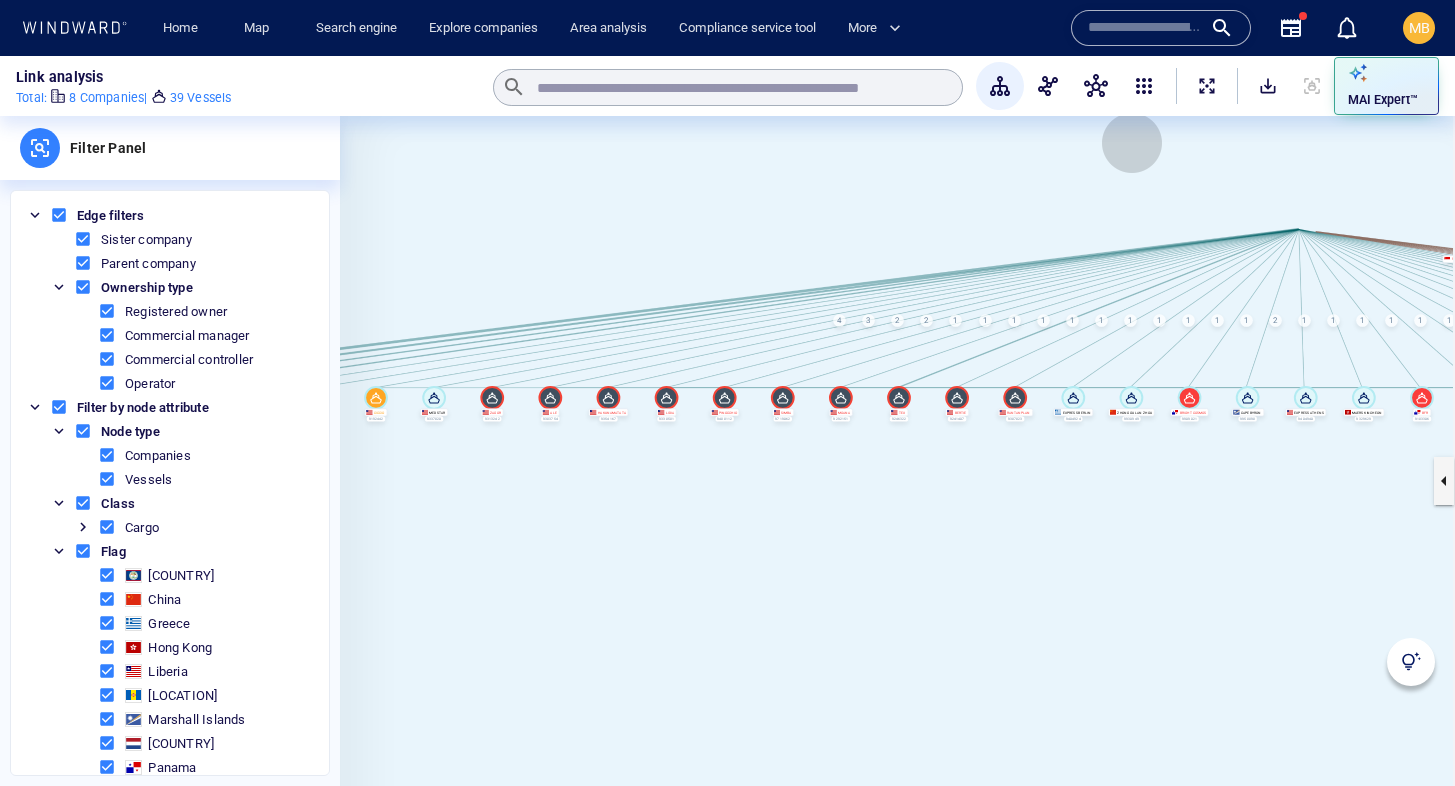 drag, startPoint x: 1037, startPoint y: 139, endPoint x: 1264, endPoint y: 150, distance: 227.26636 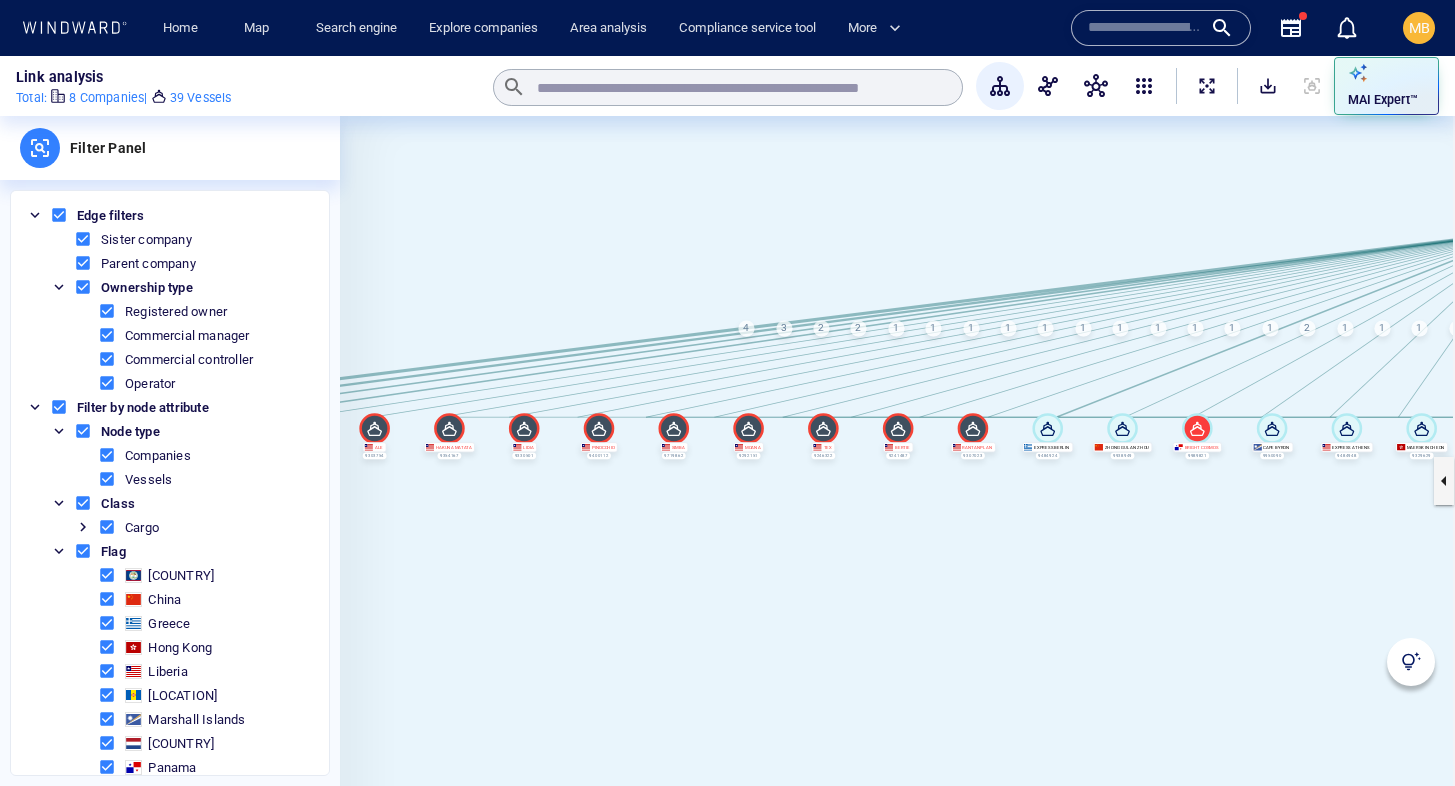 drag, startPoint x: 1168, startPoint y: 214, endPoint x: 660, endPoint y: 360, distance: 528.5641 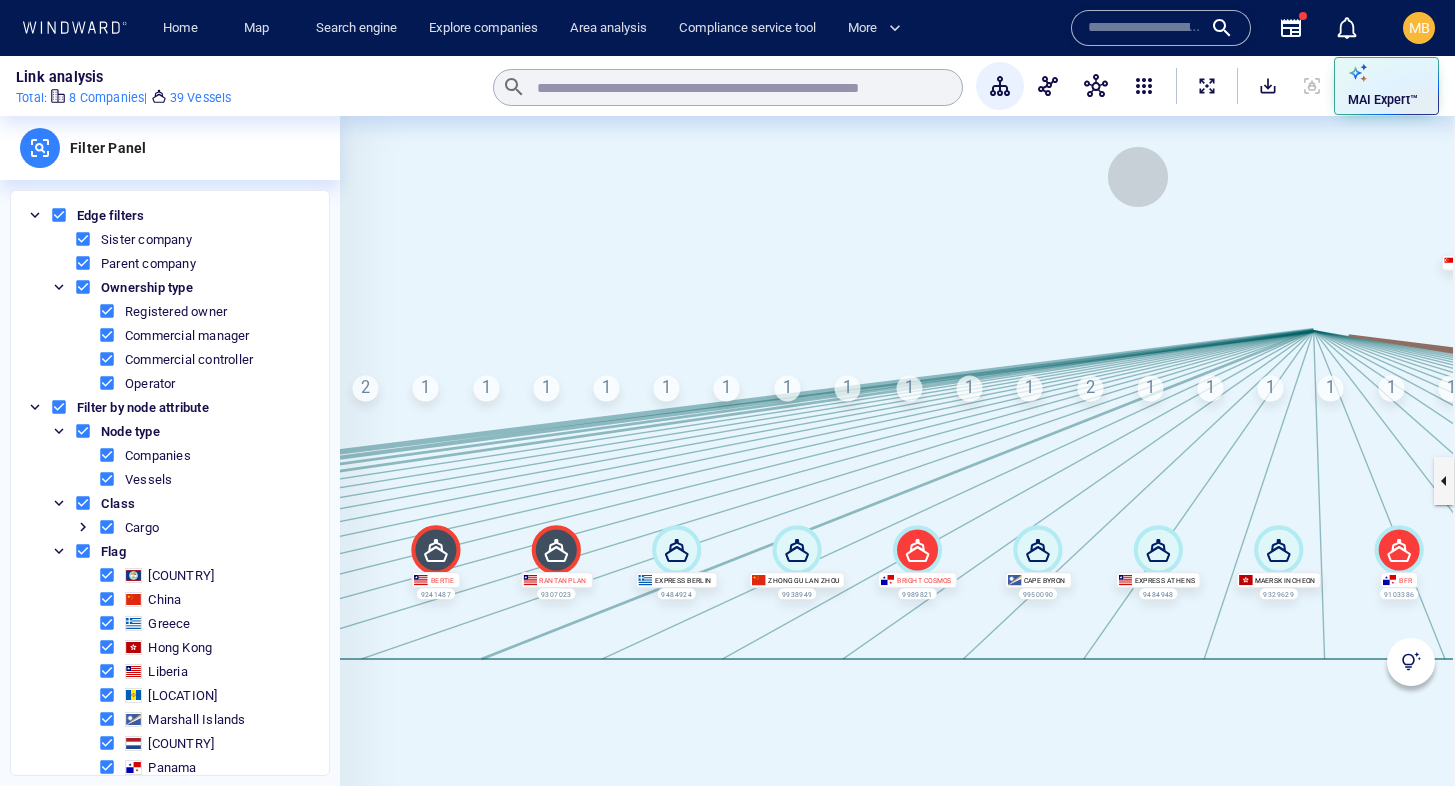 drag, startPoint x: 853, startPoint y: 324, endPoint x: 1177, endPoint y: 152, distance: 366.82422 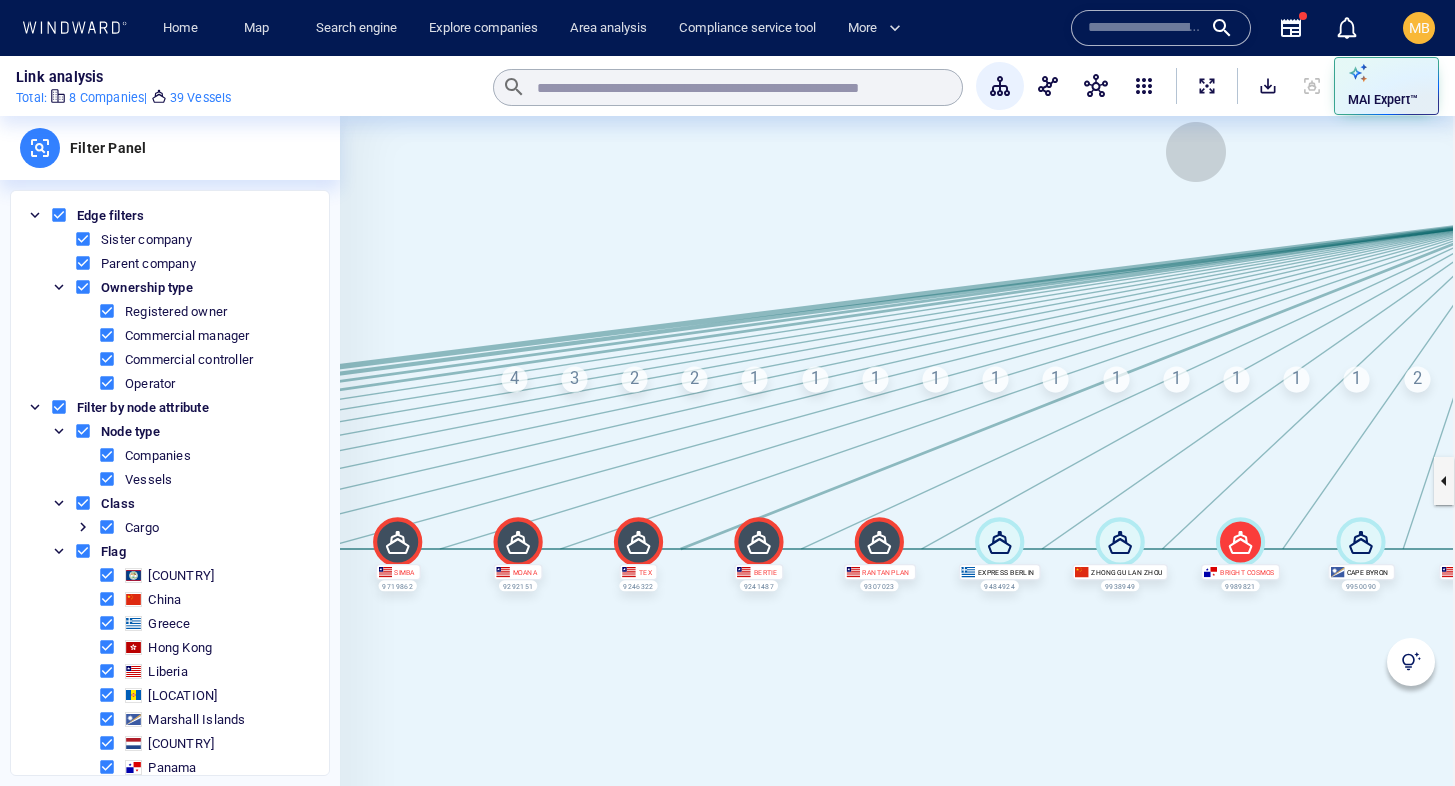 drag, startPoint x: 1171, startPoint y: 152, endPoint x: 1490, endPoint y: 145, distance: 319.07678 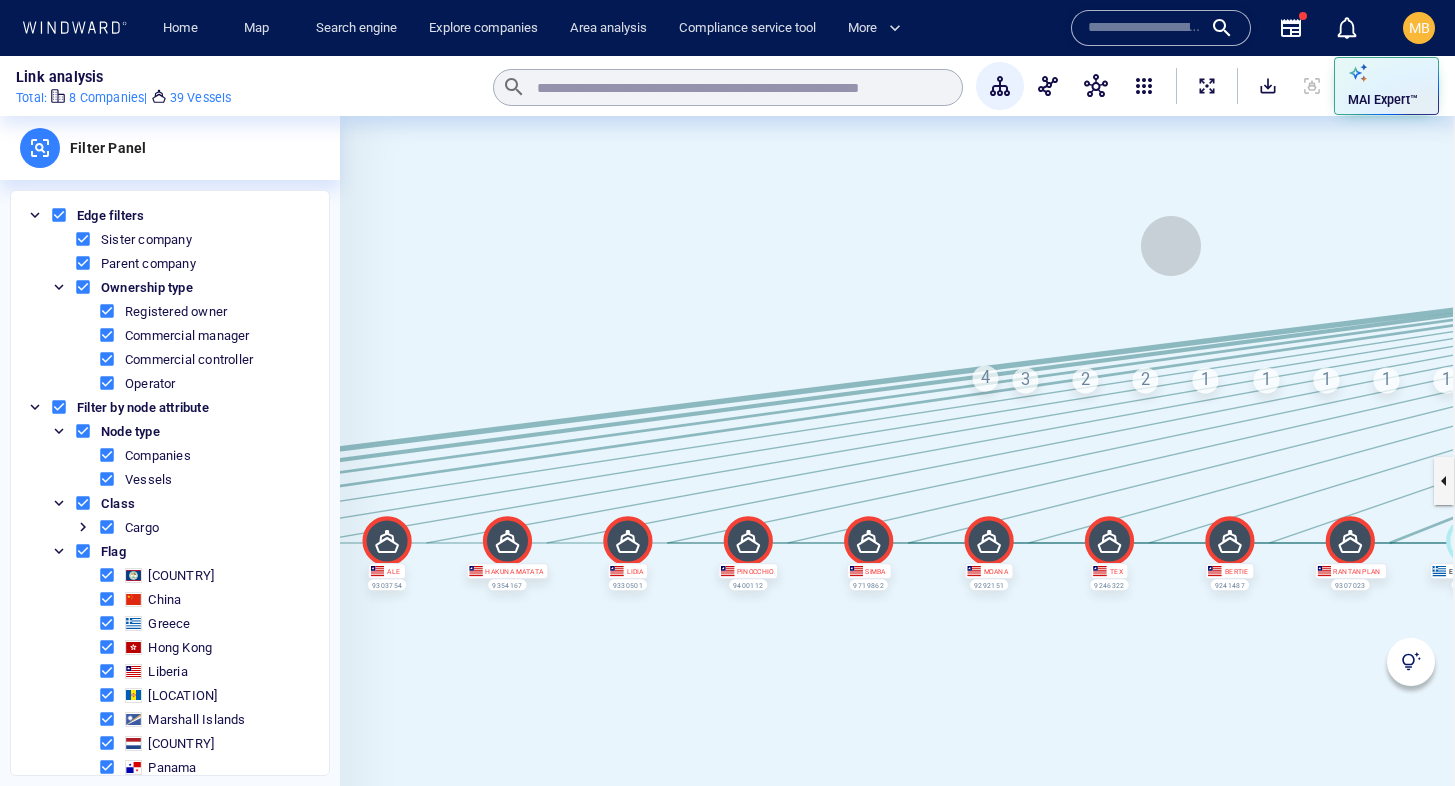 drag, startPoint x: 781, startPoint y: 245, endPoint x: 1256, endPoint y: 241, distance: 475.01685 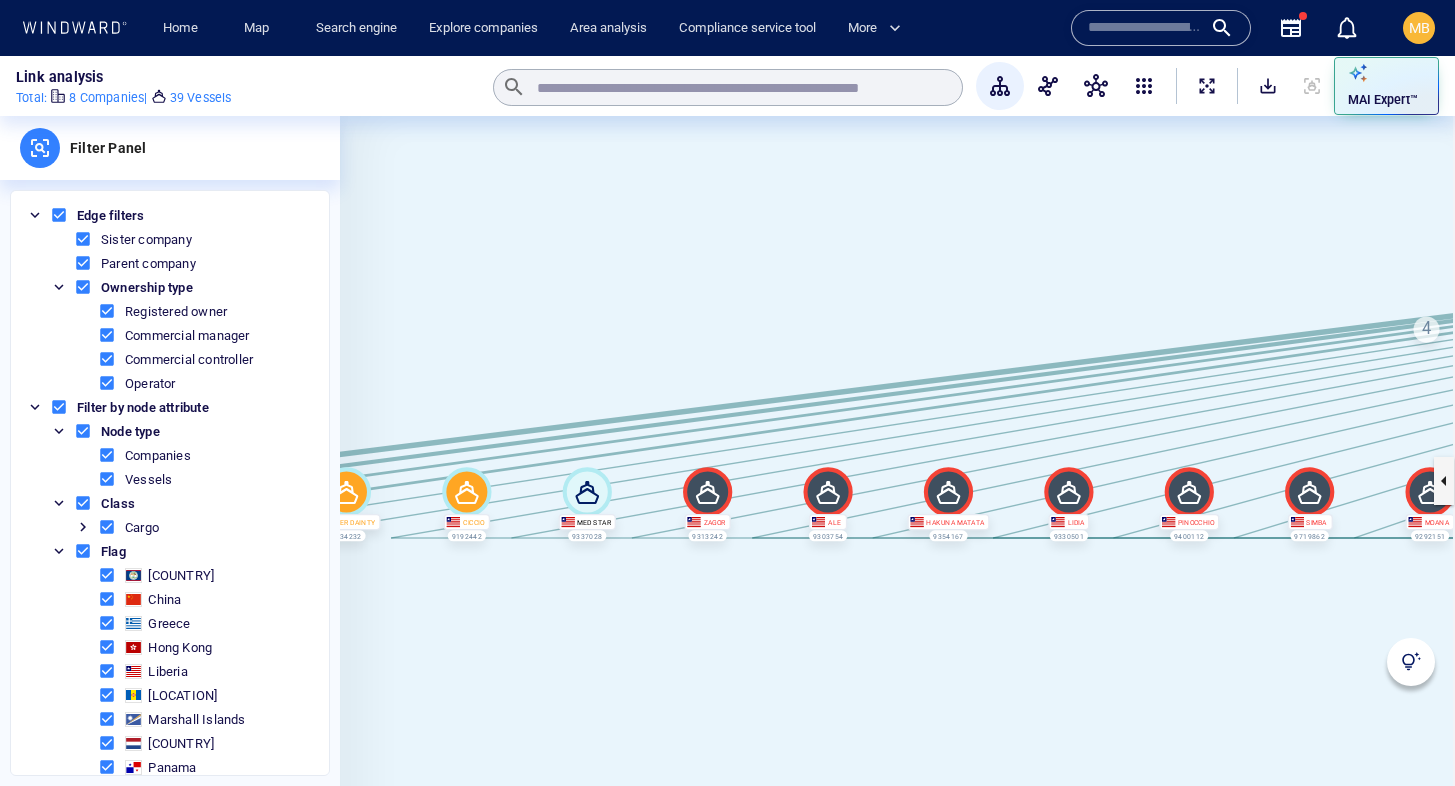 drag, startPoint x: 966, startPoint y: 249, endPoint x: 1397, endPoint y: 205, distance: 433.2401 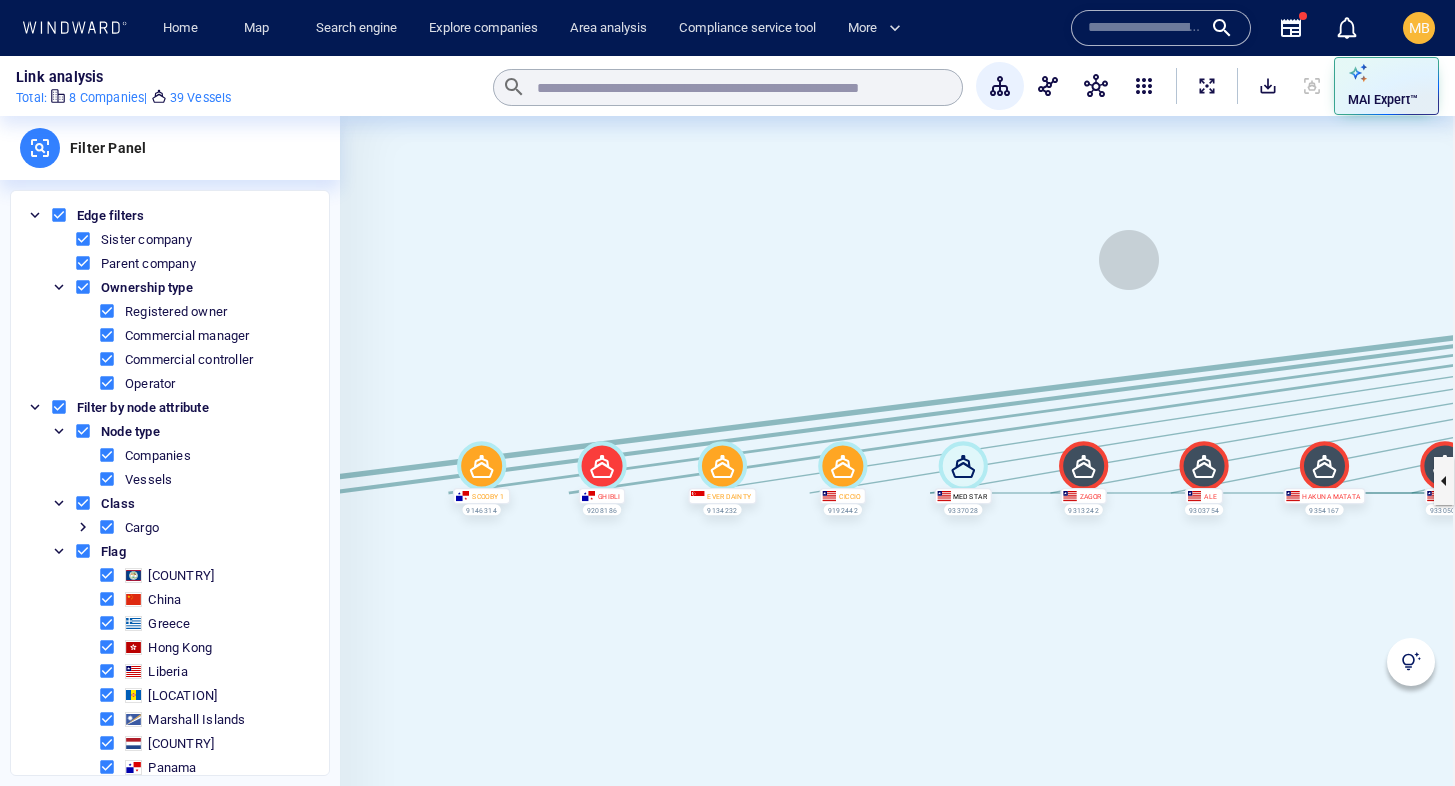 drag, startPoint x: 866, startPoint y: 269, endPoint x: 1253, endPoint y: 242, distance: 387.9407 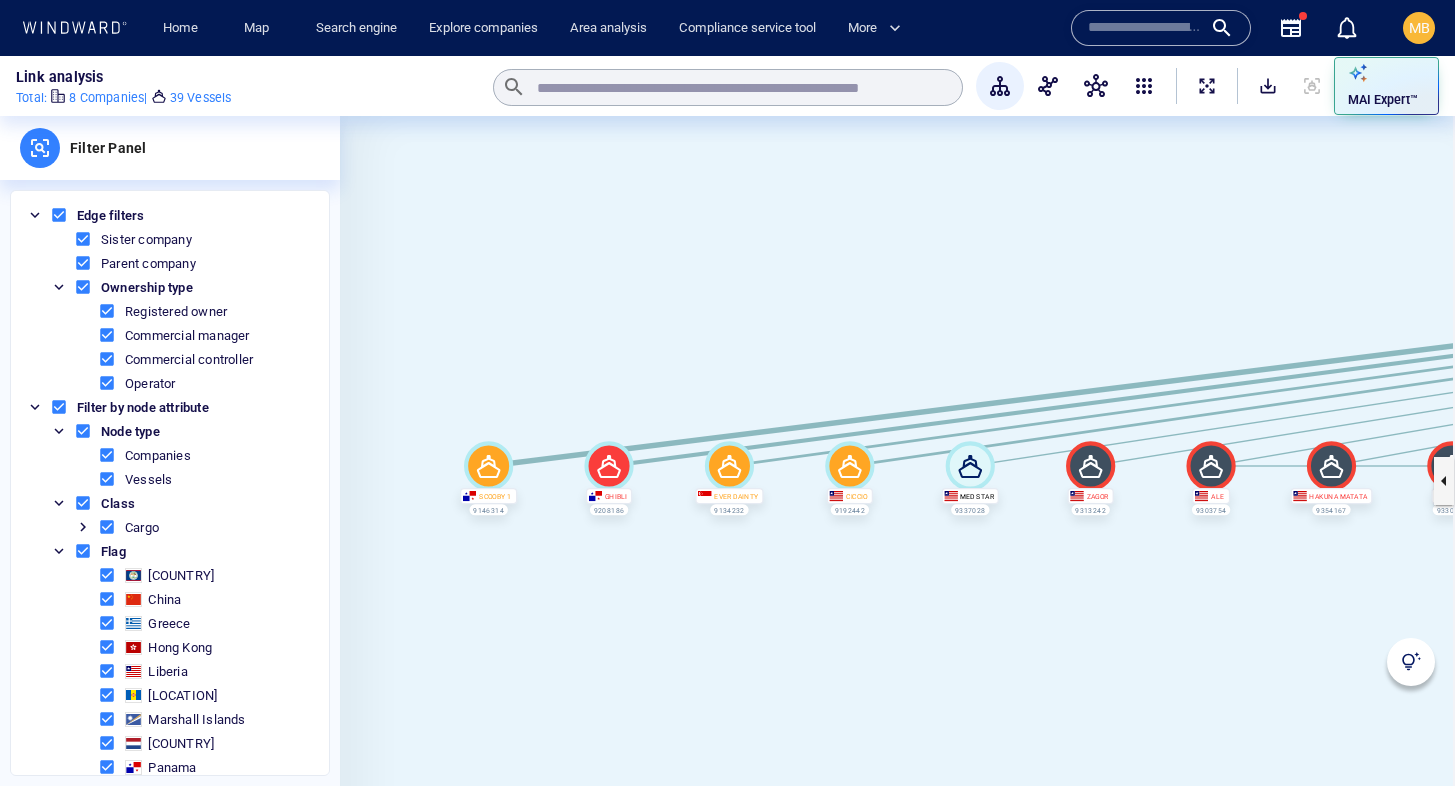 click 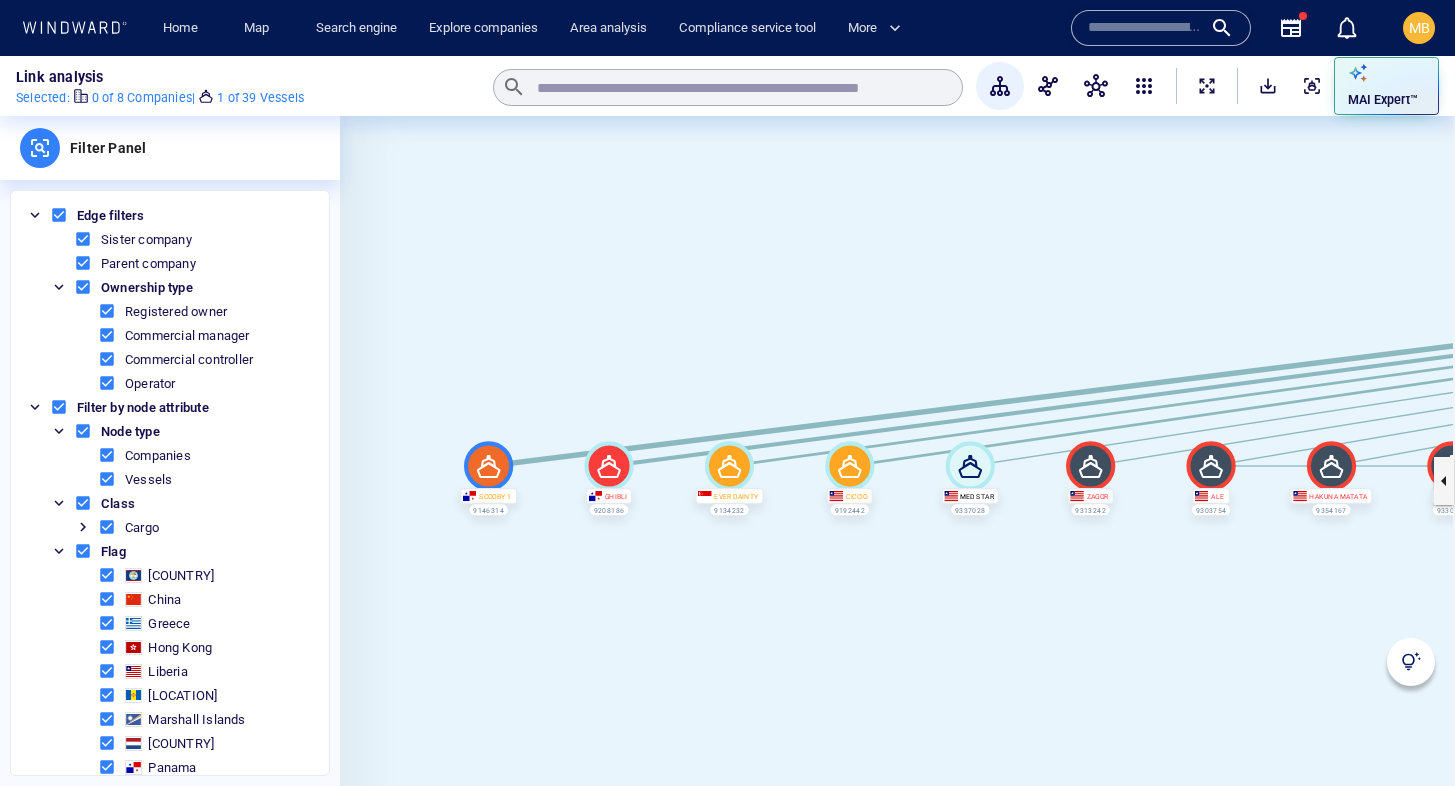 click 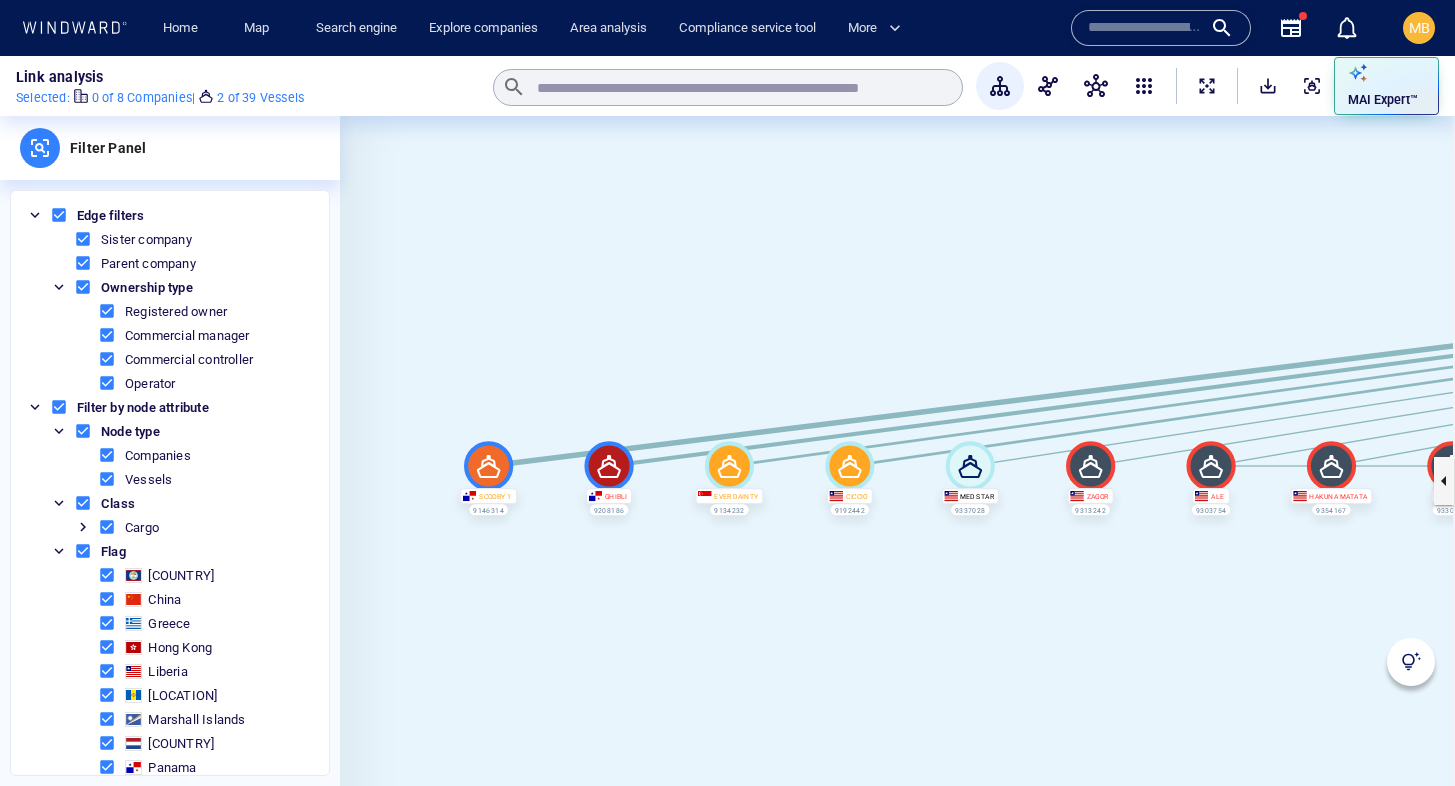 click 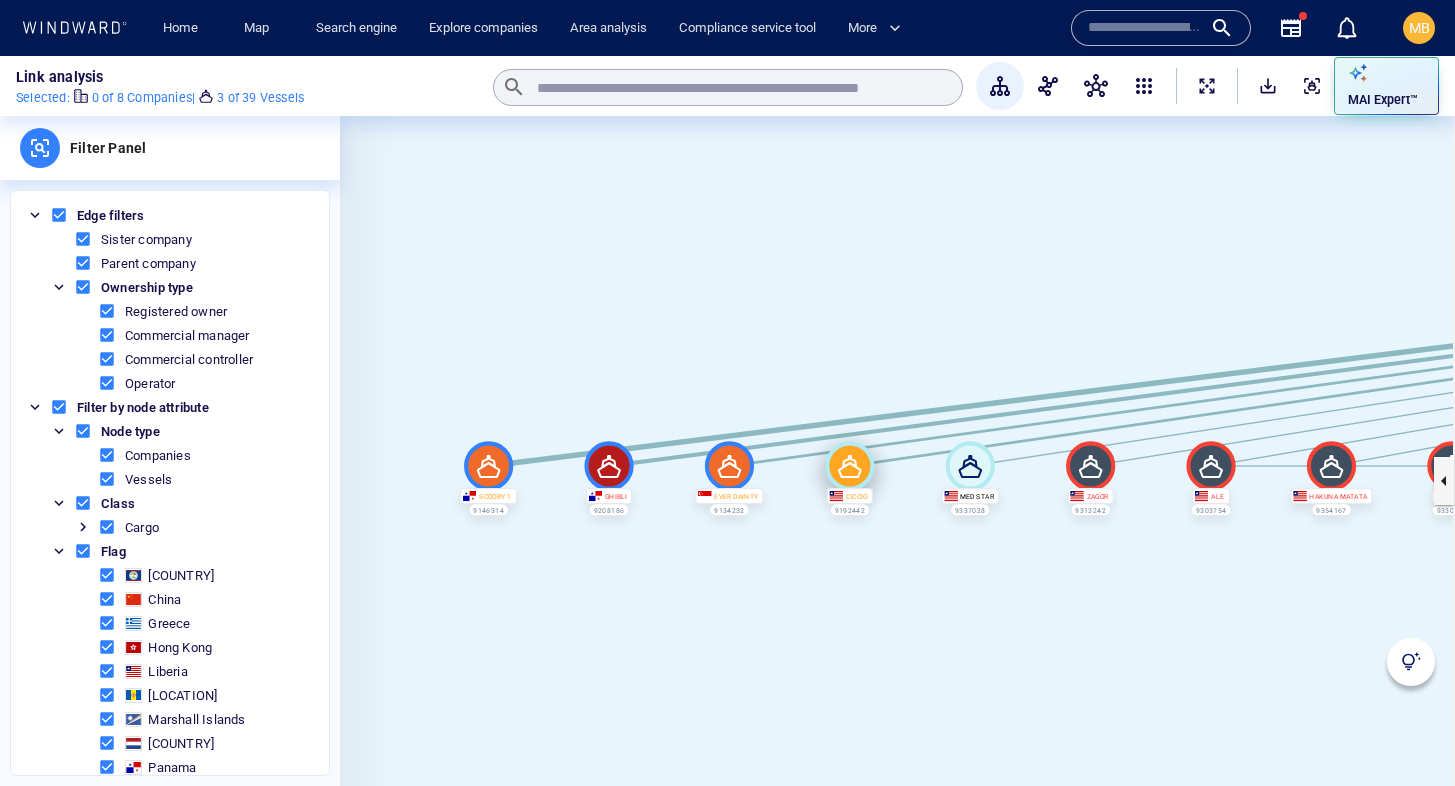 click 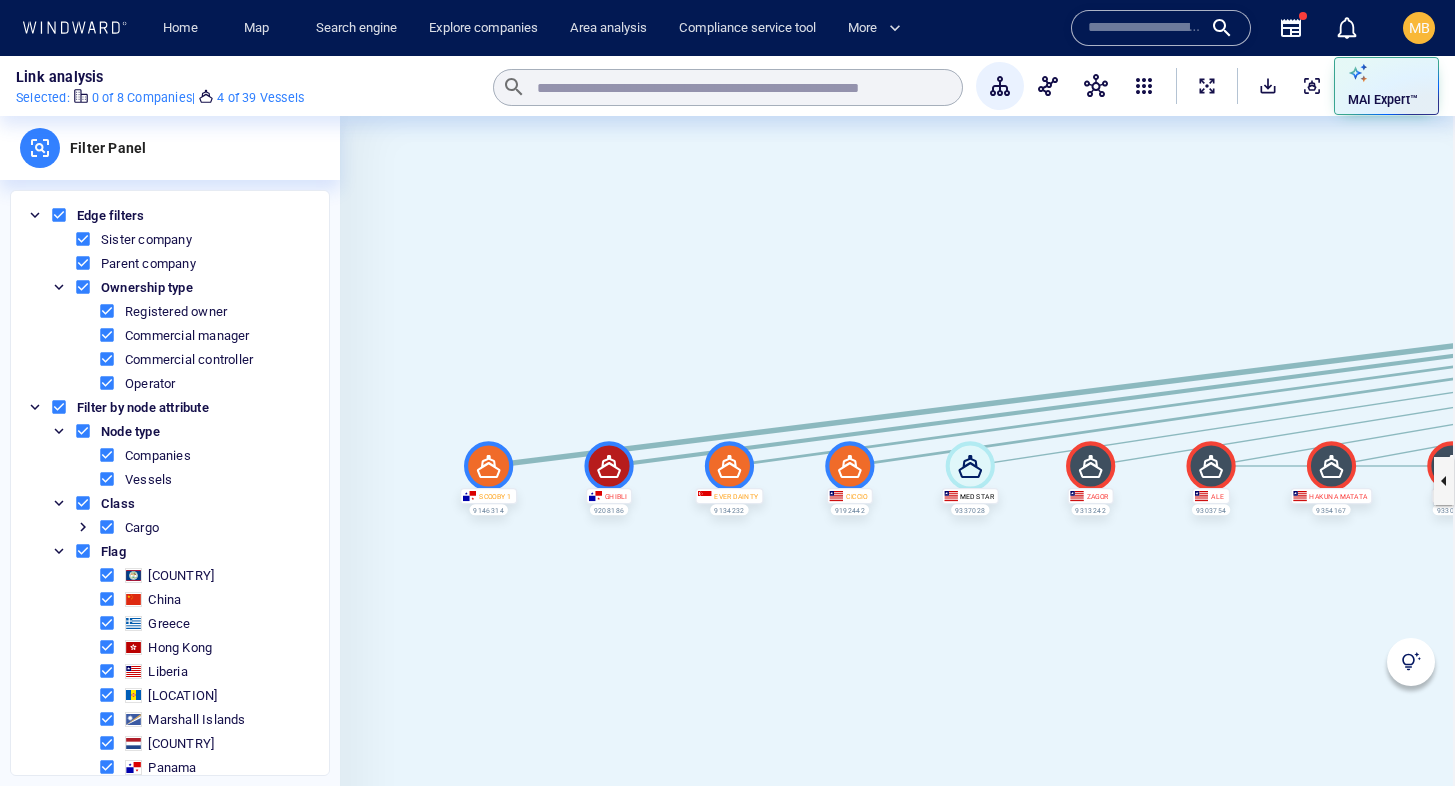 click 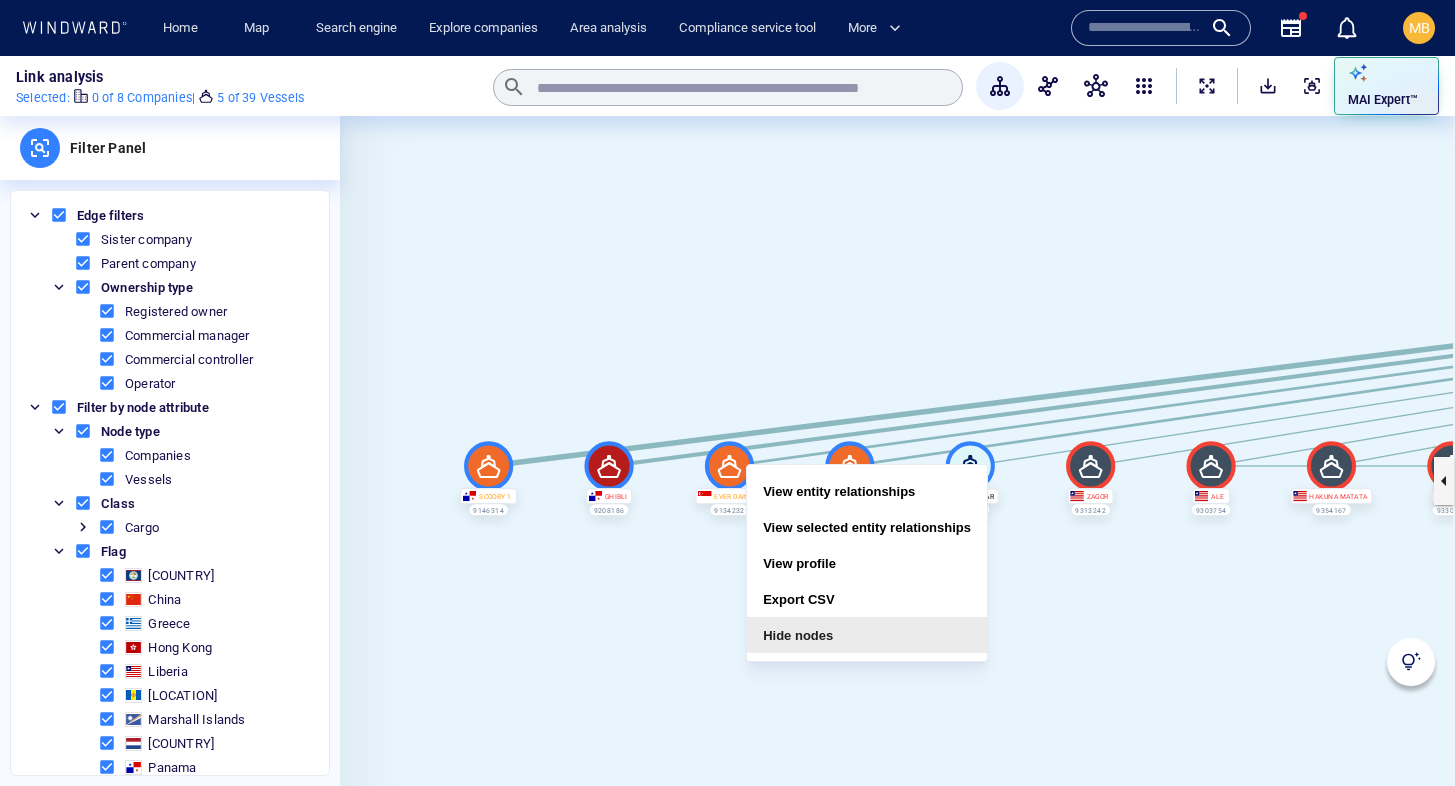 click on "Hide nodes" at bounding box center (867, 635) 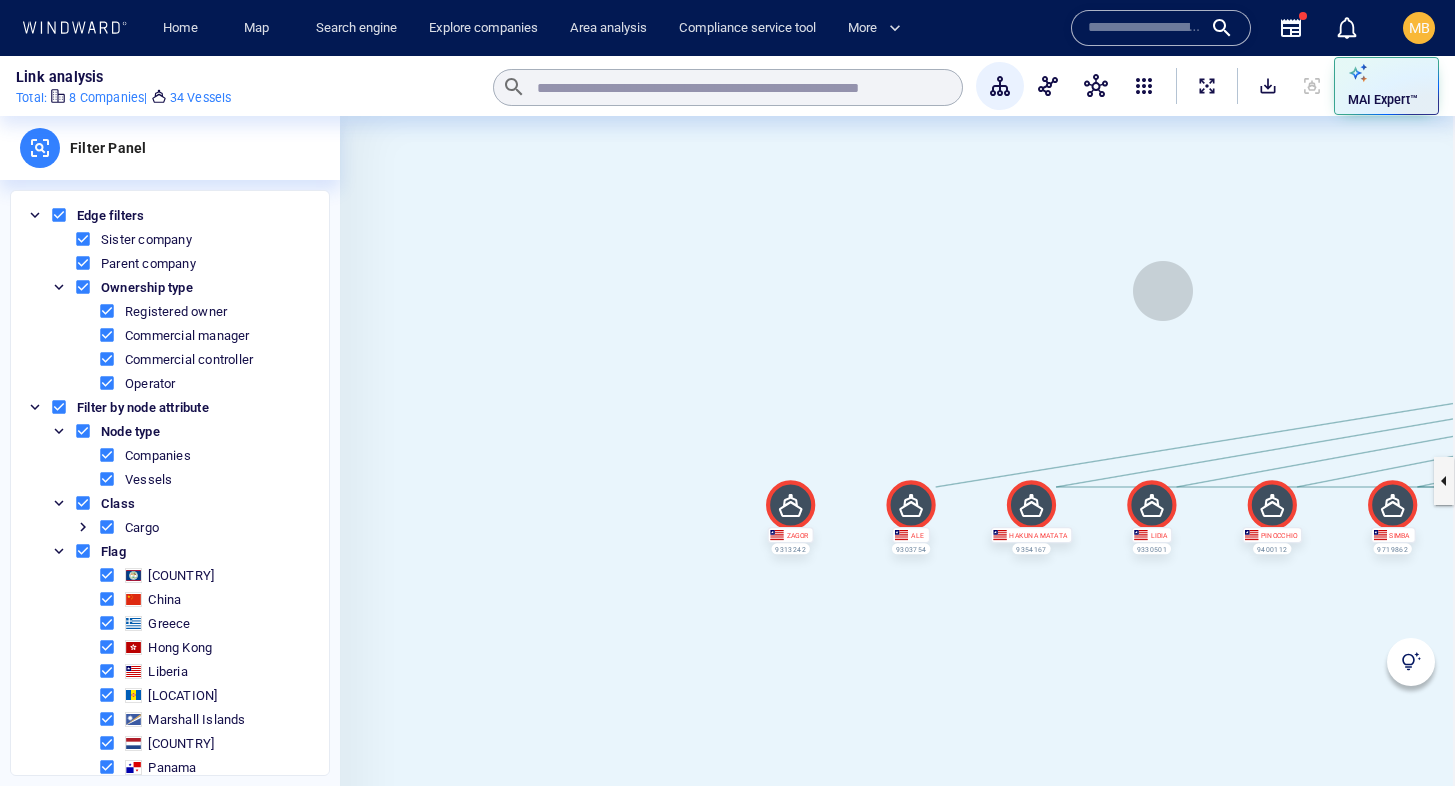 drag, startPoint x: 1441, startPoint y: 255, endPoint x: 1065, endPoint y: 308, distance: 379.717 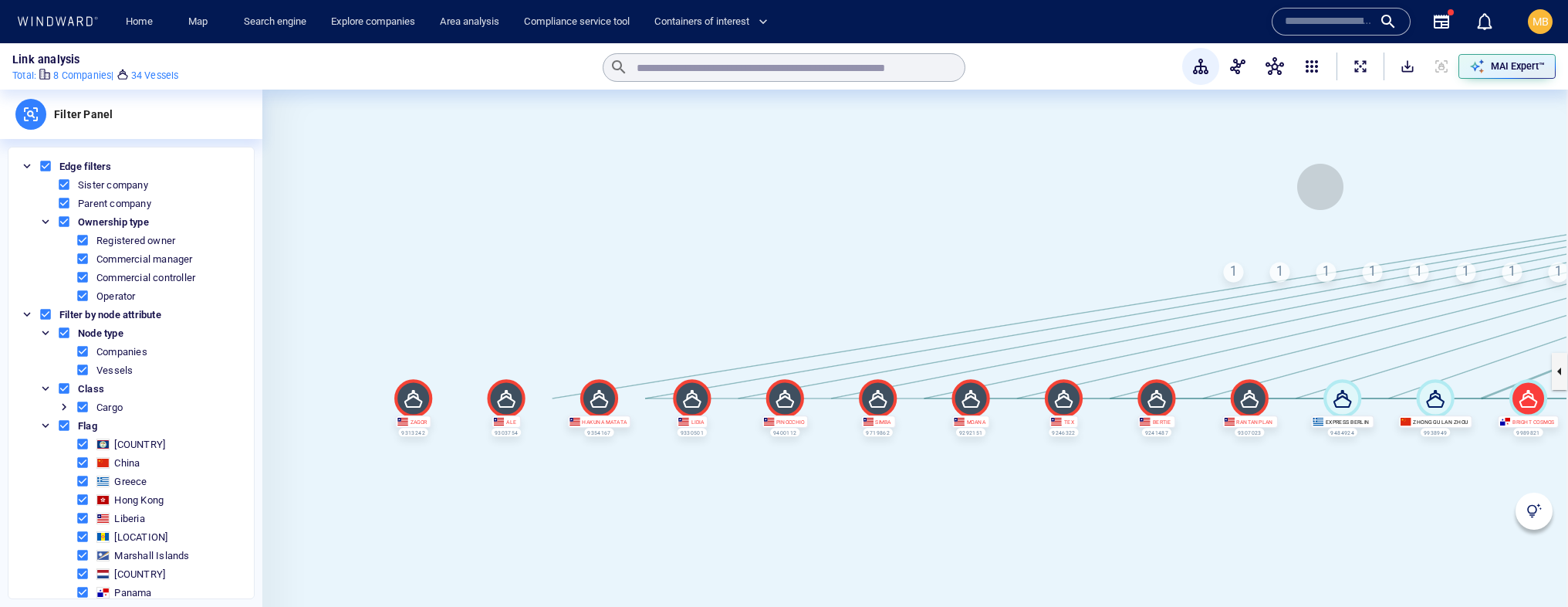 drag, startPoint x: 1320, startPoint y: 186, endPoint x: 1053, endPoint y: 222, distance: 269.416 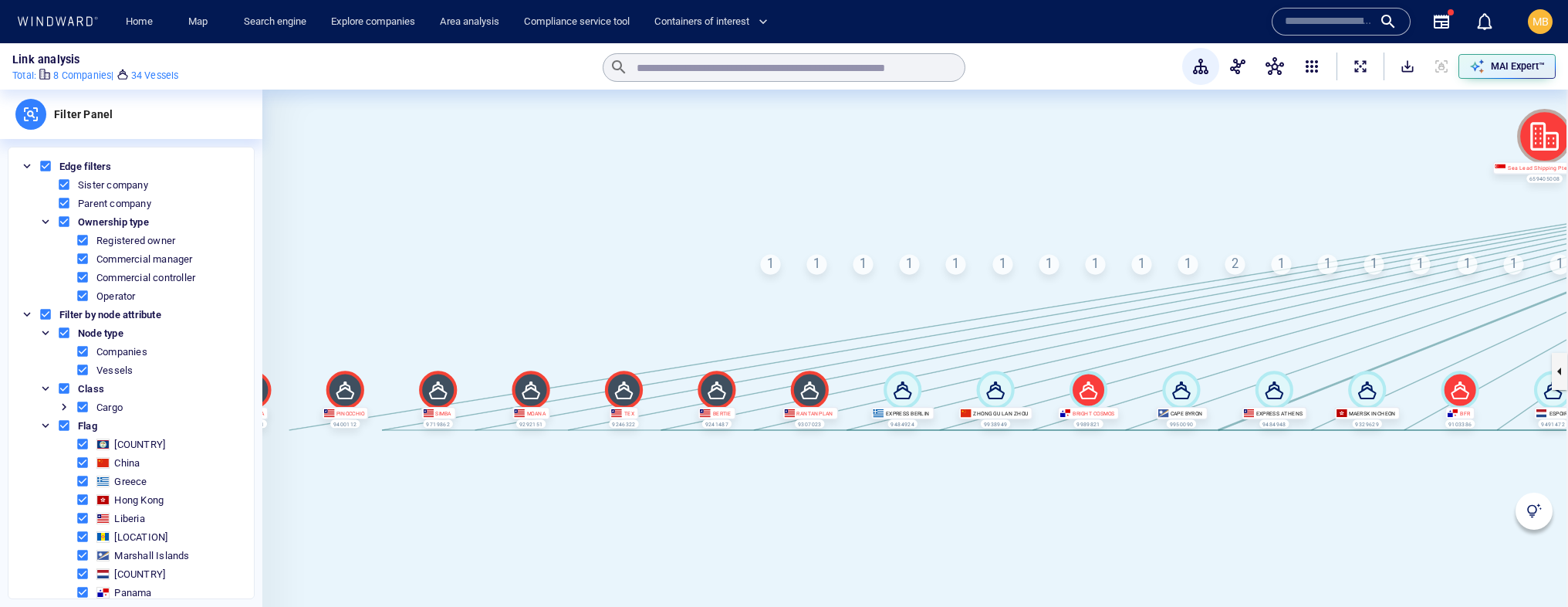 drag, startPoint x: 1151, startPoint y: 201, endPoint x: 830, endPoint y: 162, distance: 323.3605 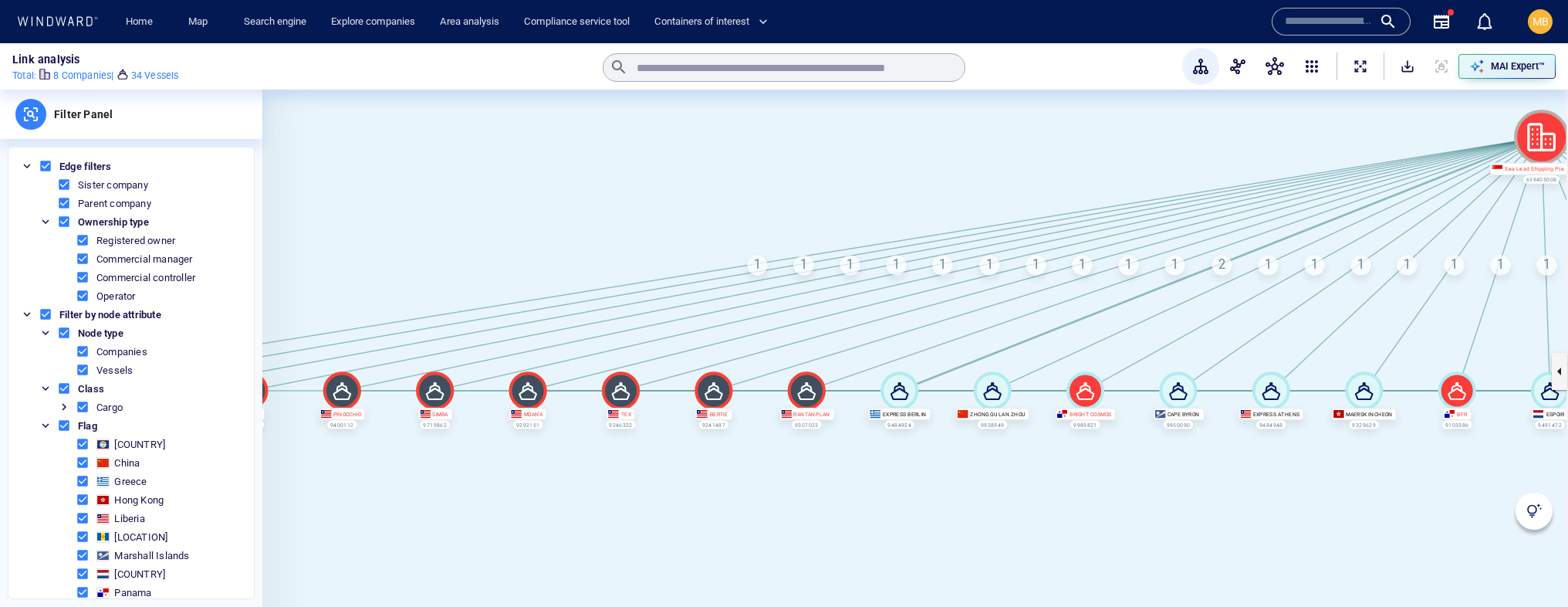 click 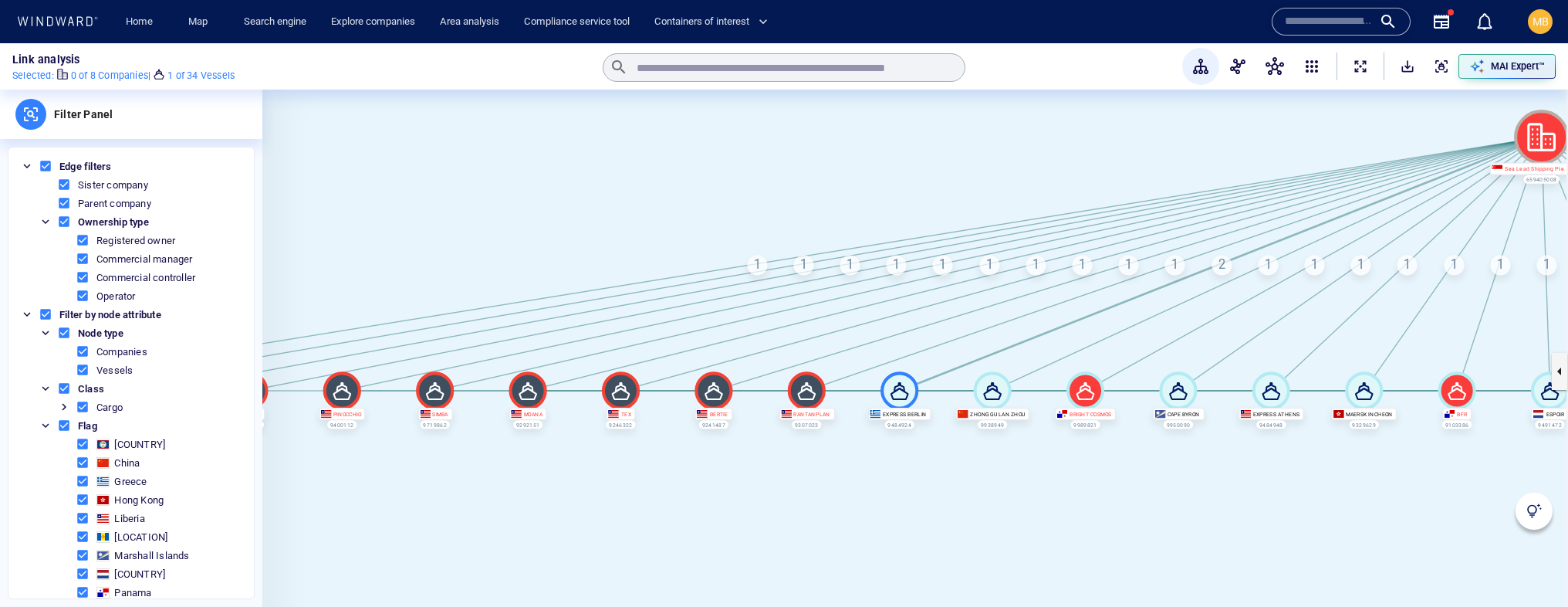 click 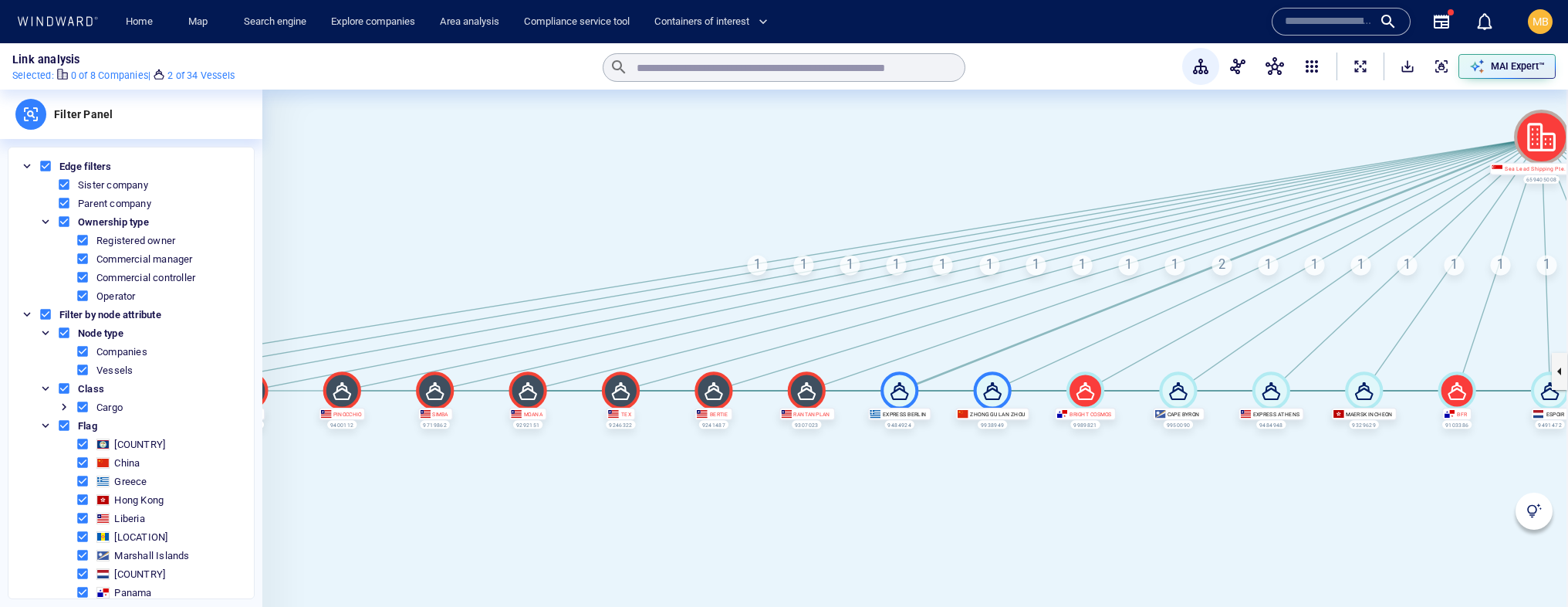 click 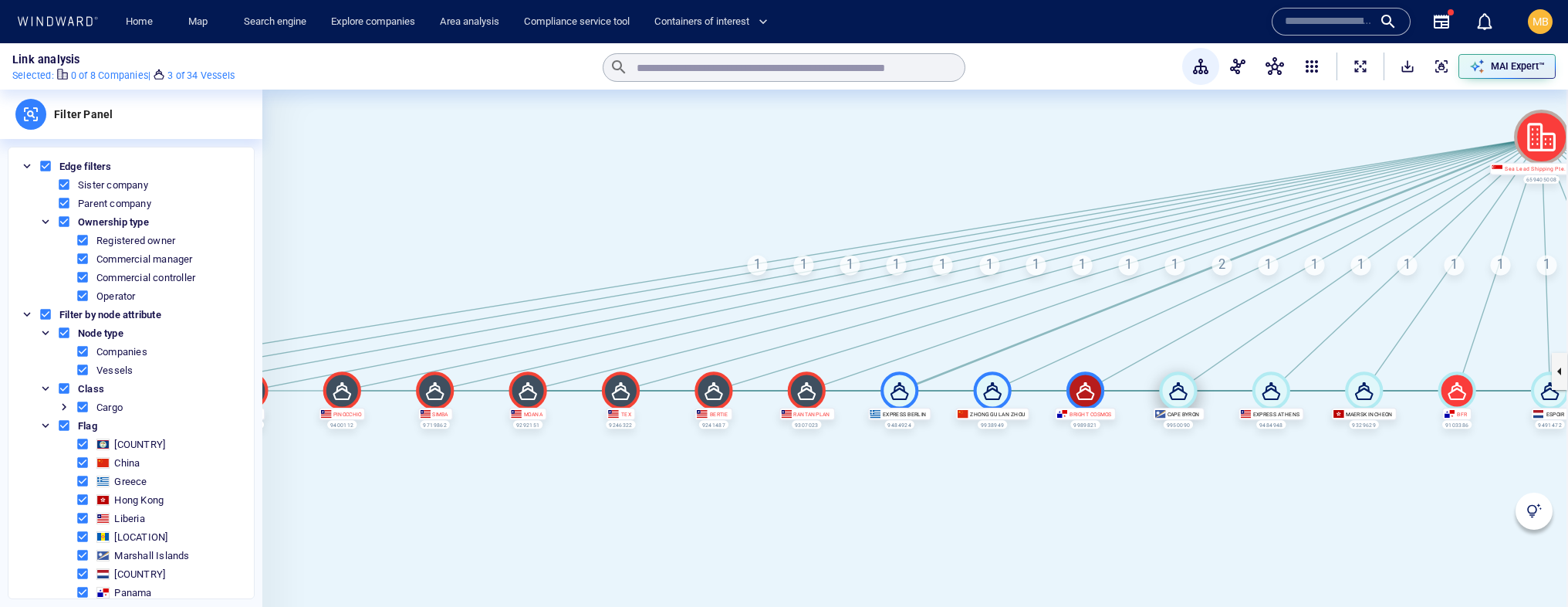 click 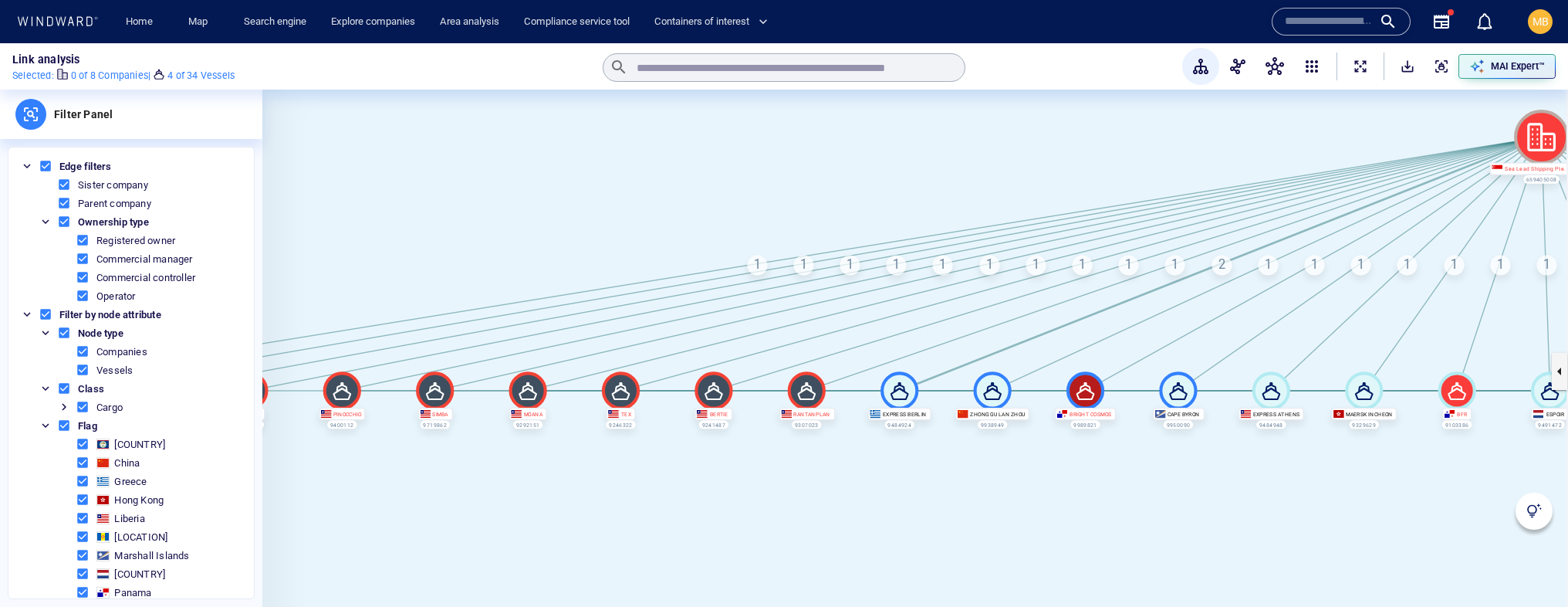 click 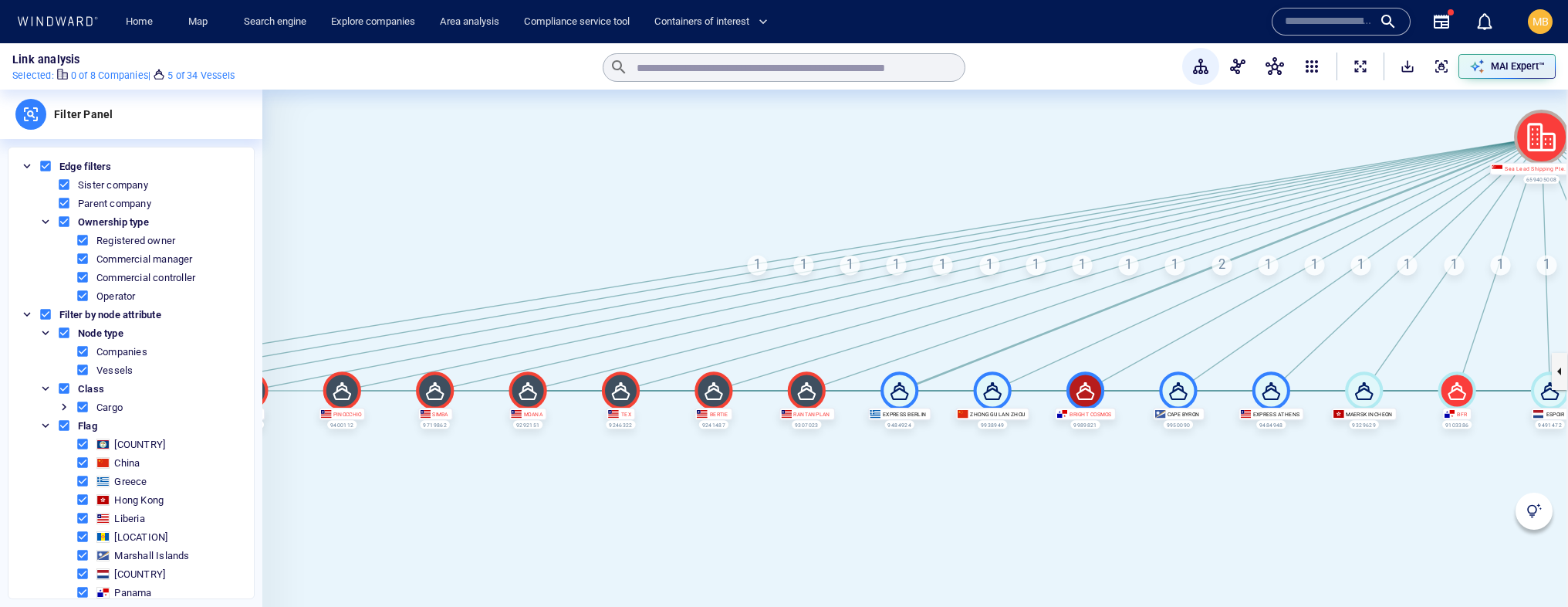 click 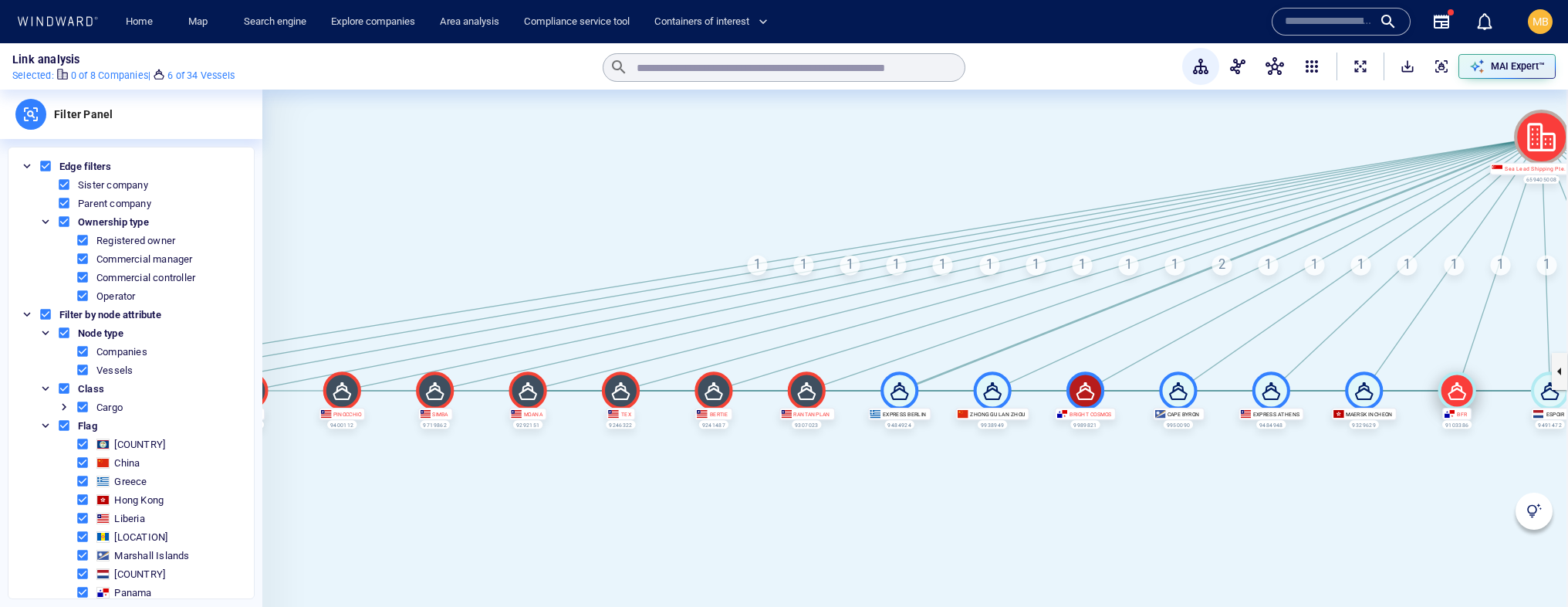 click 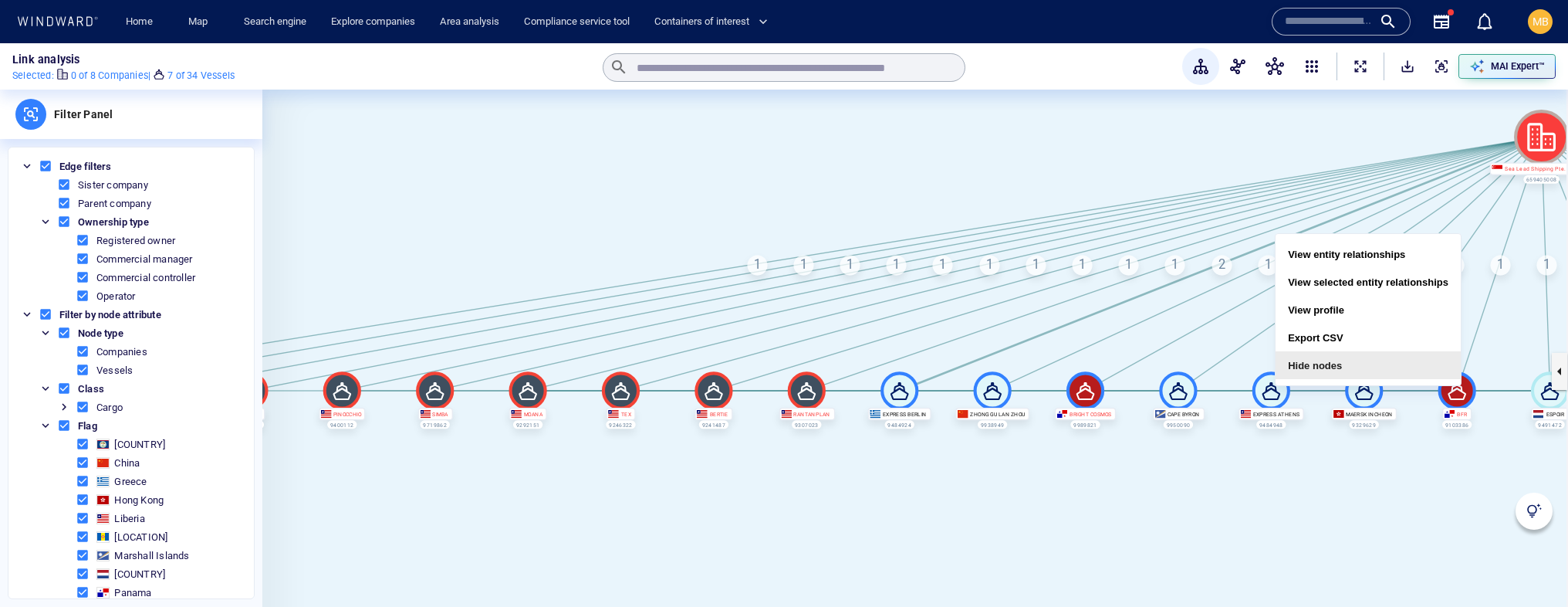 click on "Hide nodes" at bounding box center [1368, 365] 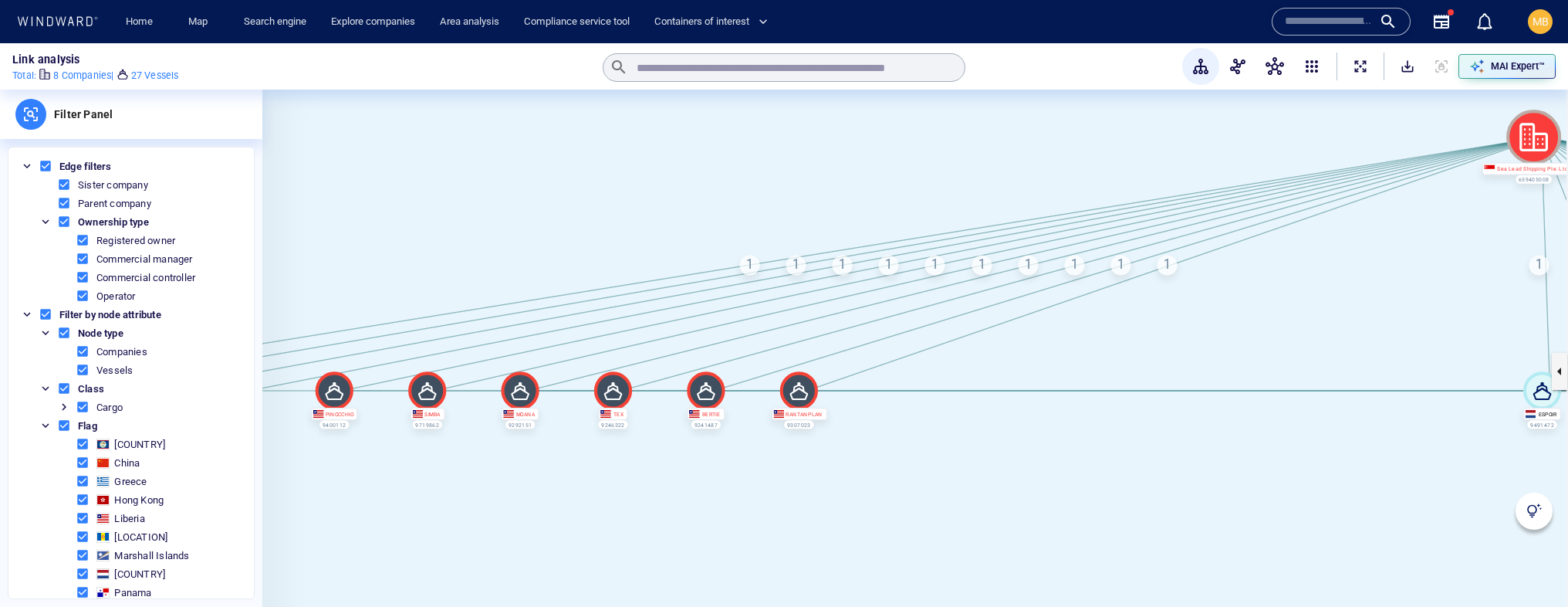 drag, startPoint x: 1316, startPoint y: 420, endPoint x: 993, endPoint y: 427, distance: 323.0758 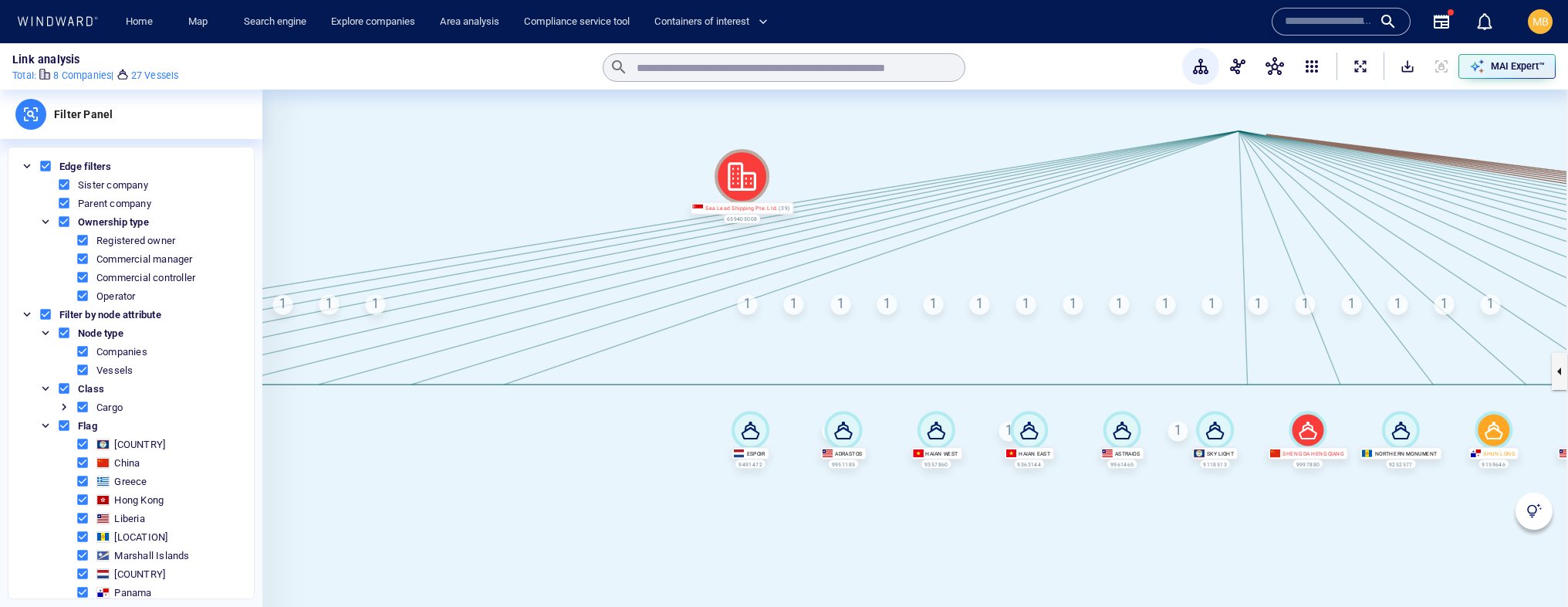 drag, startPoint x: 1085, startPoint y: 446, endPoint x: 605, endPoint y: 482, distance: 481.34811 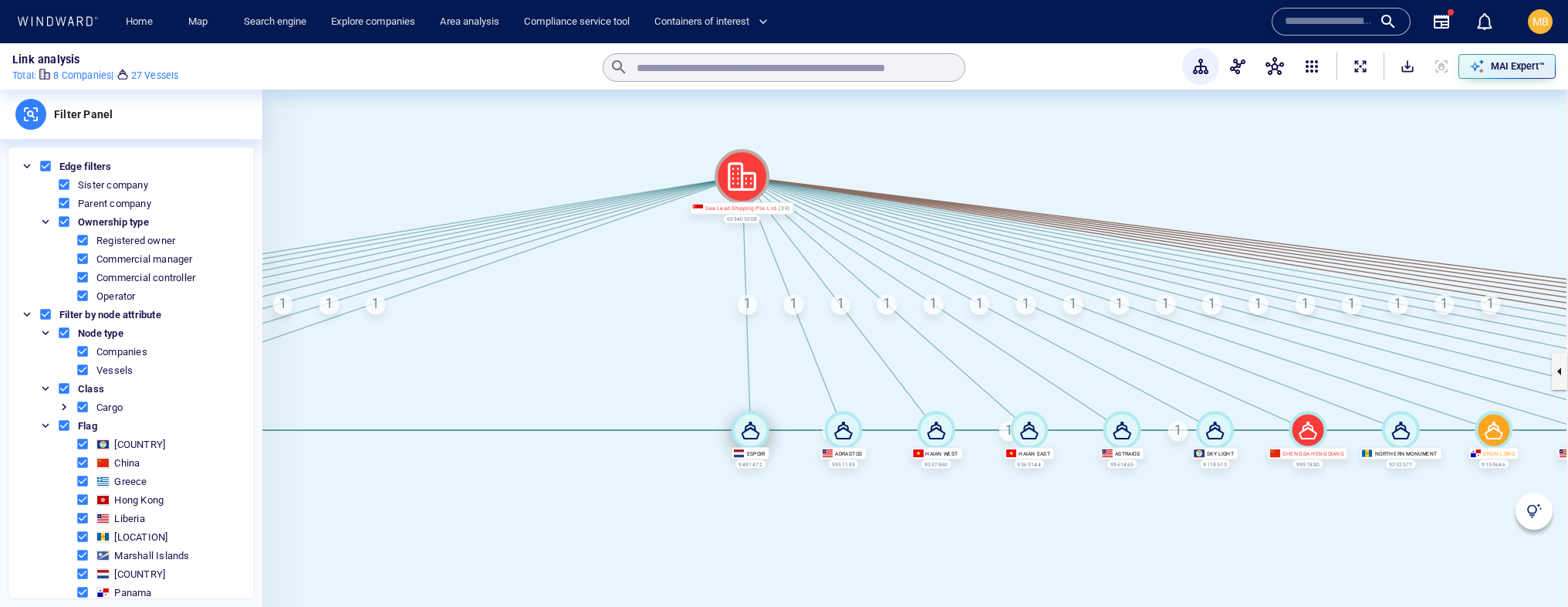 click 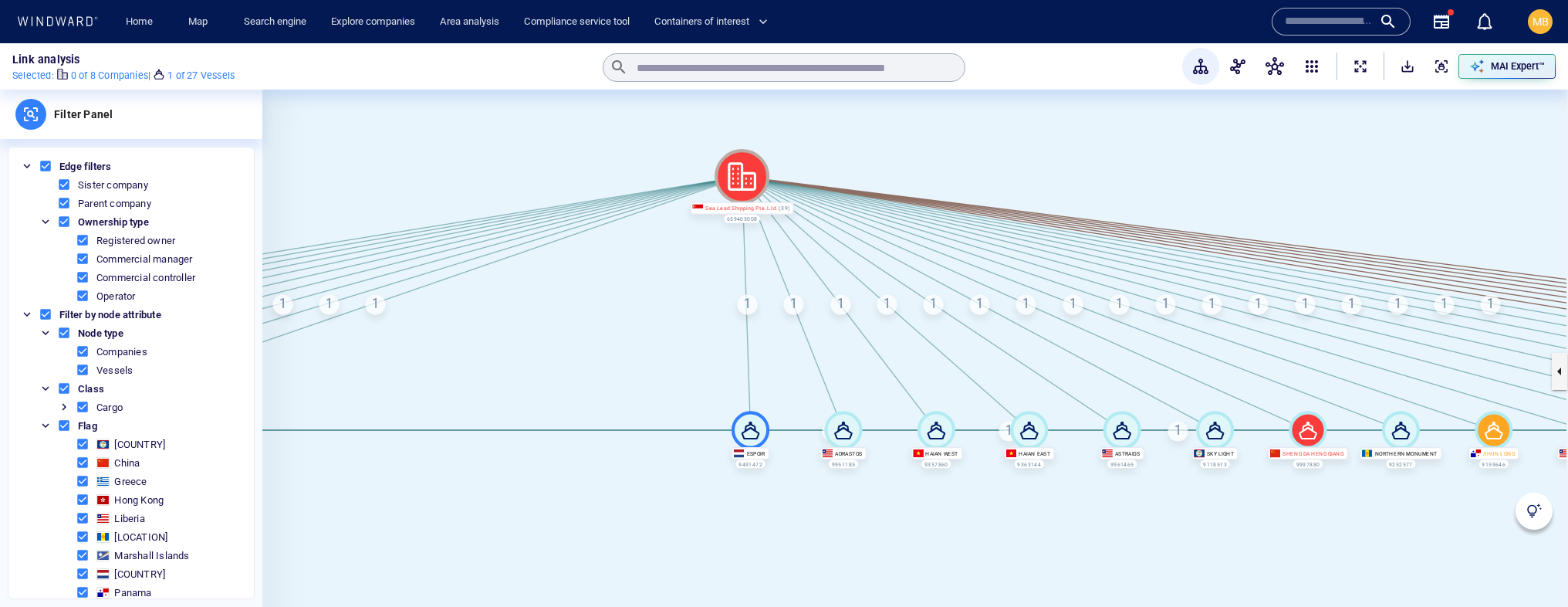 click 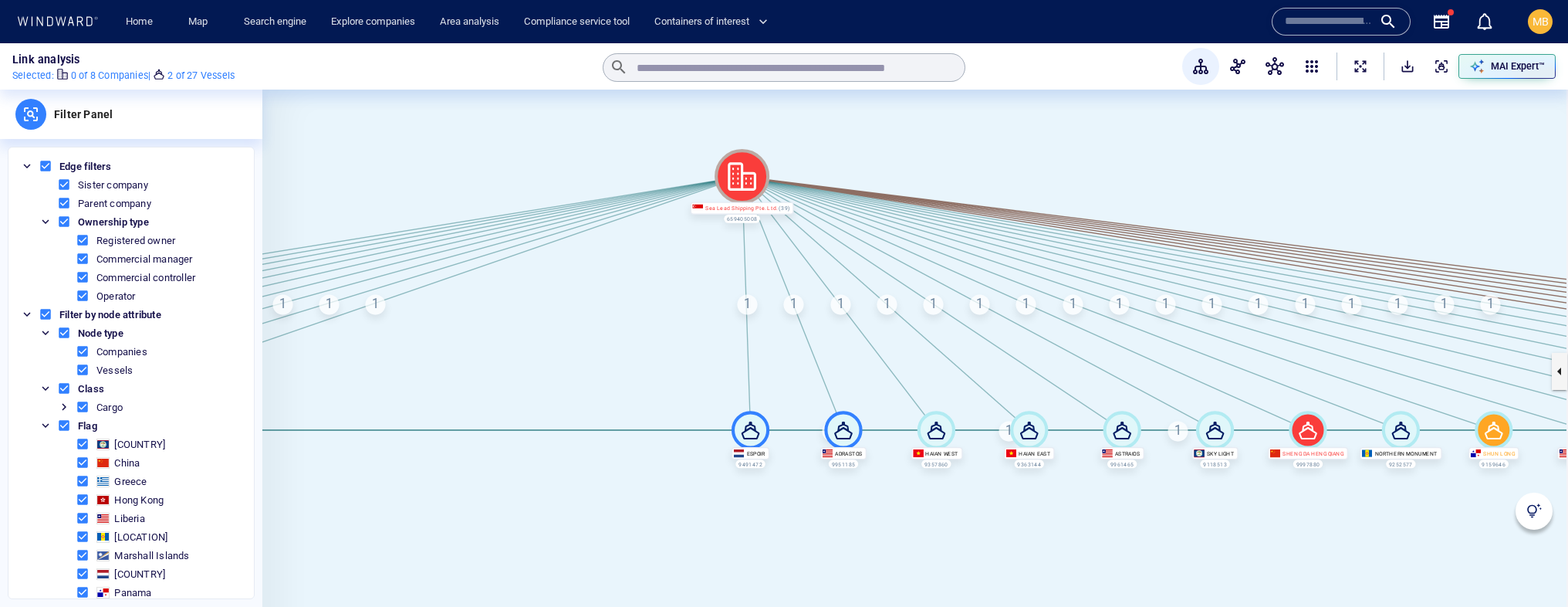 click 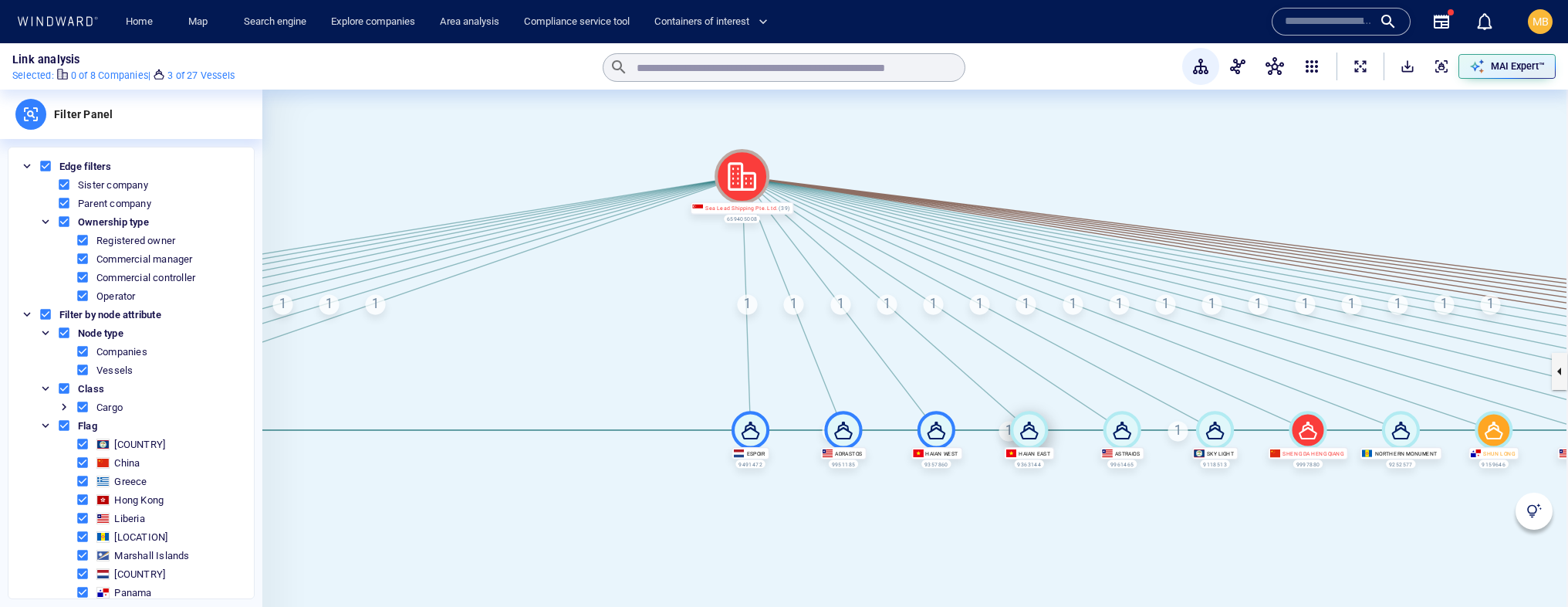 click 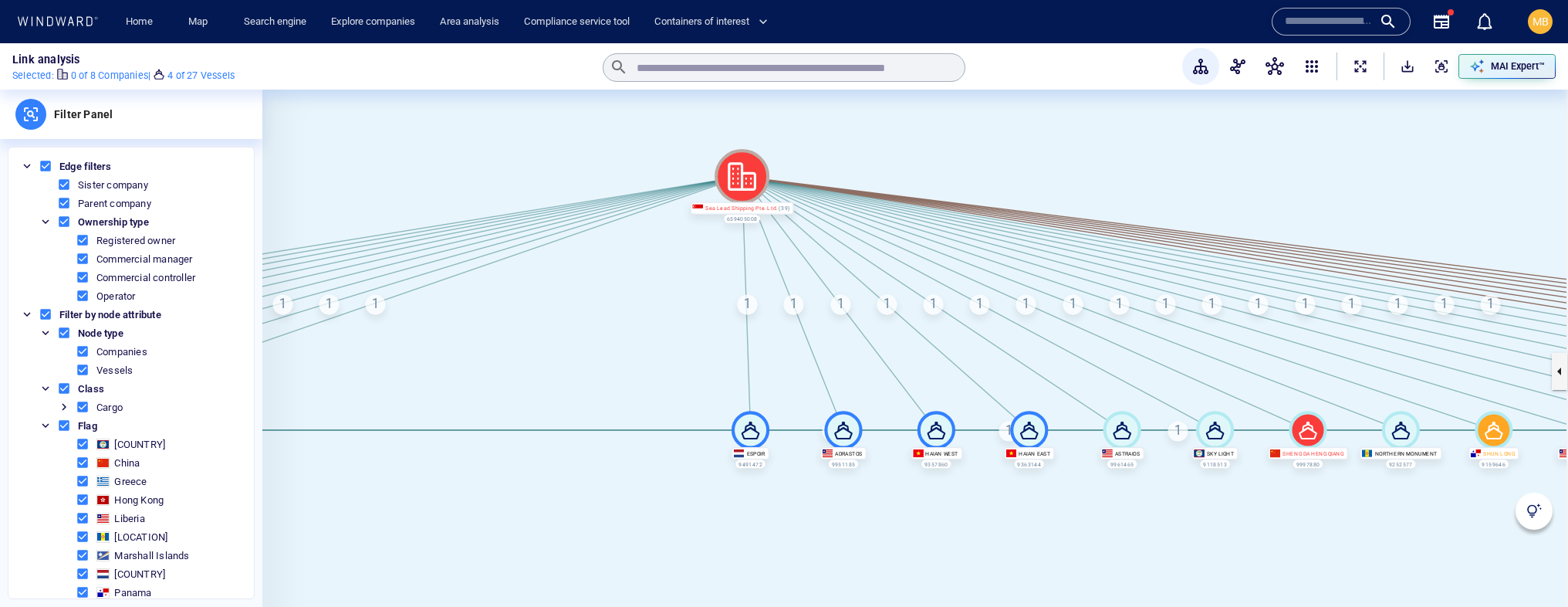 click 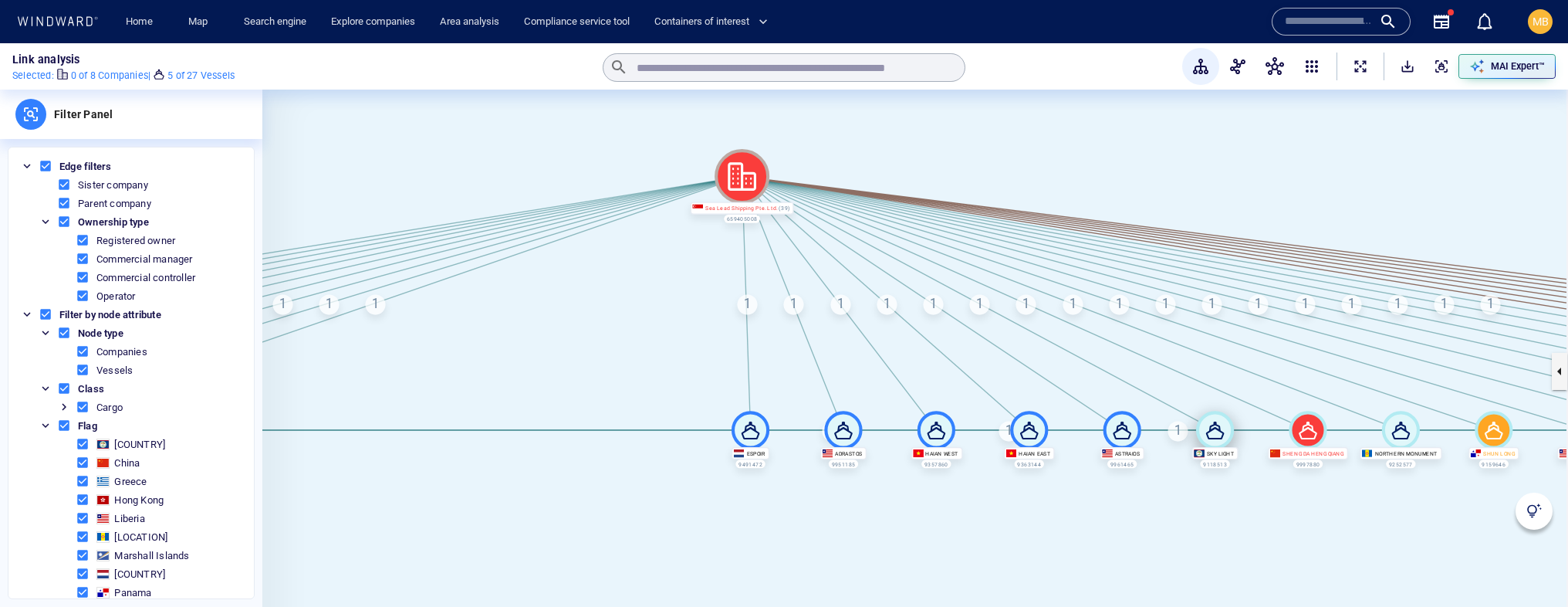 click 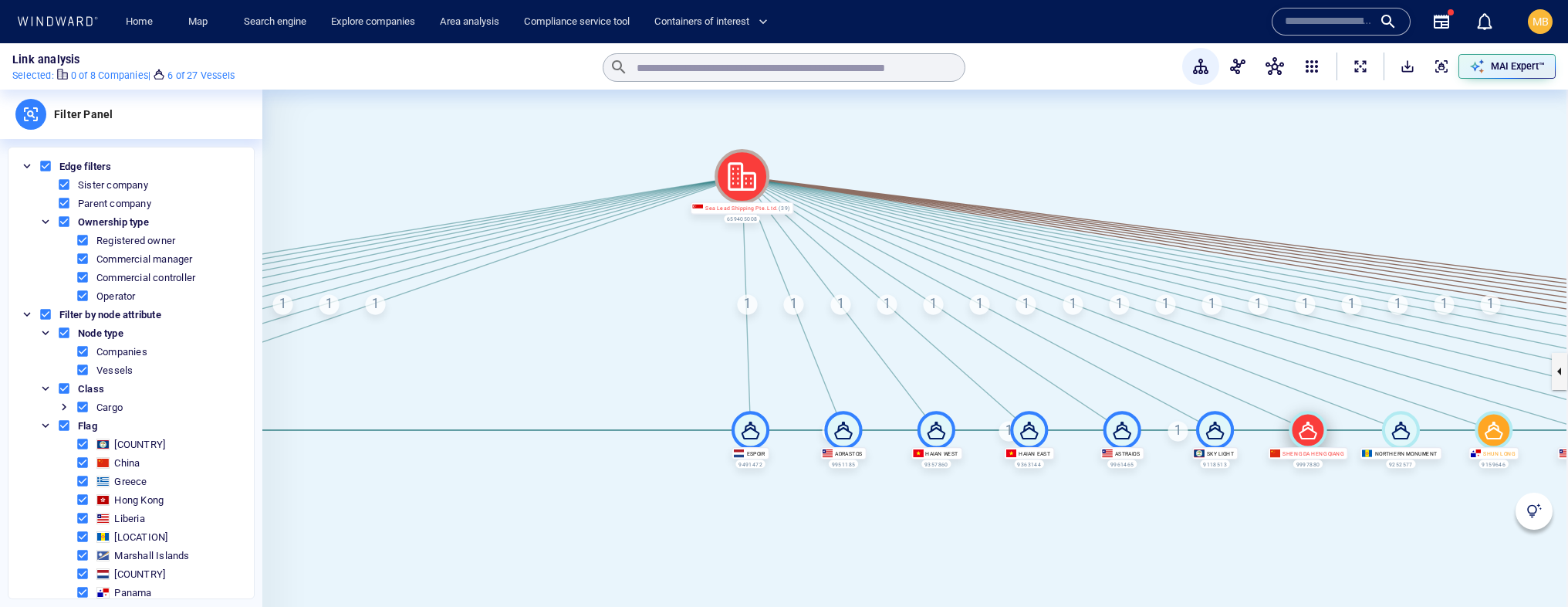 click 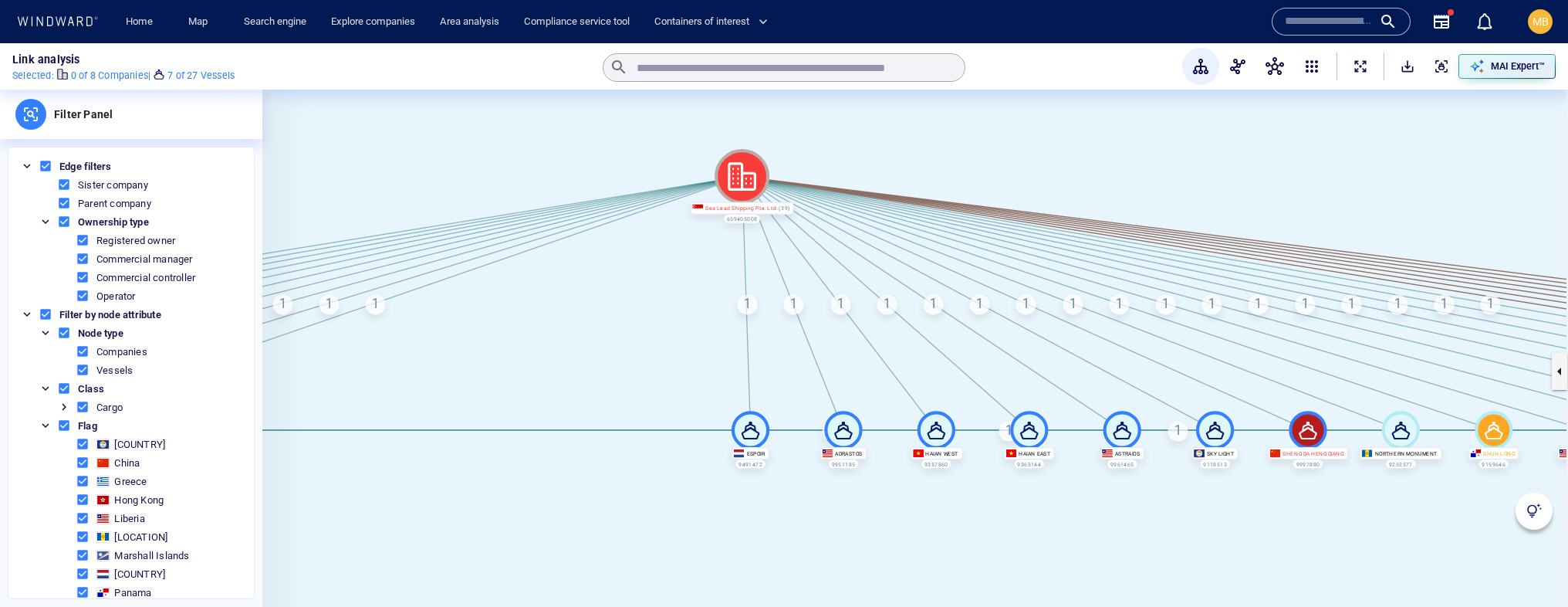 click 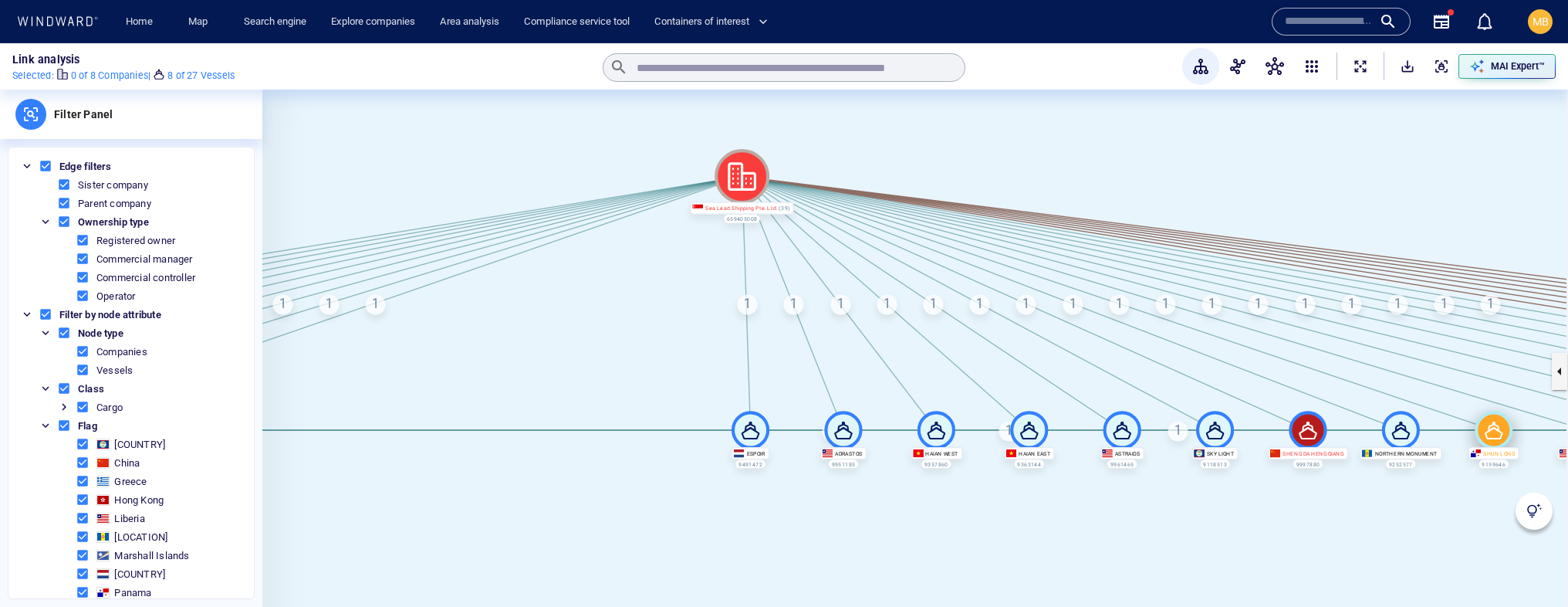 click 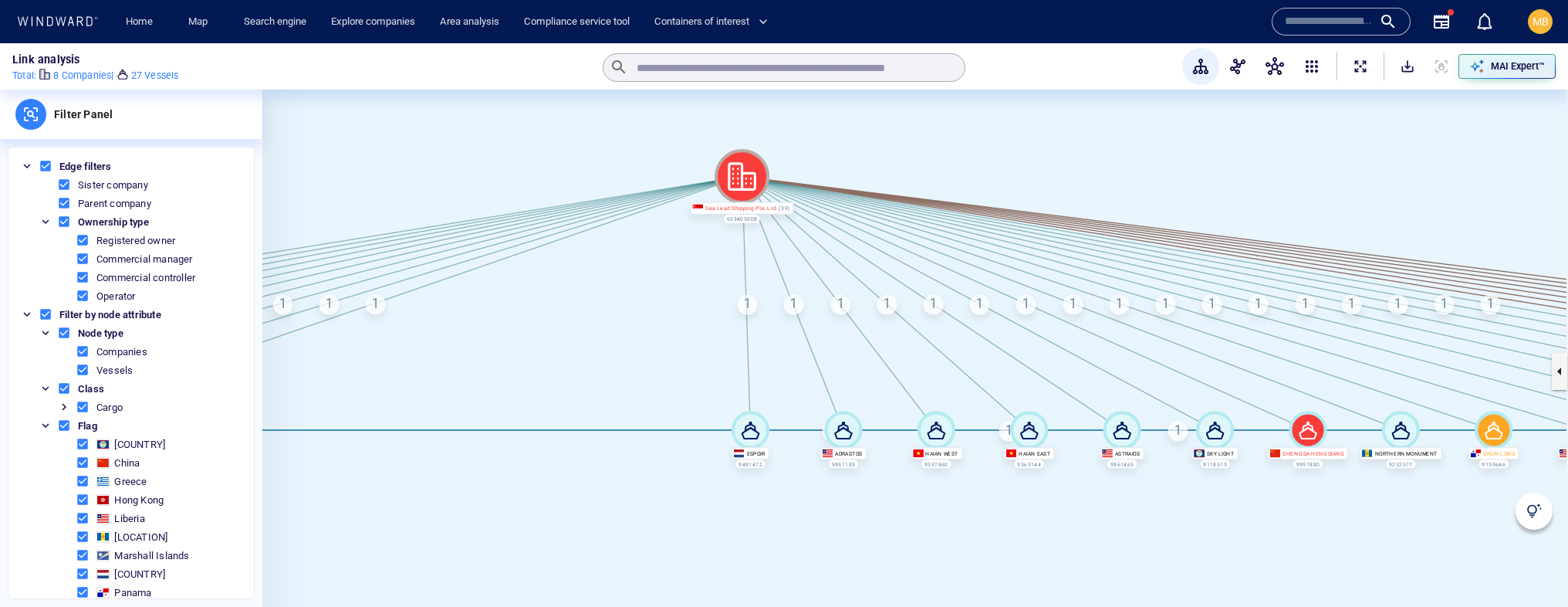 click 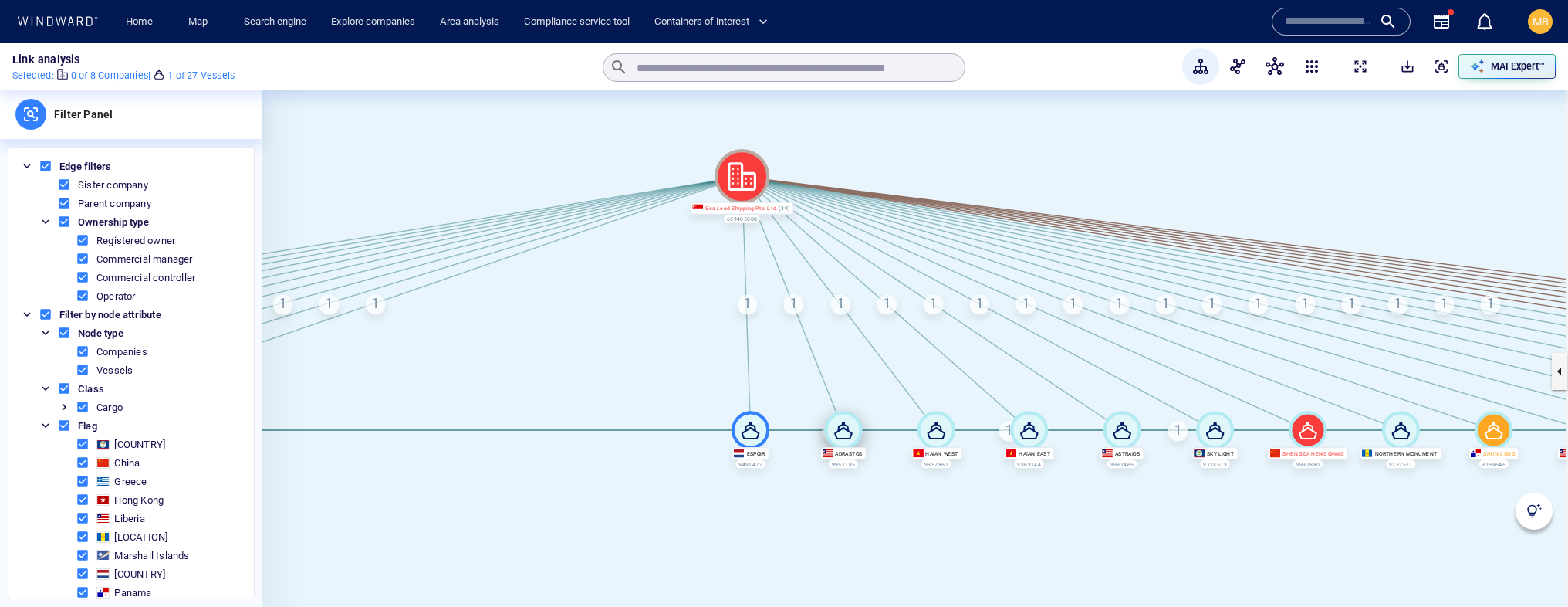 click 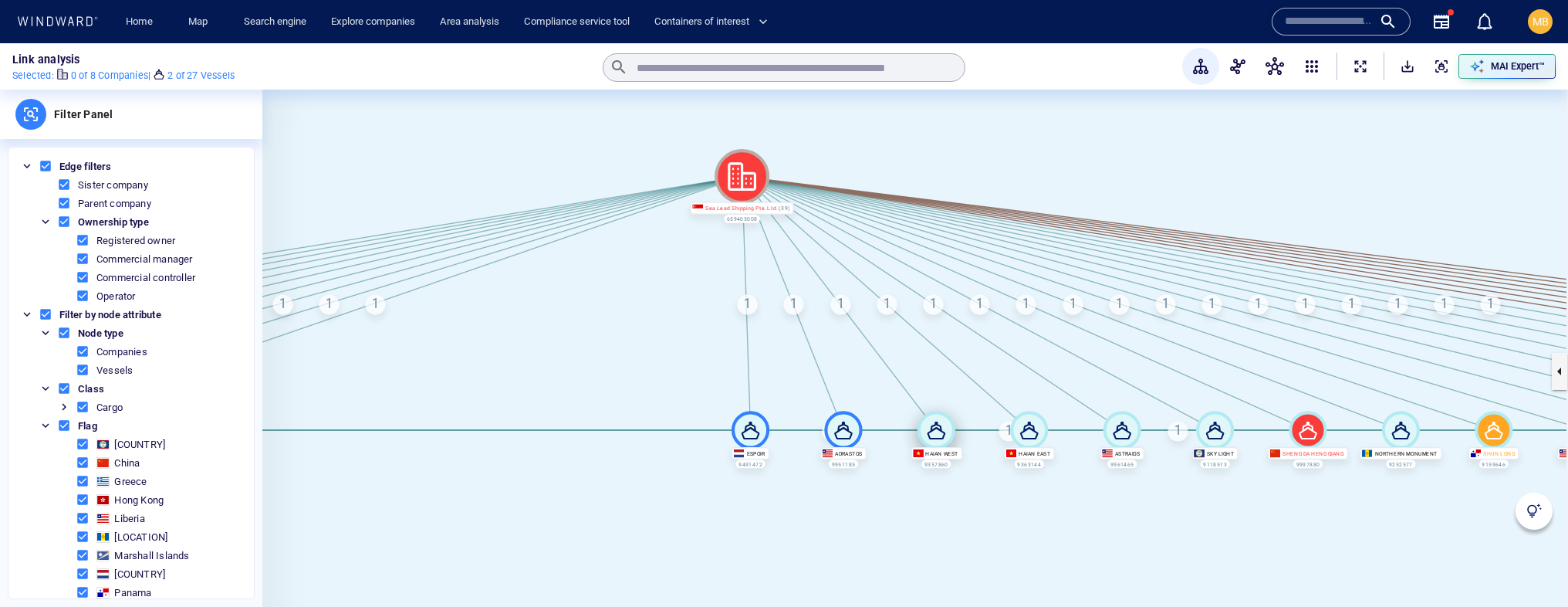 click 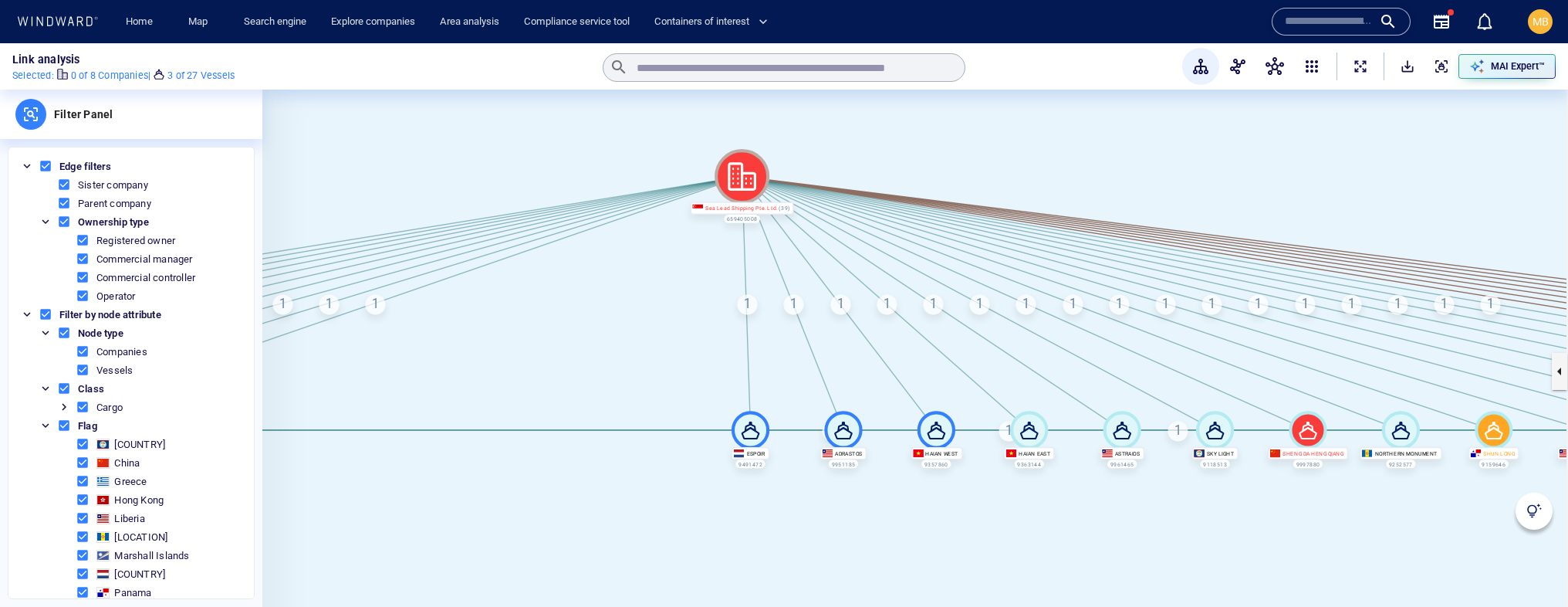 click 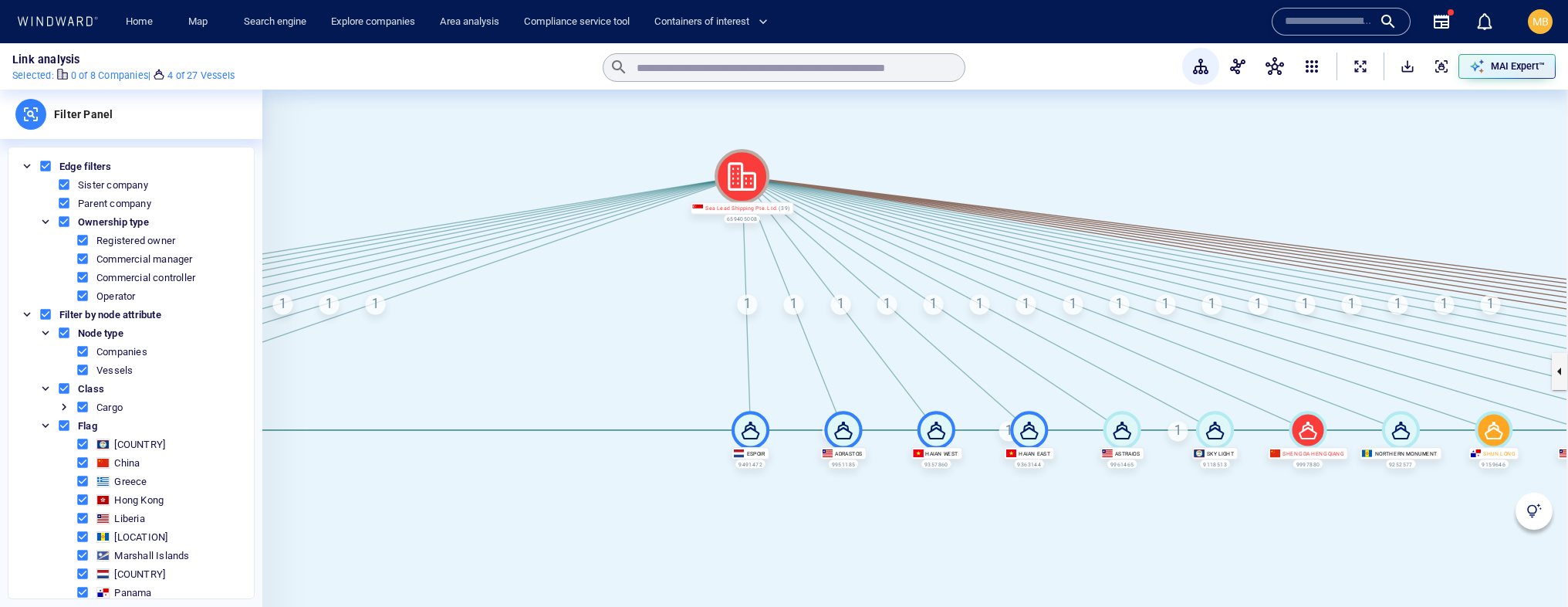 click 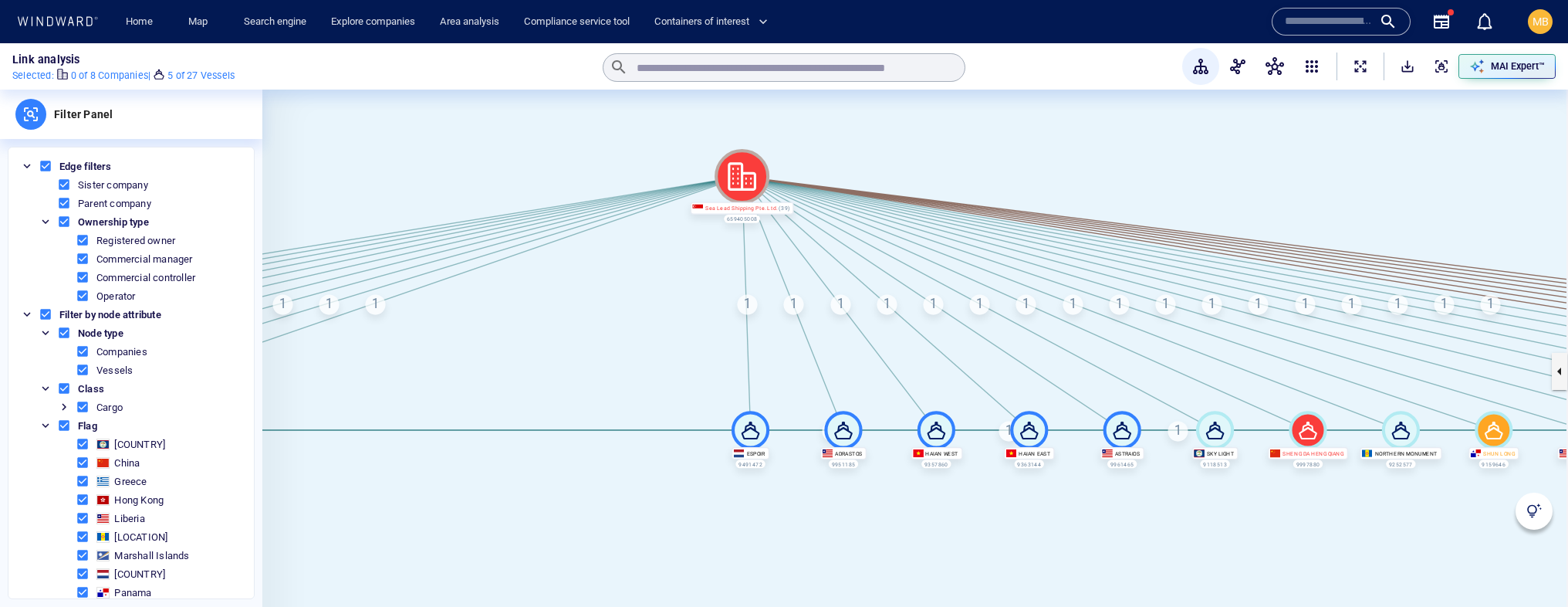 click 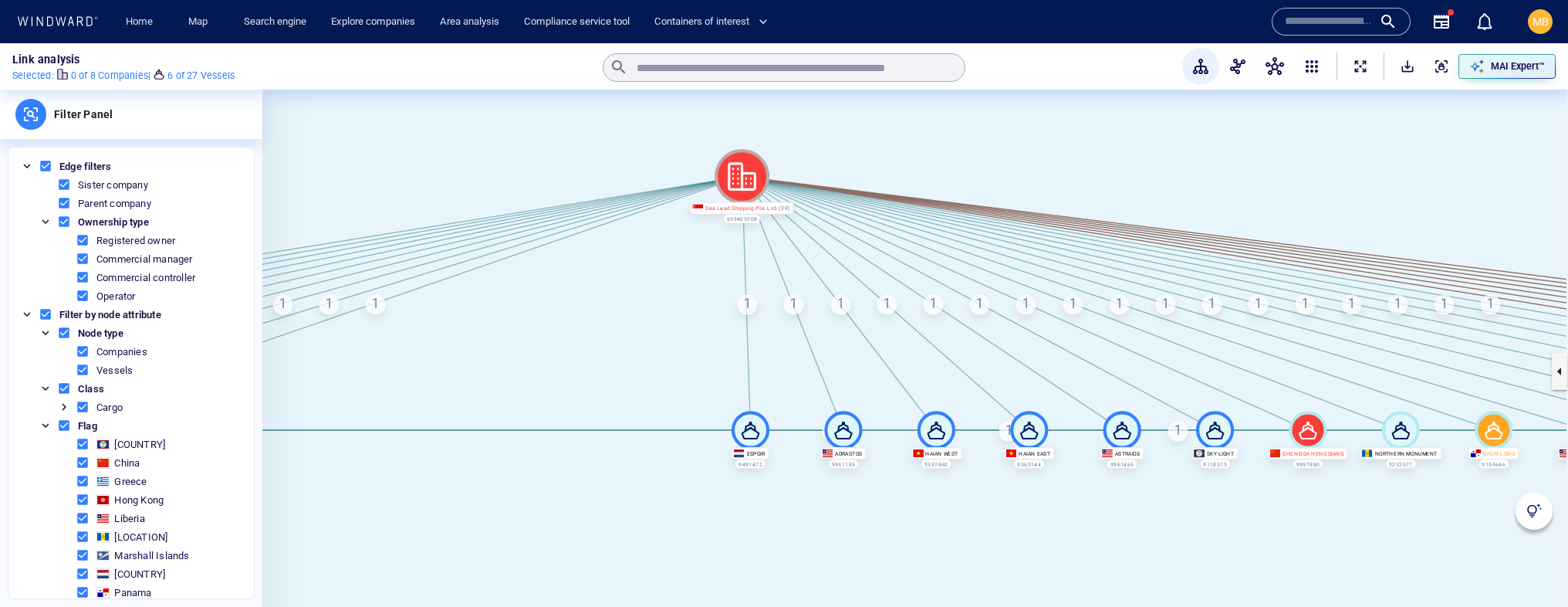 click 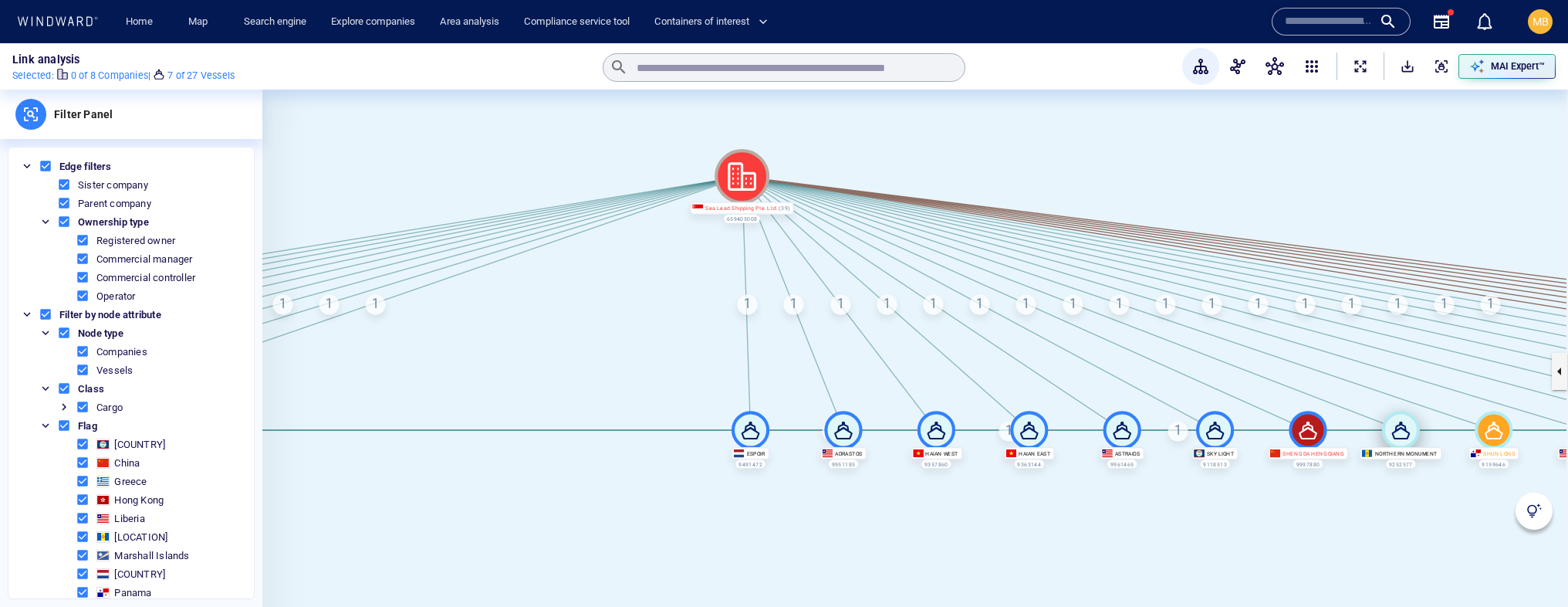 click 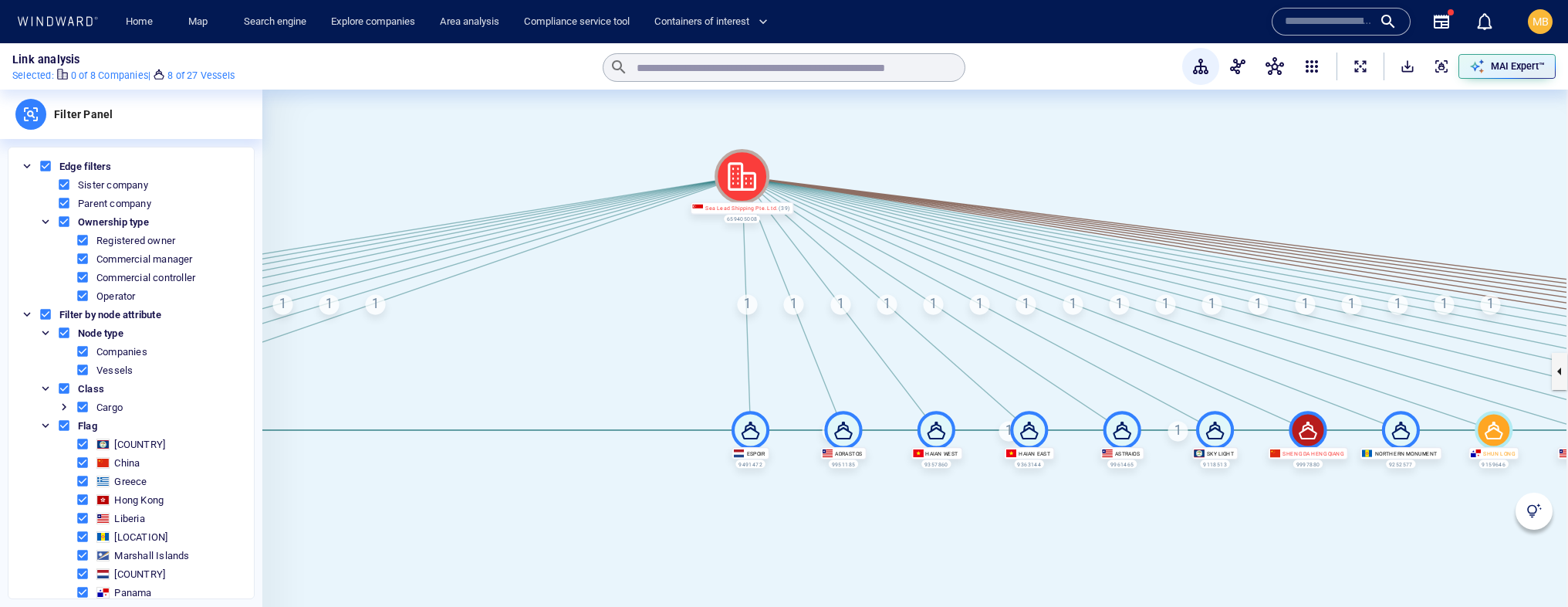 click 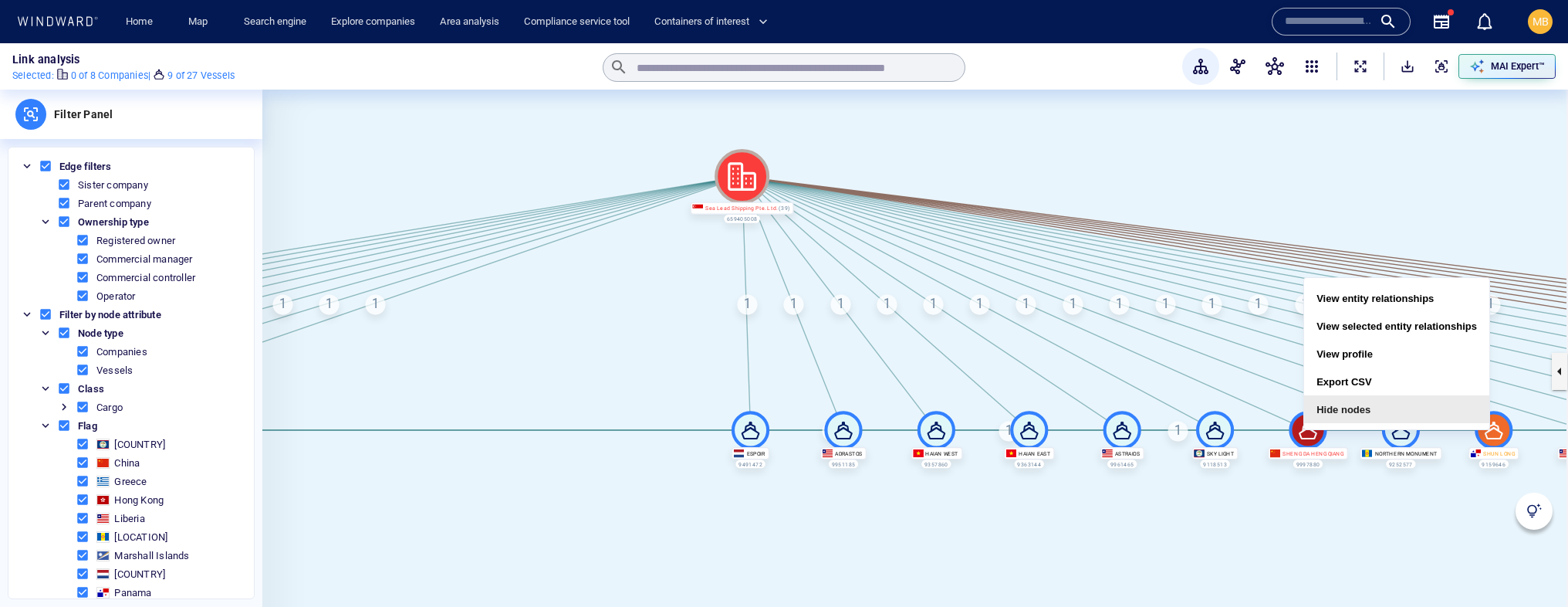 click on "Hide nodes" at bounding box center [1397, 409] 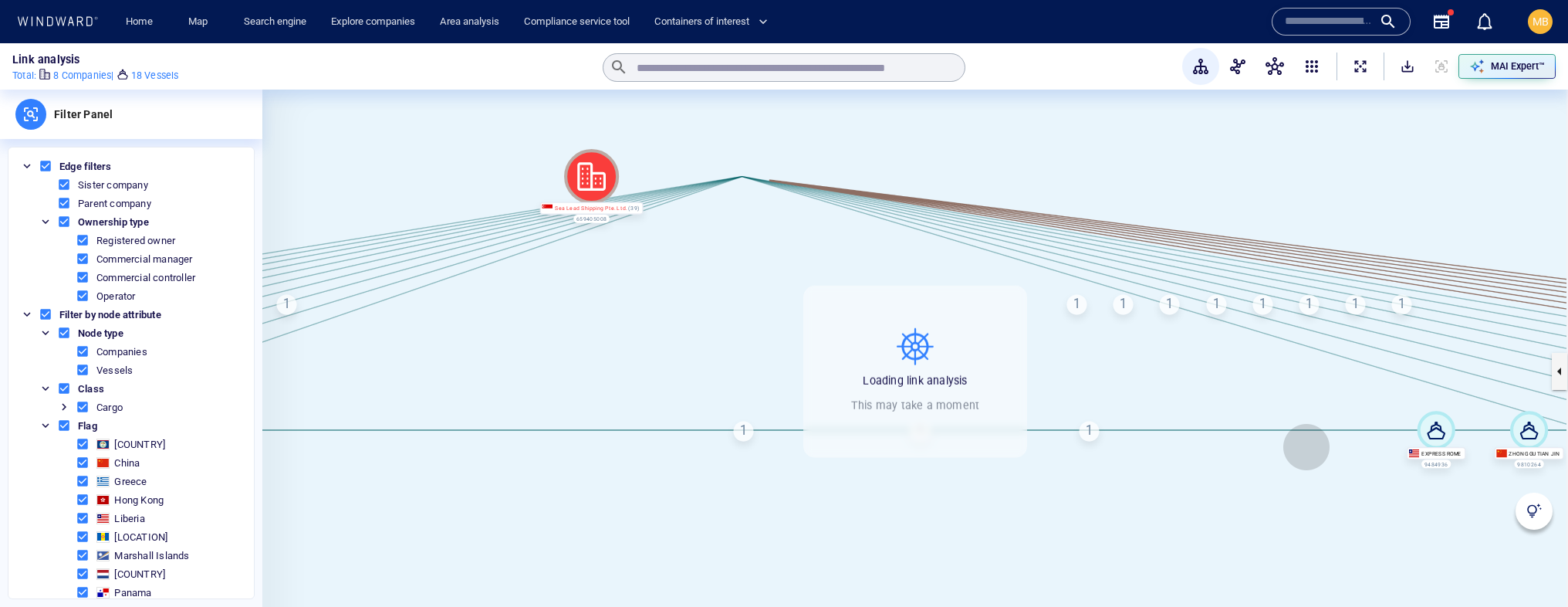 drag, startPoint x: 1395, startPoint y: 447, endPoint x: 965, endPoint y: 473, distance: 430.78533 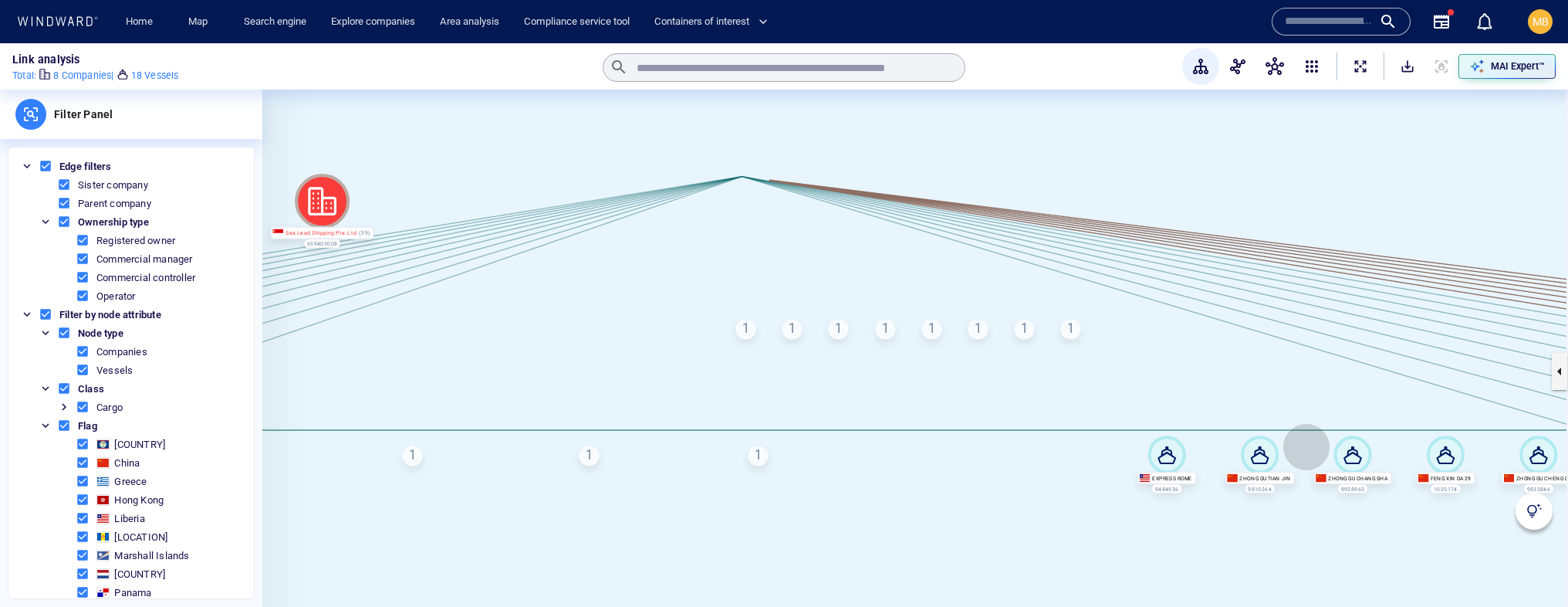 drag, startPoint x: 1075, startPoint y: 496, endPoint x: 432, endPoint y: 453, distance: 644.4362 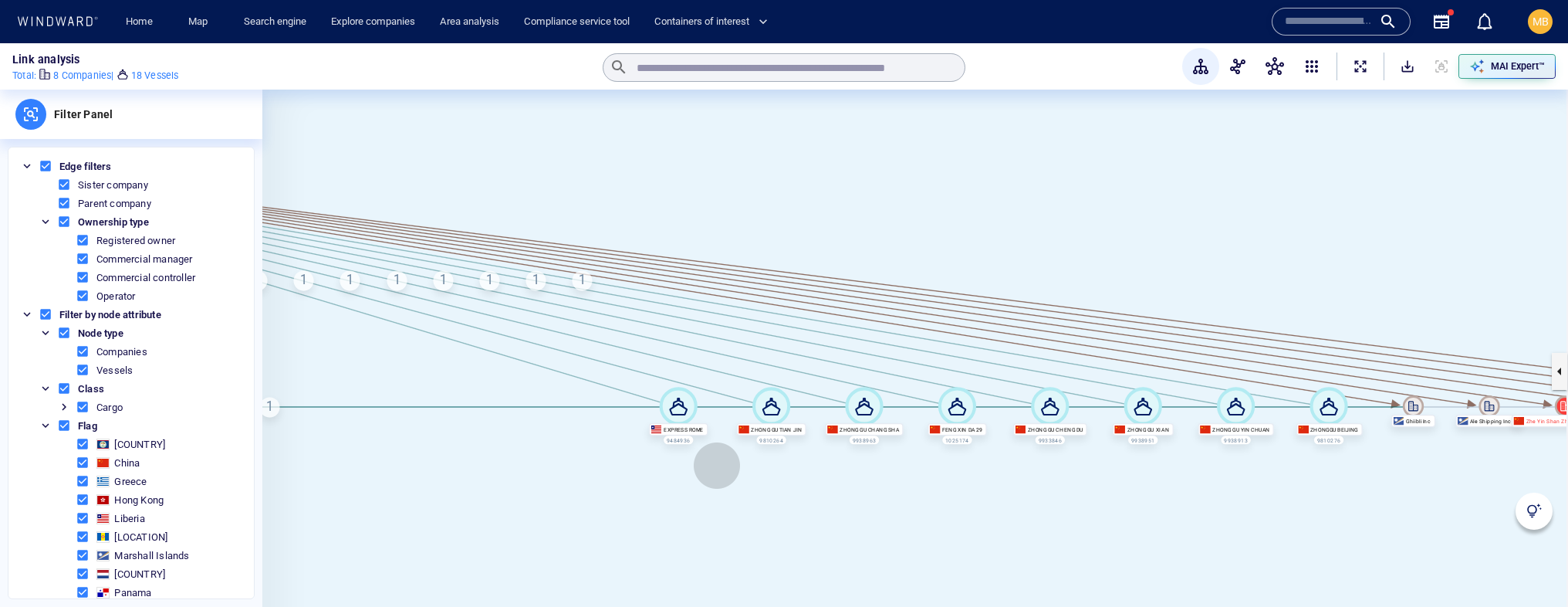 drag, startPoint x: 569, startPoint y: 471, endPoint x: 716, endPoint y: 466, distance: 147.08501 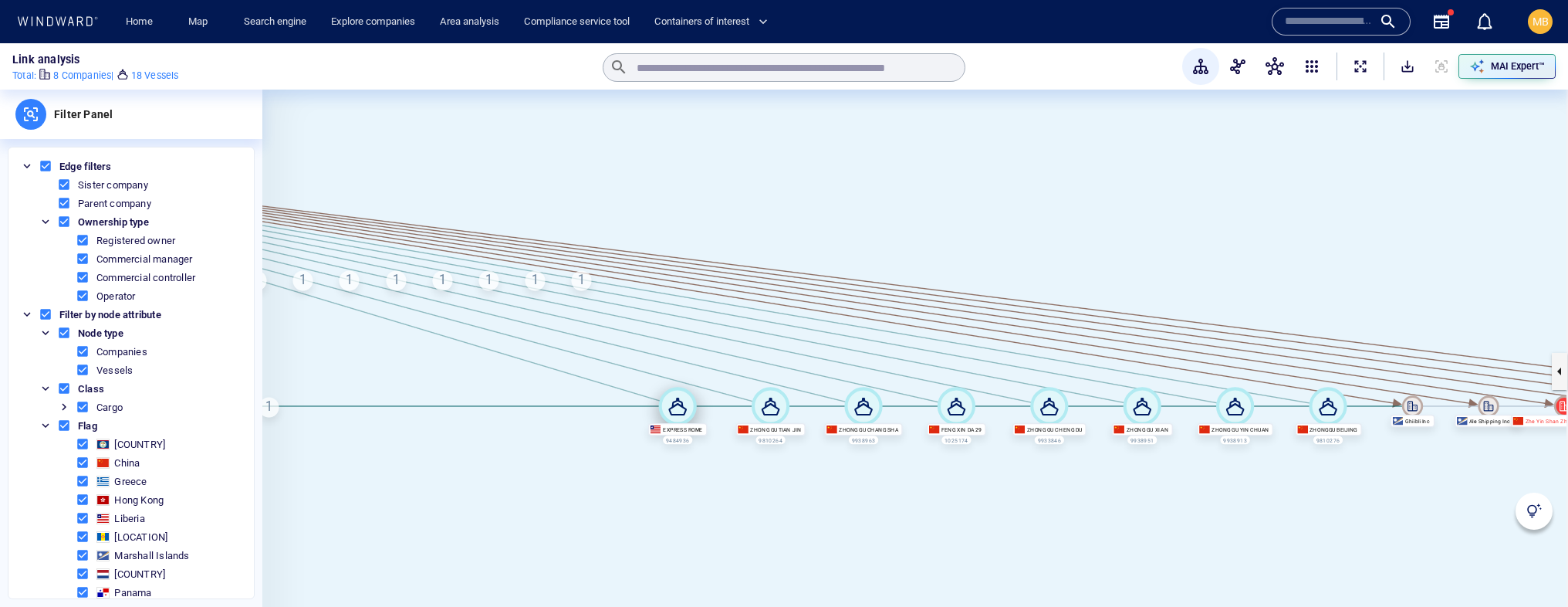 click 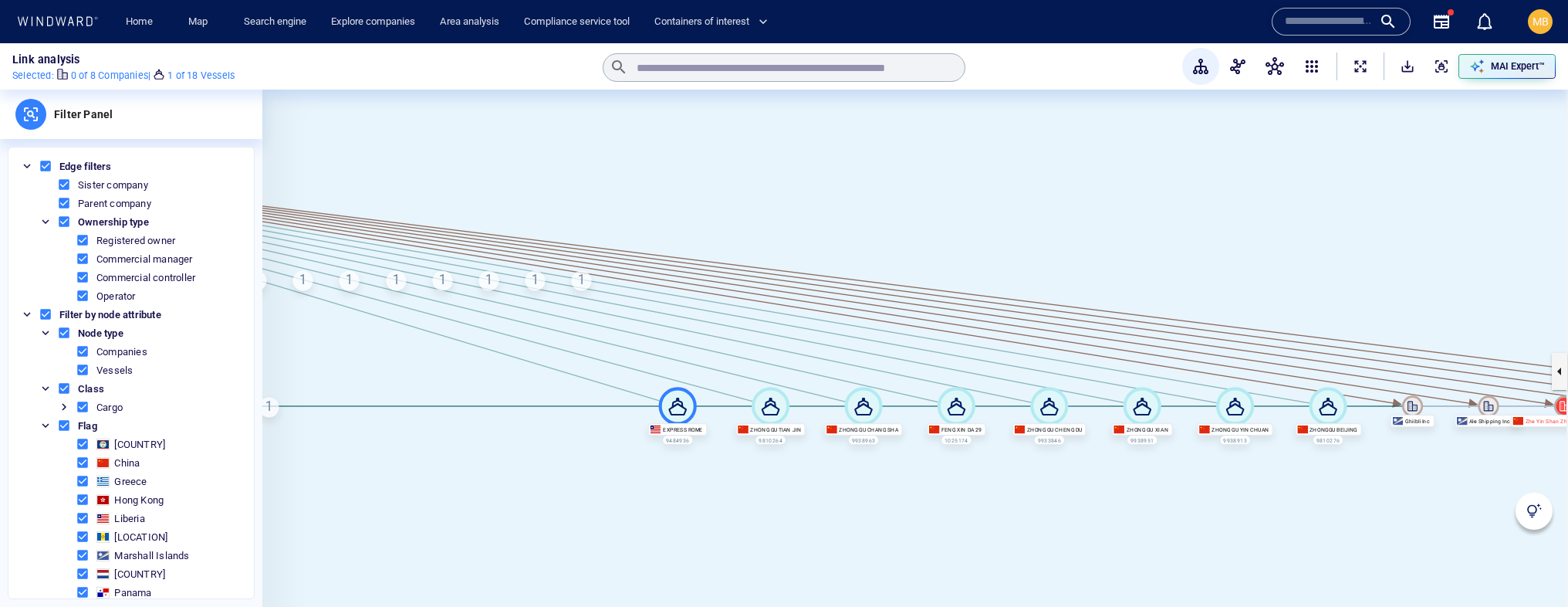 click 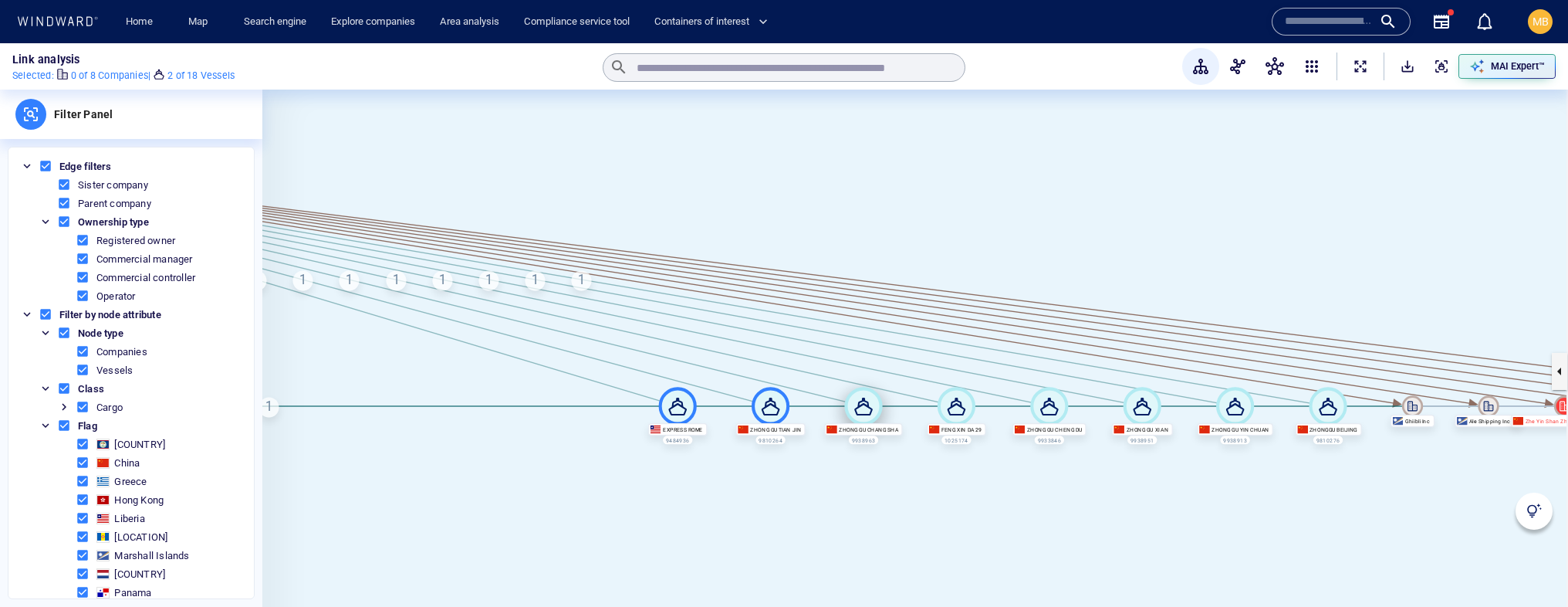 click 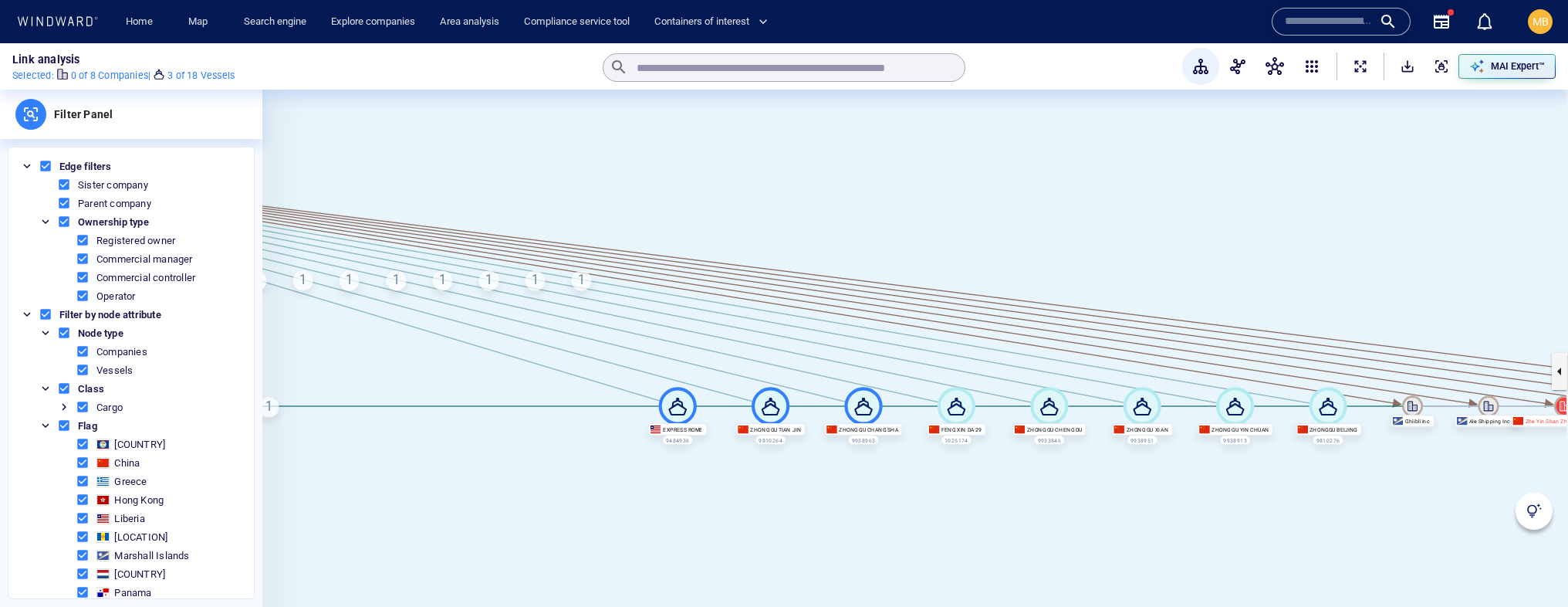 click 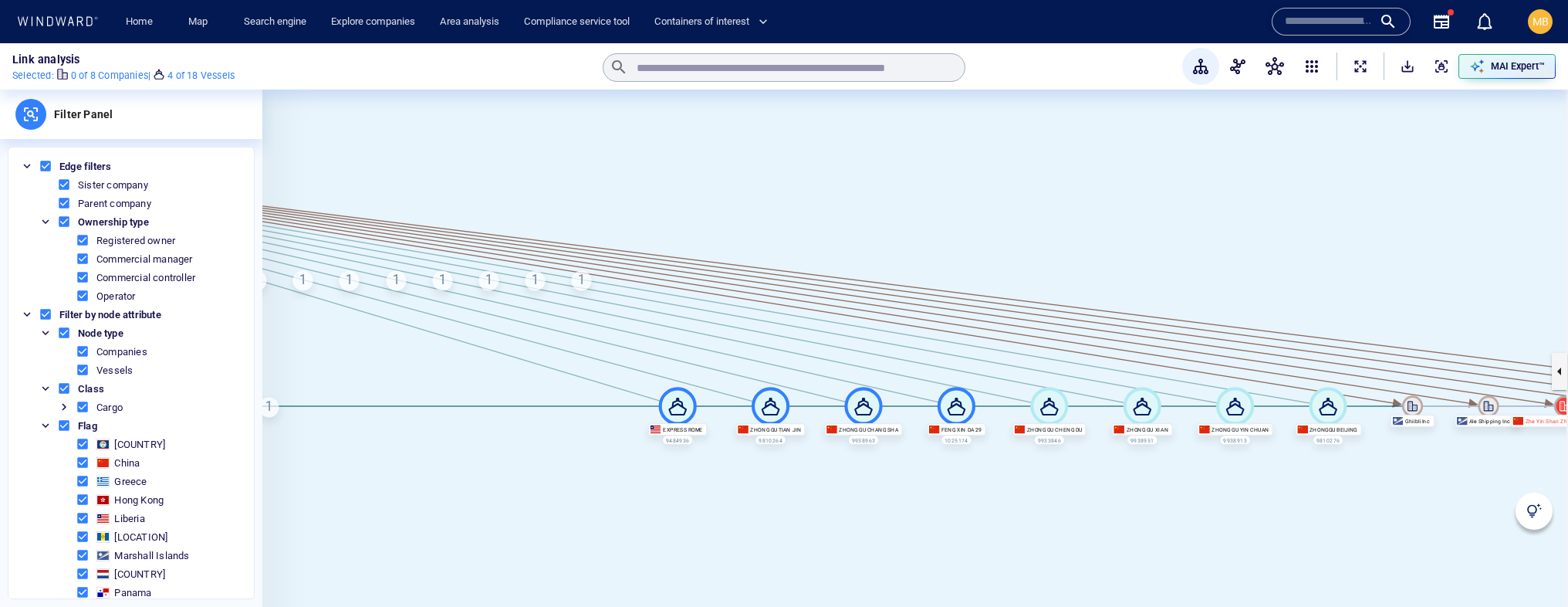 click 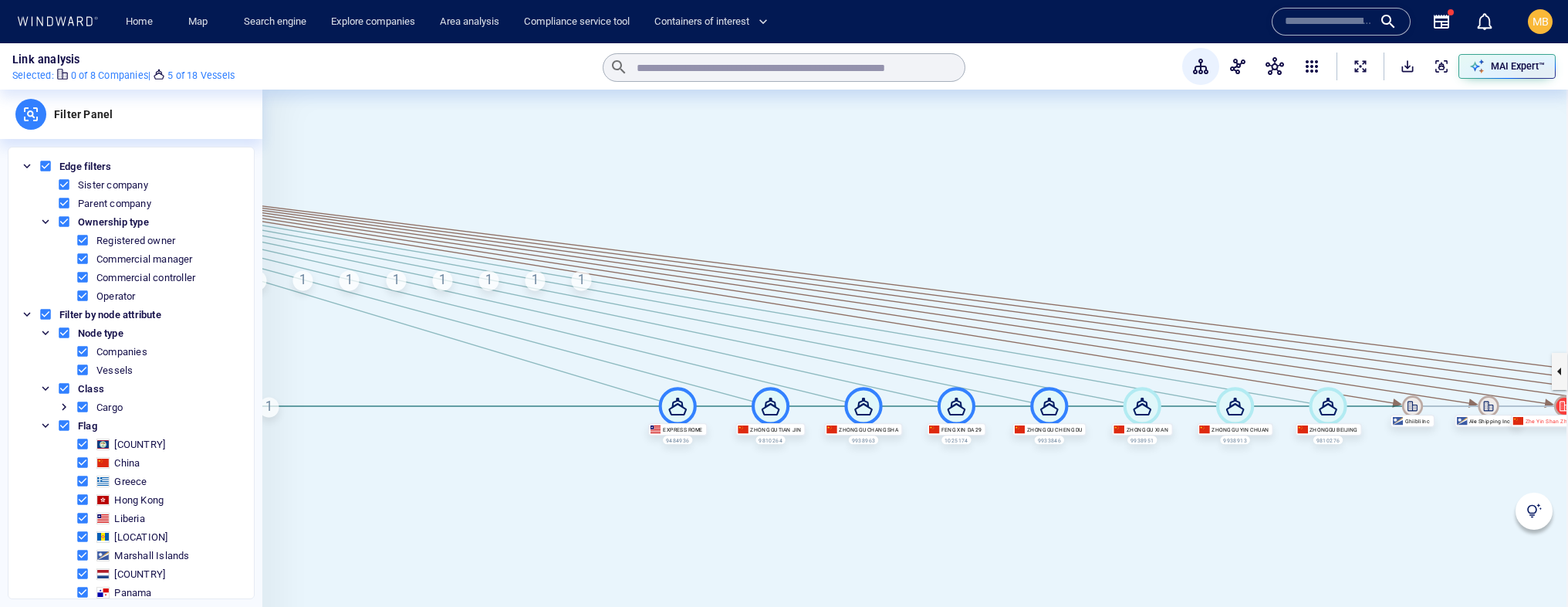 click 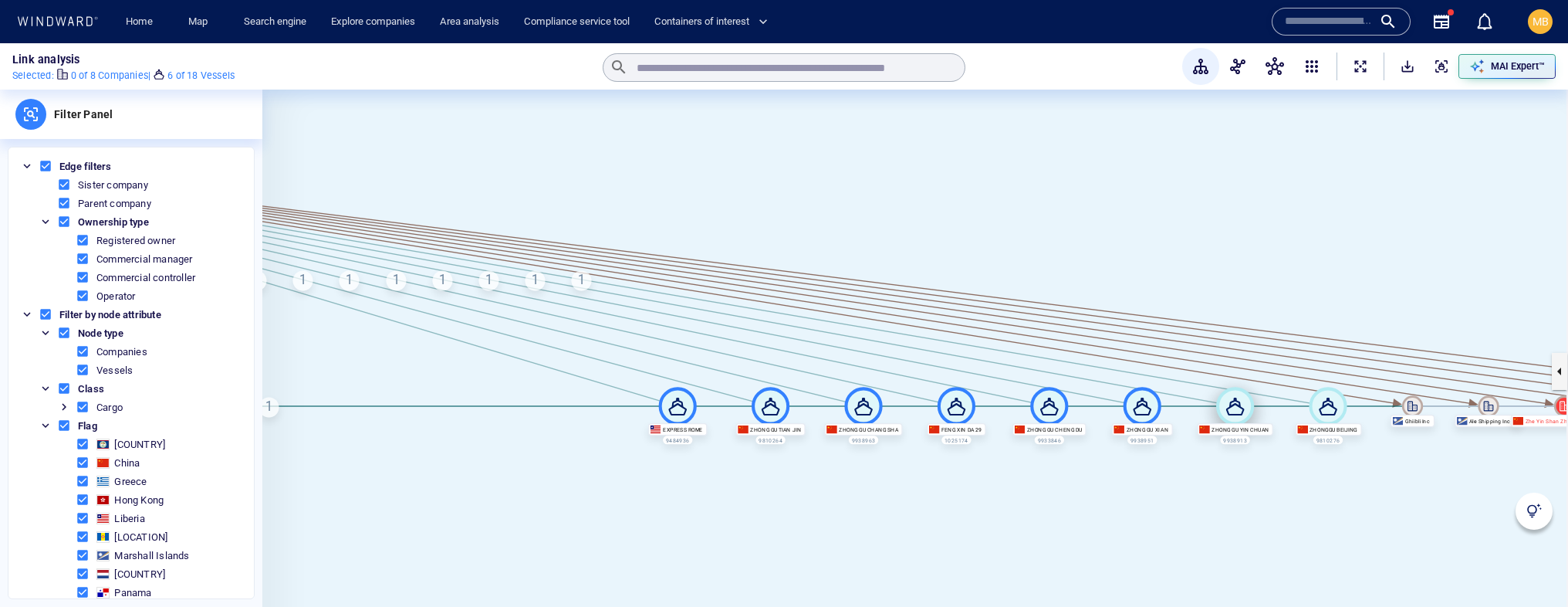 click 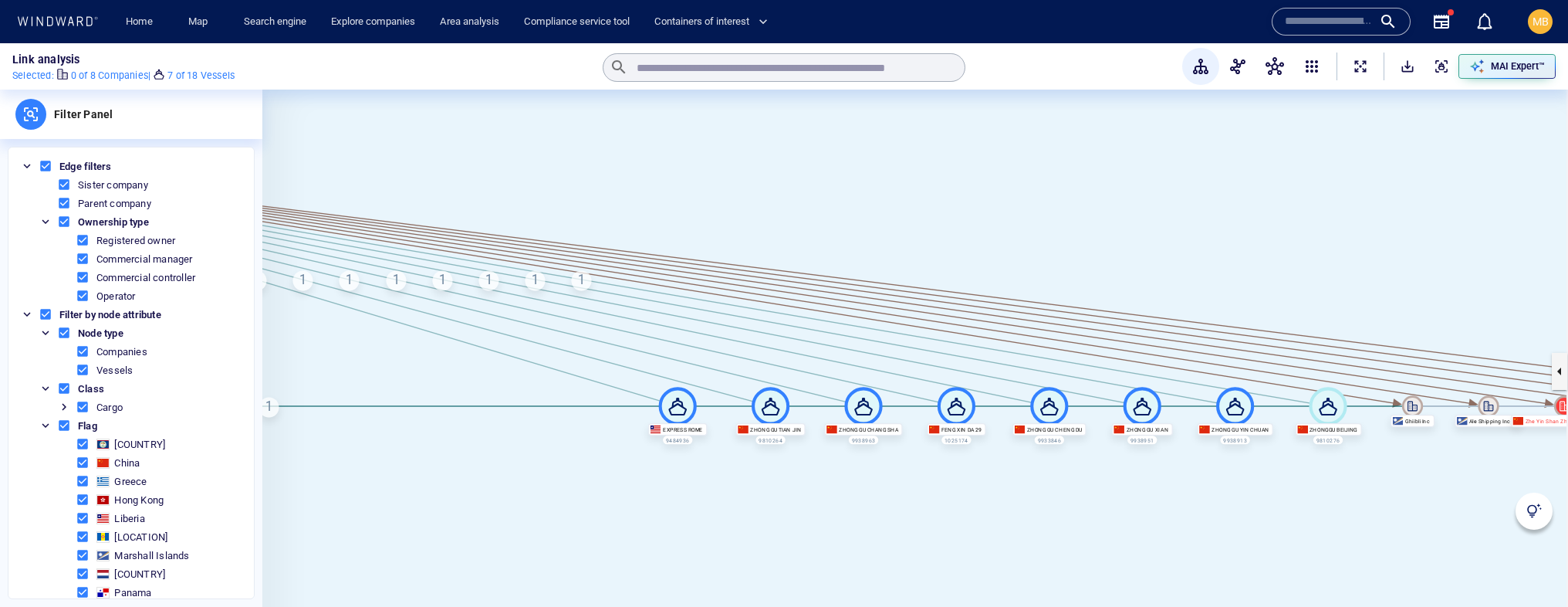 click 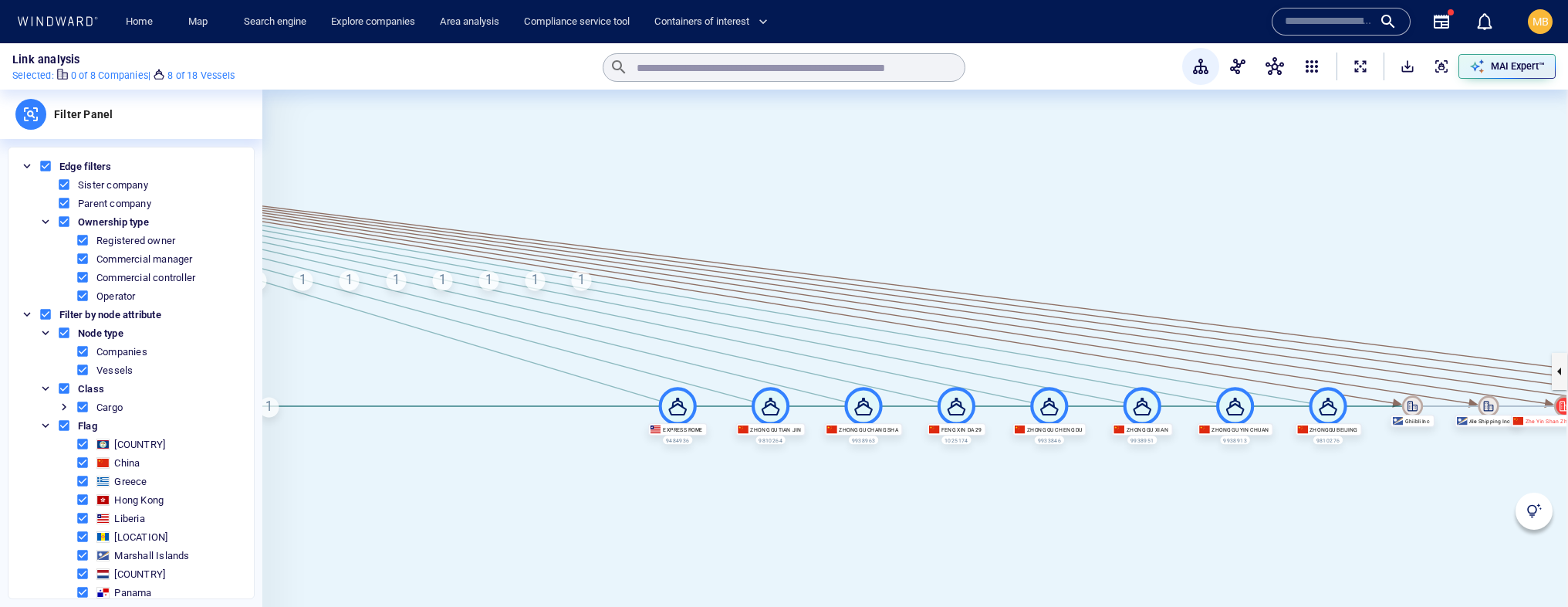 click 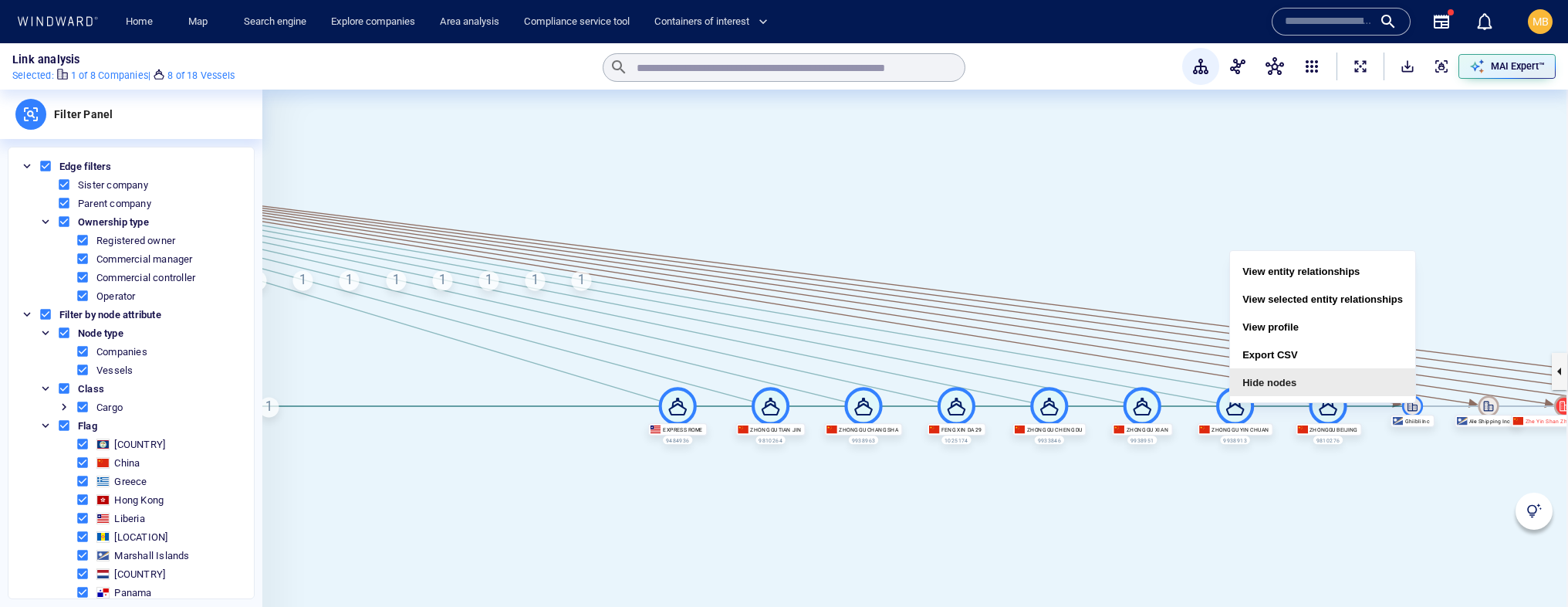 click on "Hide nodes" at bounding box center [1323, 382] 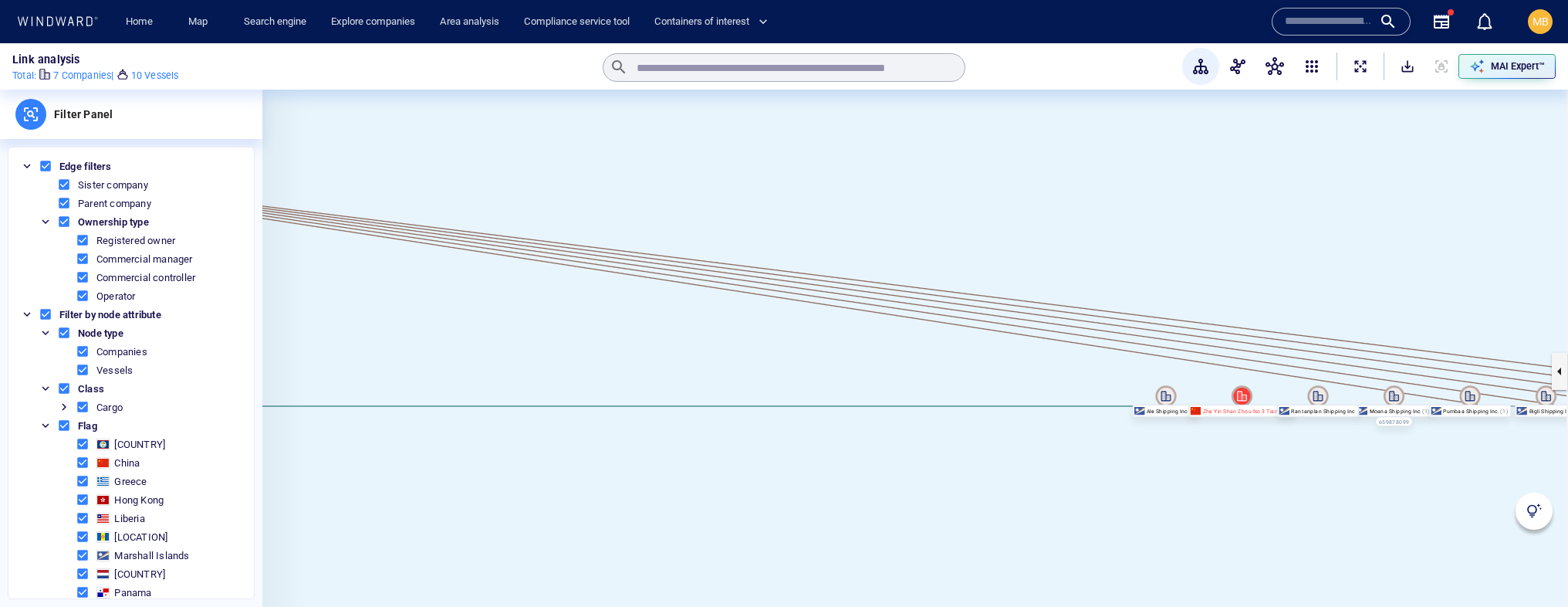 drag, startPoint x: 1397, startPoint y: 428, endPoint x: 1071, endPoint y: 418, distance: 326.1533 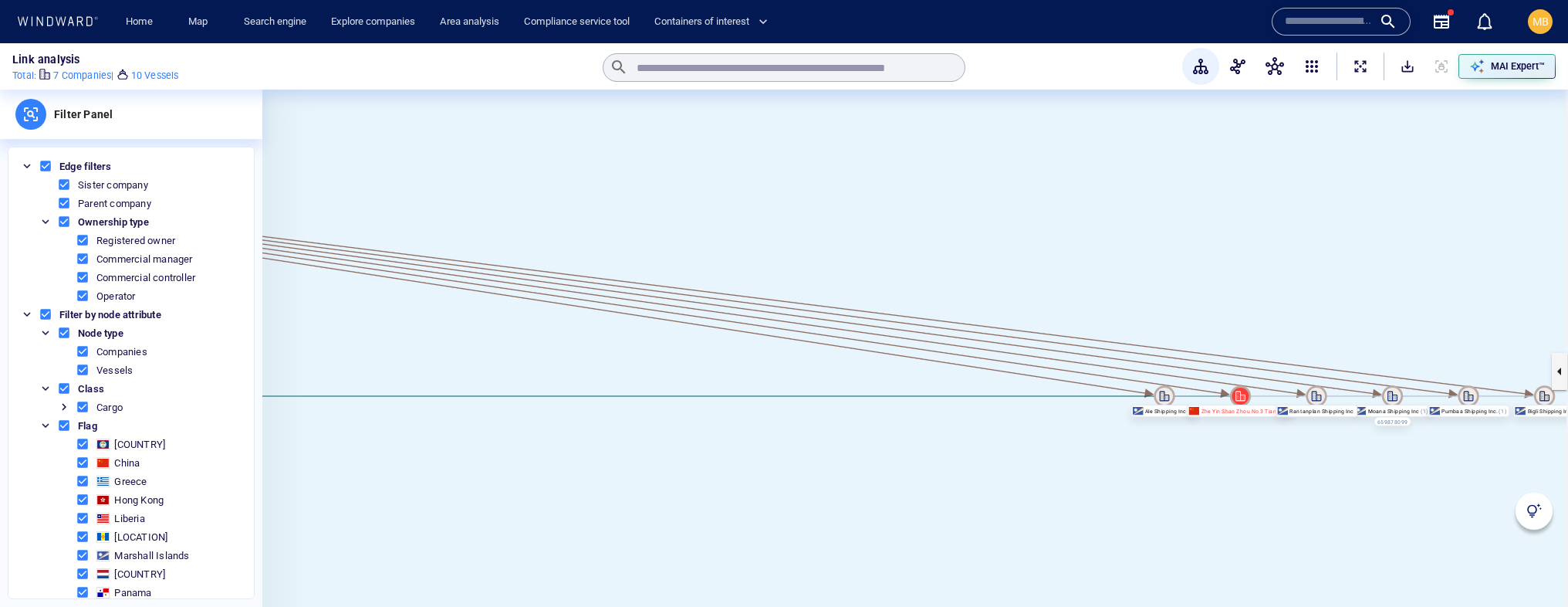 click 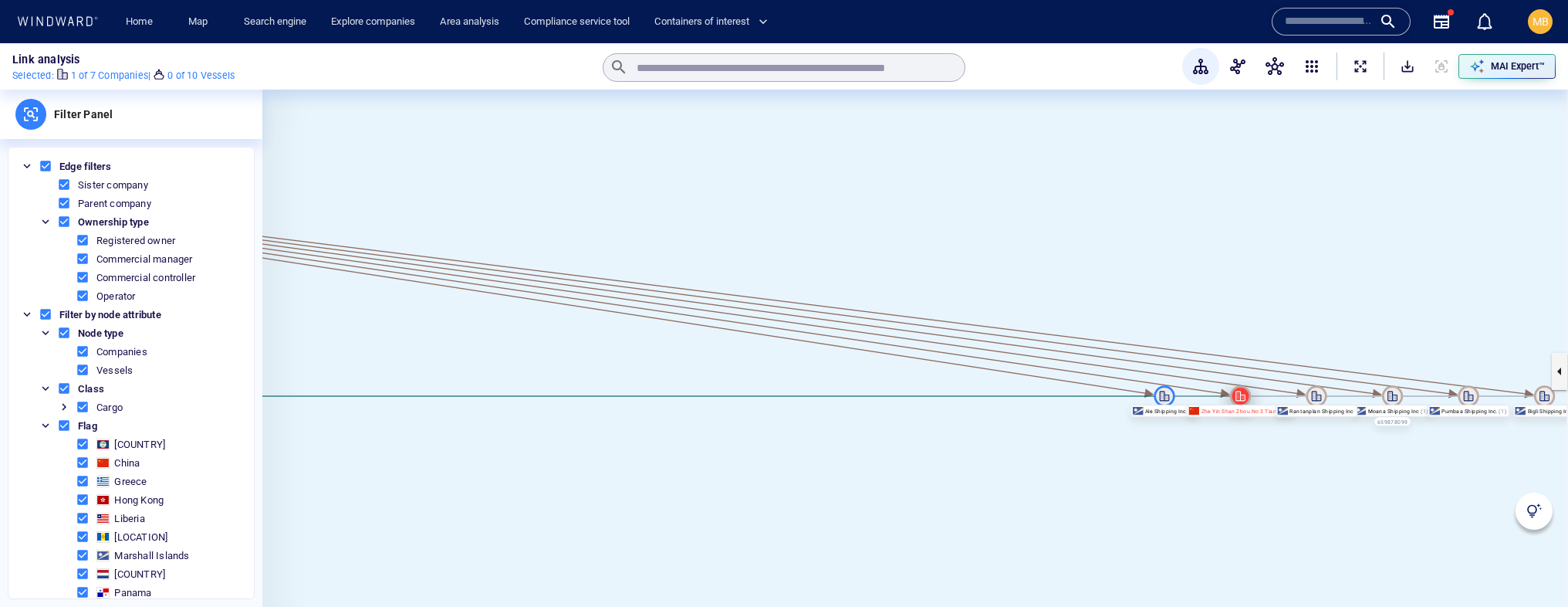 click 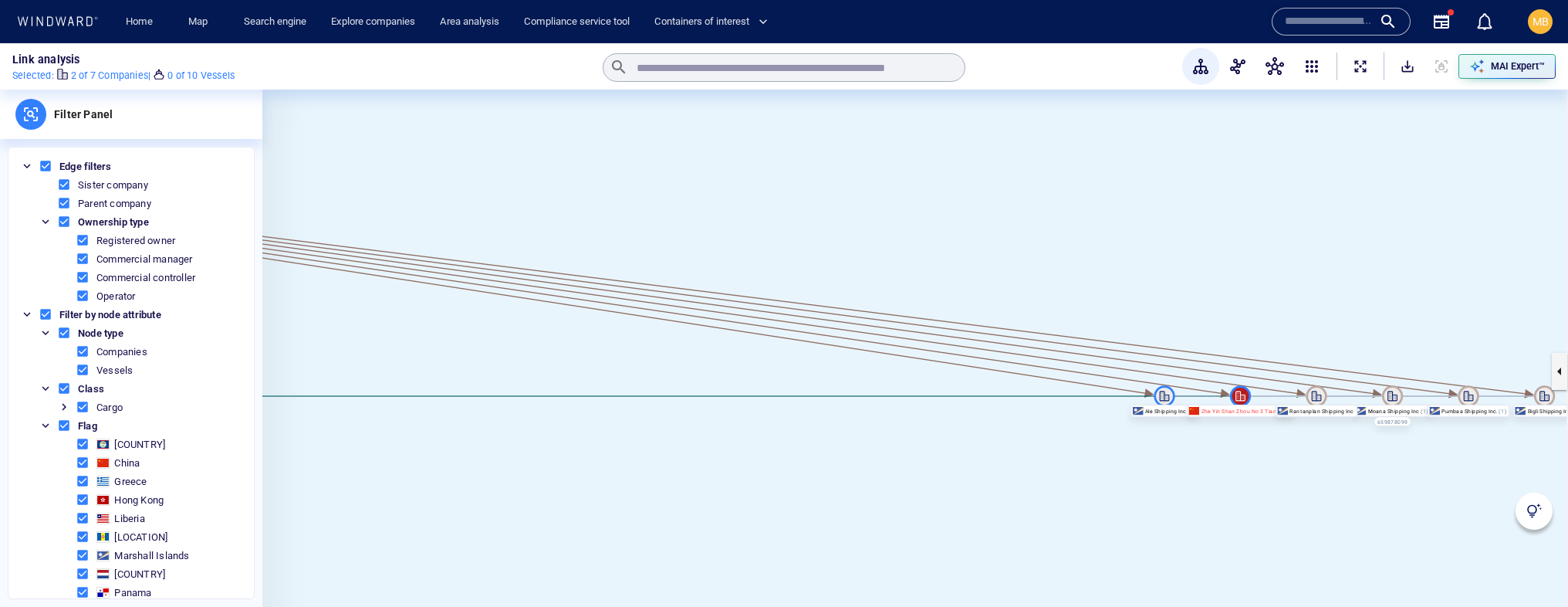 click 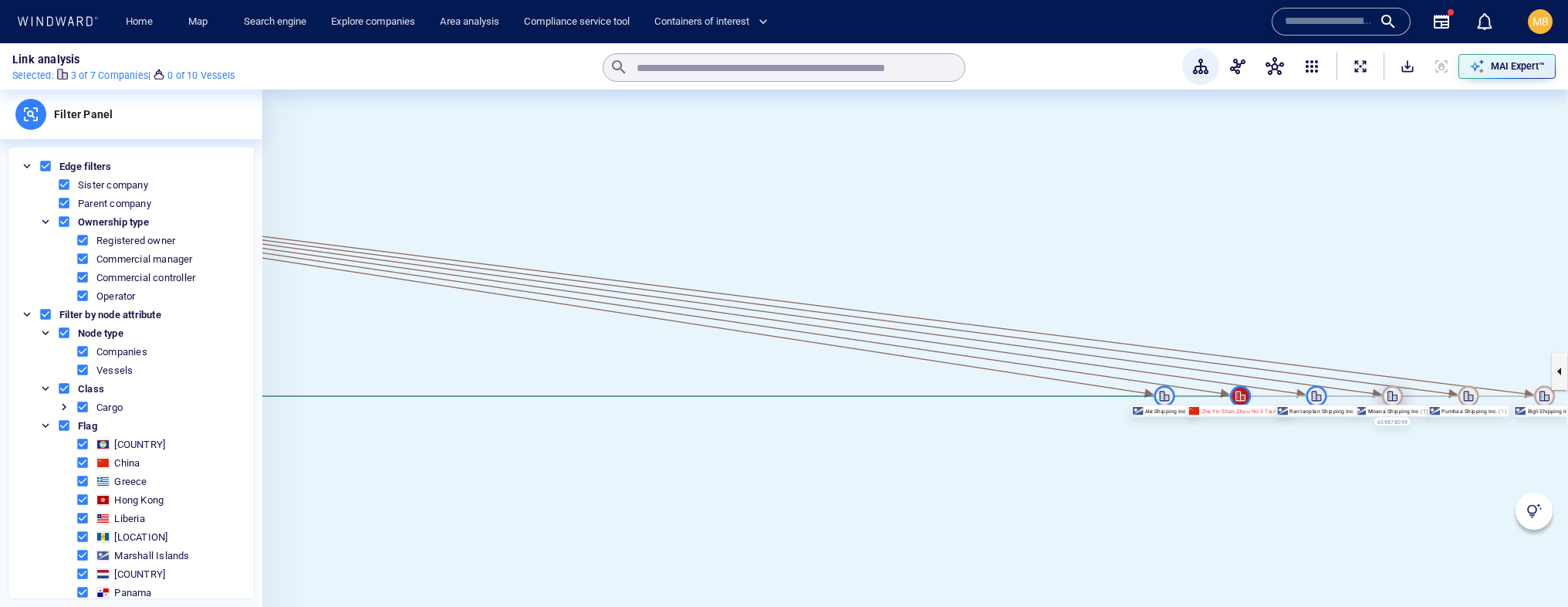 click 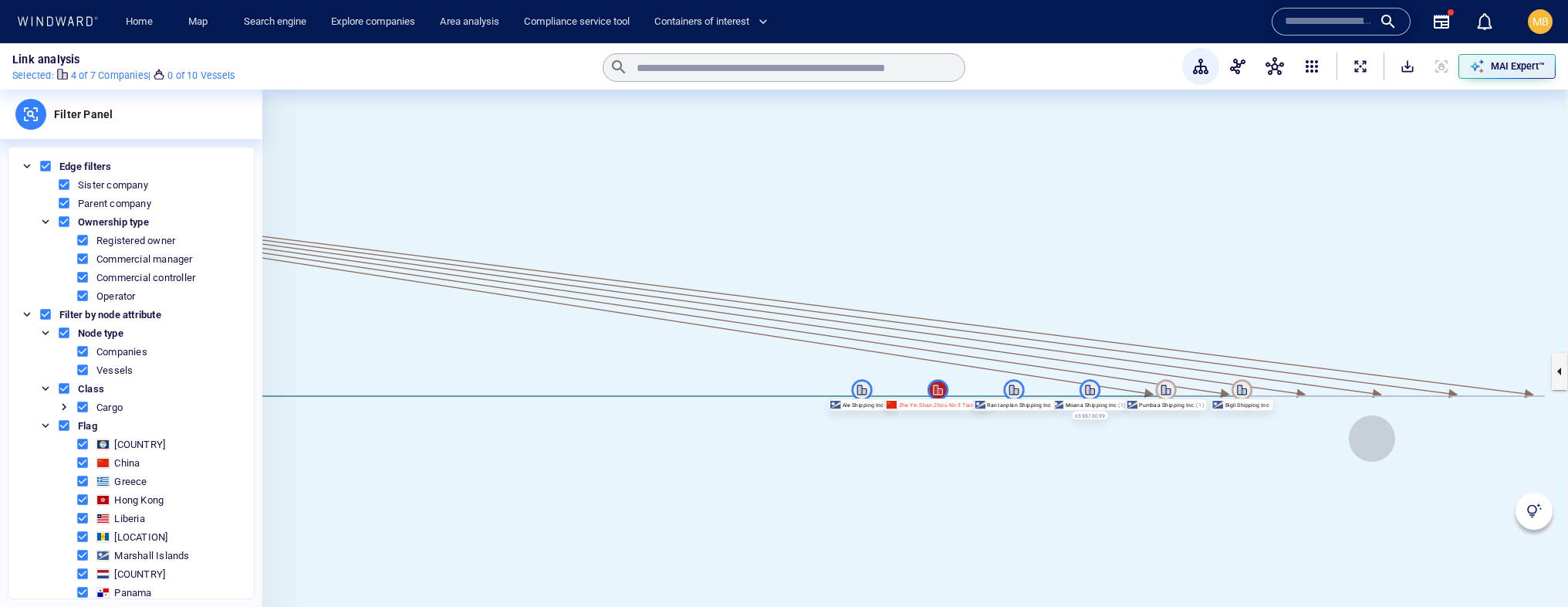 drag, startPoint x: 1372, startPoint y: 439, endPoint x: 1080, endPoint y: 432, distance: 292.0839 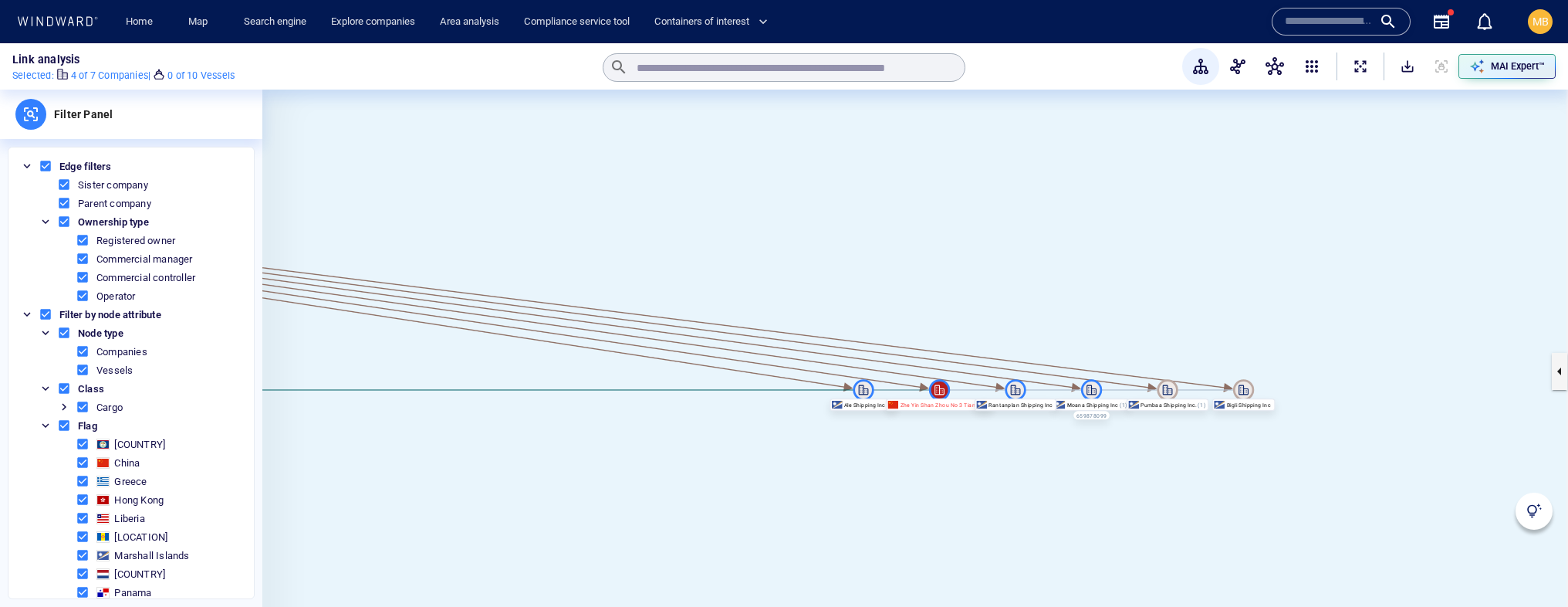 click 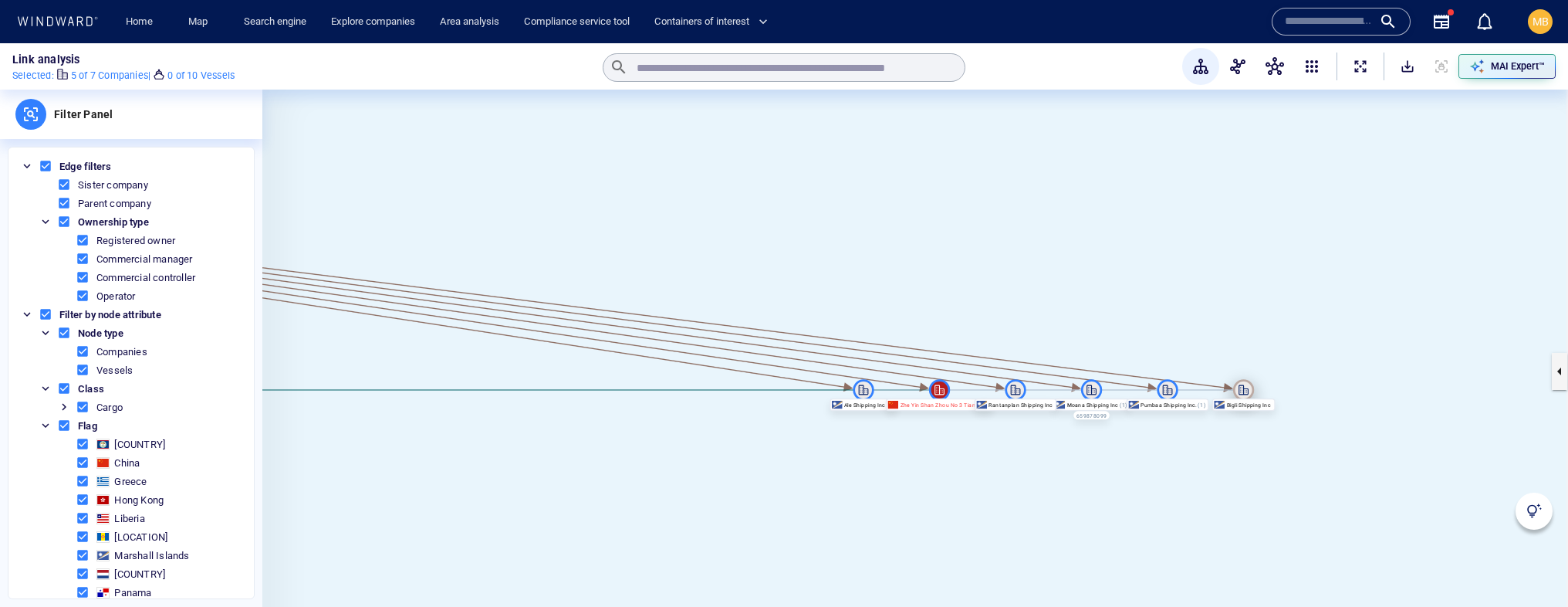 click 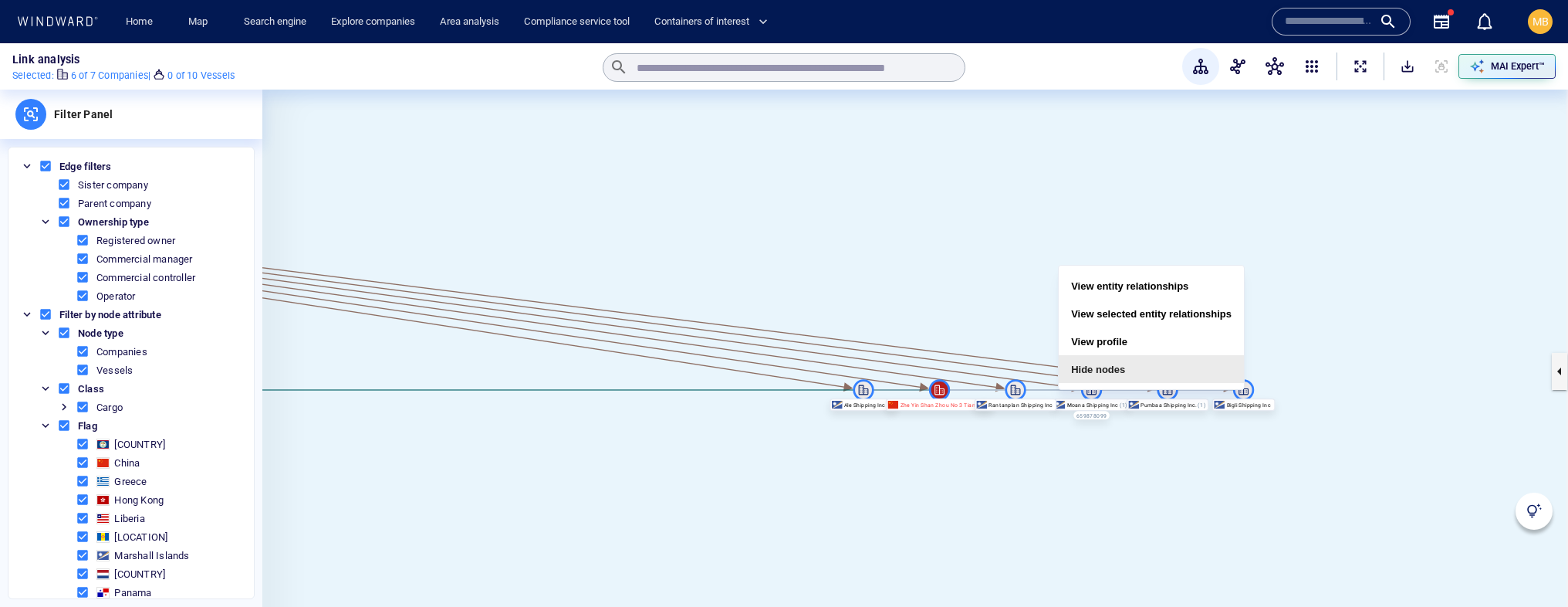 click on "Hide nodes" at bounding box center [1151, 369] 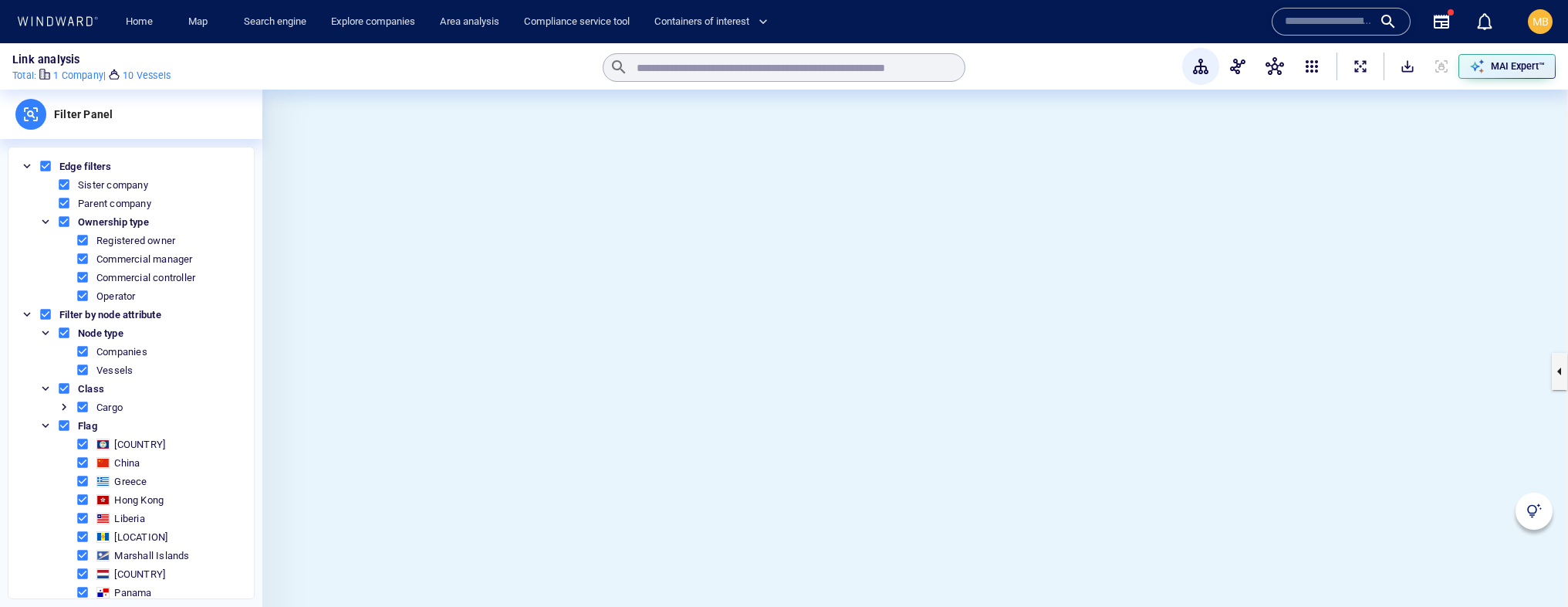 drag, startPoint x: 1006, startPoint y: 417, endPoint x: 1364, endPoint y: 418, distance: 358.0014 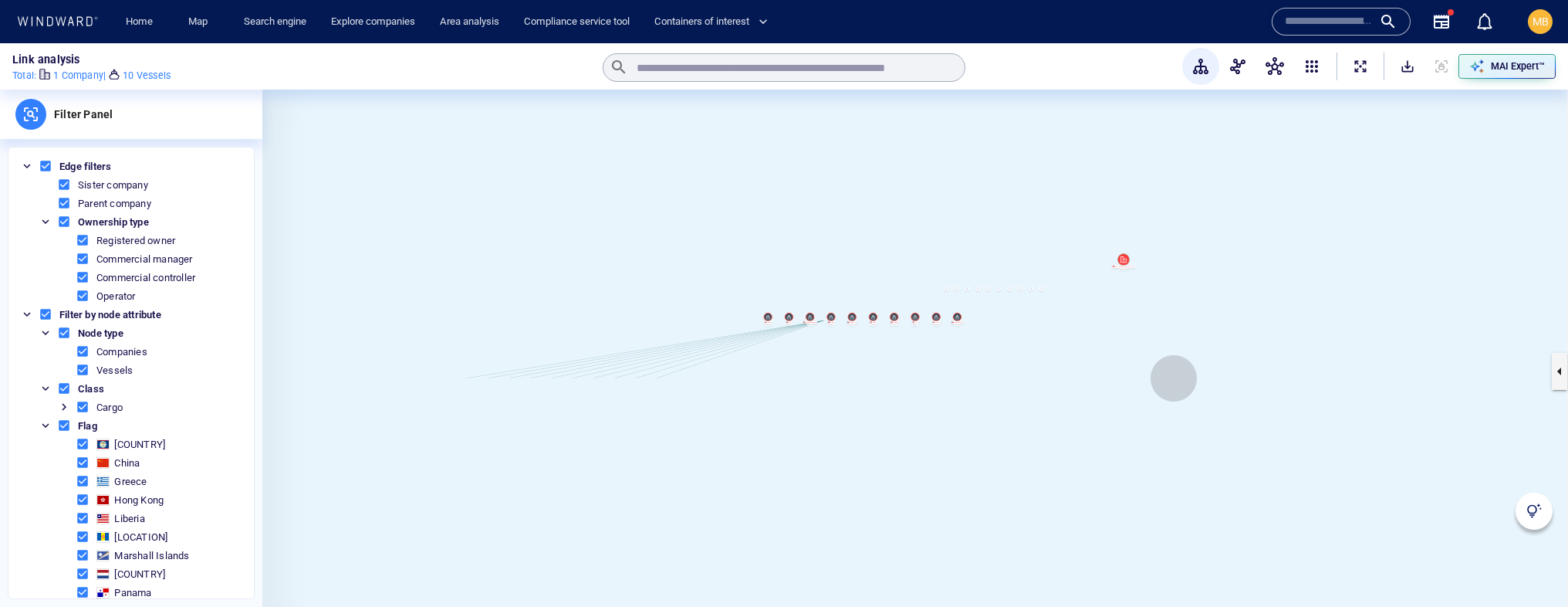 drag, startPoint x: 898, startPoint y: 437, endPoint x: 1209, endPoint y: 378, distance: 316.54699 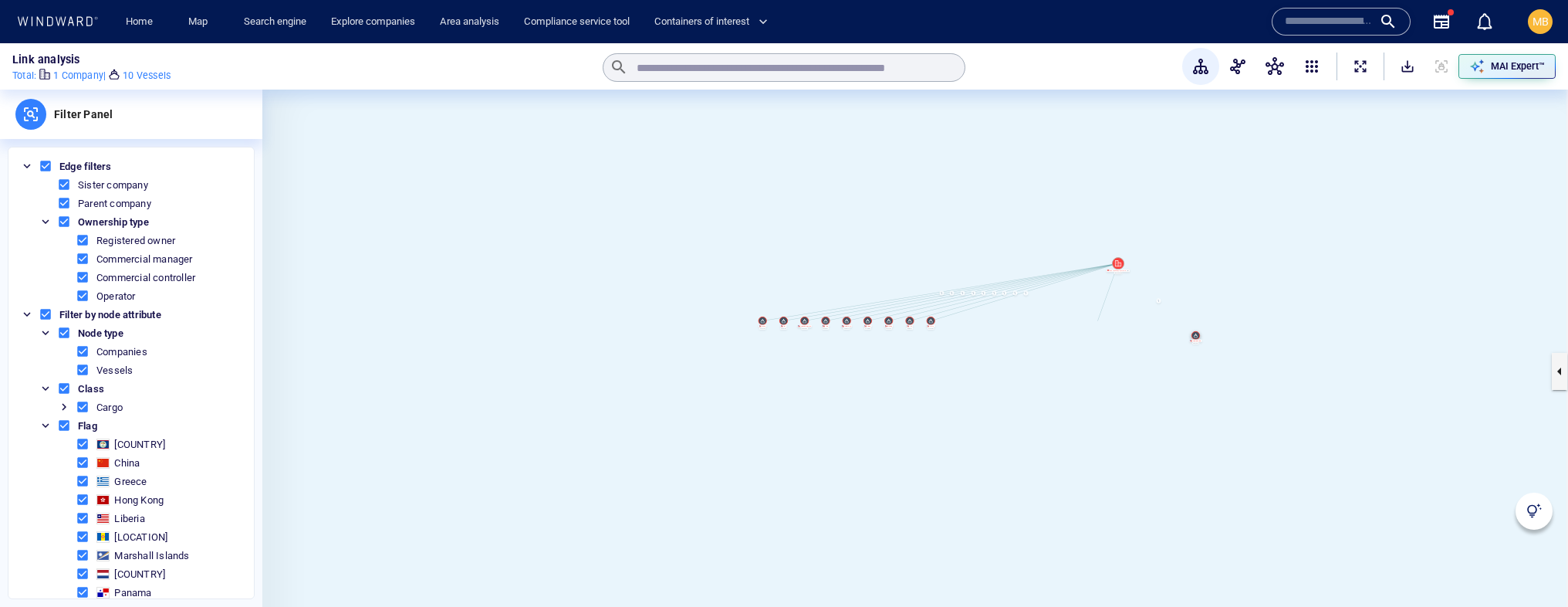 drag, startPoint x: 948, startPoint y: 320, endPoint x: 1190, endPoint y: 332, distance: 242.29734 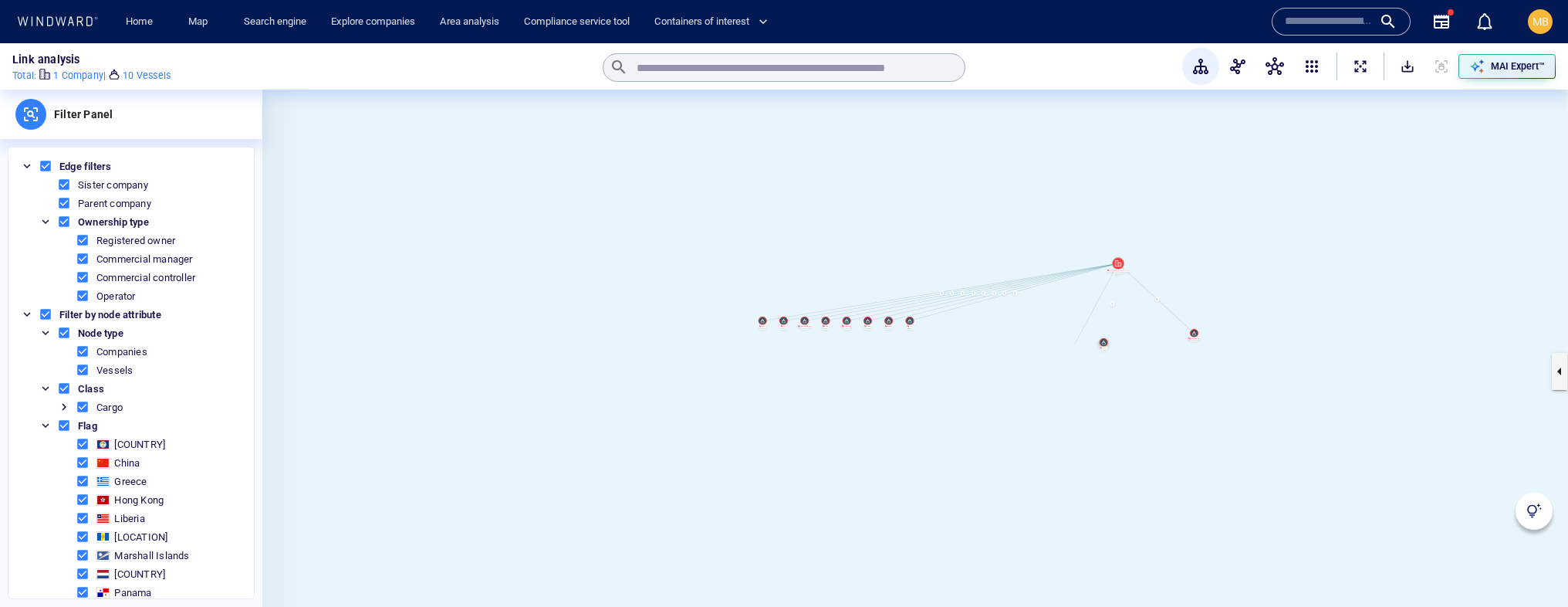 drag, startPoint x: 929, startPoint y: 324, endPoint x: 1106, endPoint y: 341, distance: 177.81451 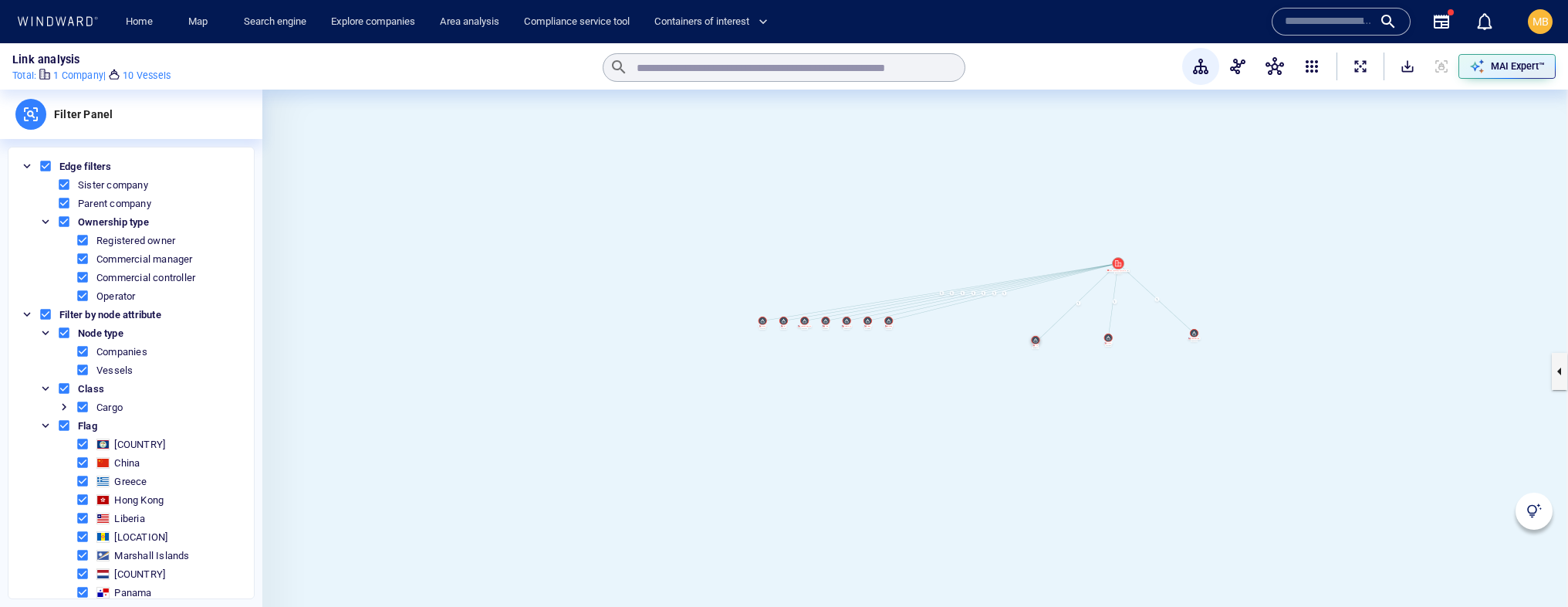 drag, startPoint x: 910, startPoint y: 320, endPoint x: 1037, endPoint y: 340, distance: 128.5652 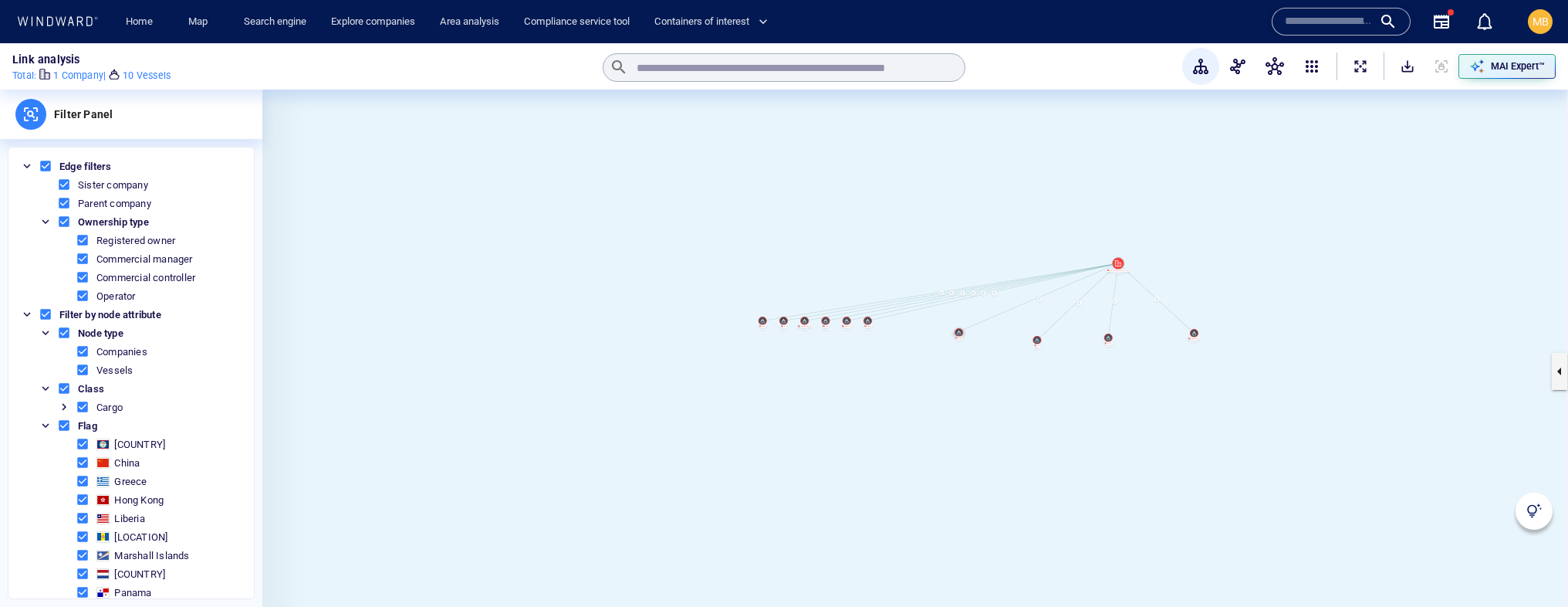 drag, startPoint x: 887, startPoint y: 318, endPoint x: 957, endPoint y: 330, distance: 71.02112 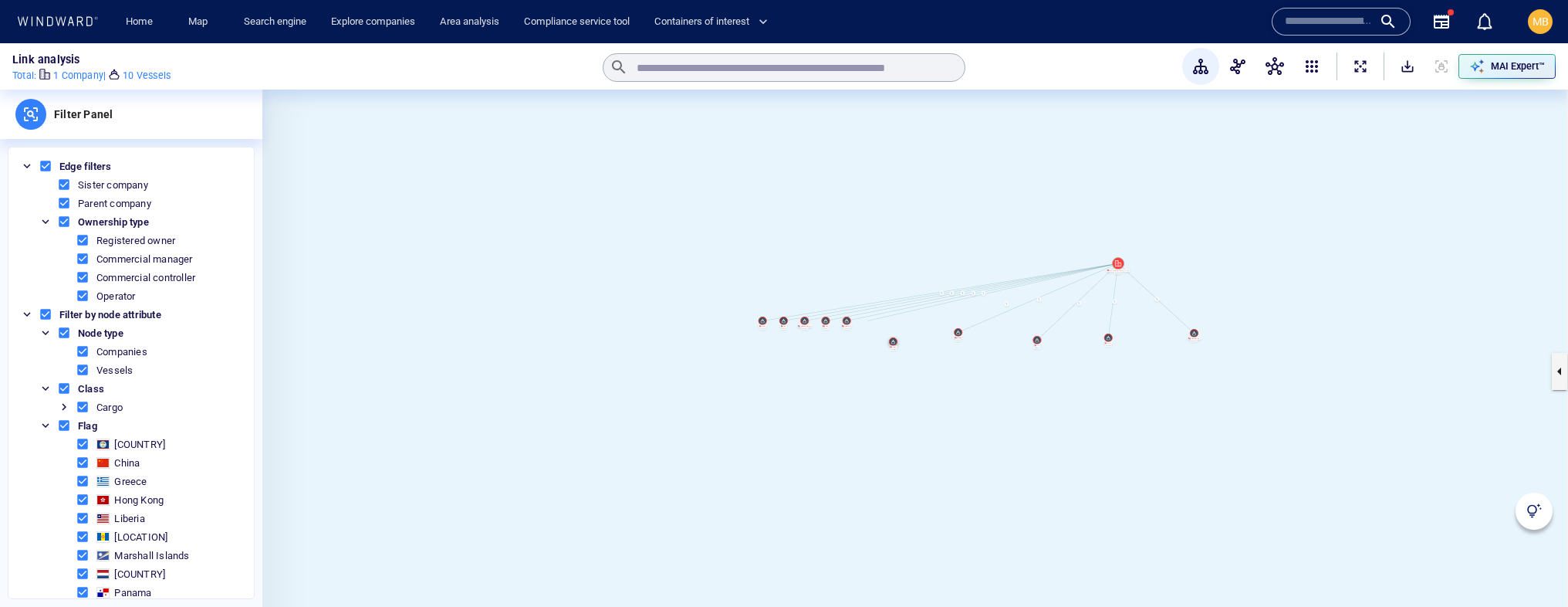 drag, startPoint x: 863, startPoint y: 320, endPoint x: 889, endPoint y: 333, distance: 29.068884 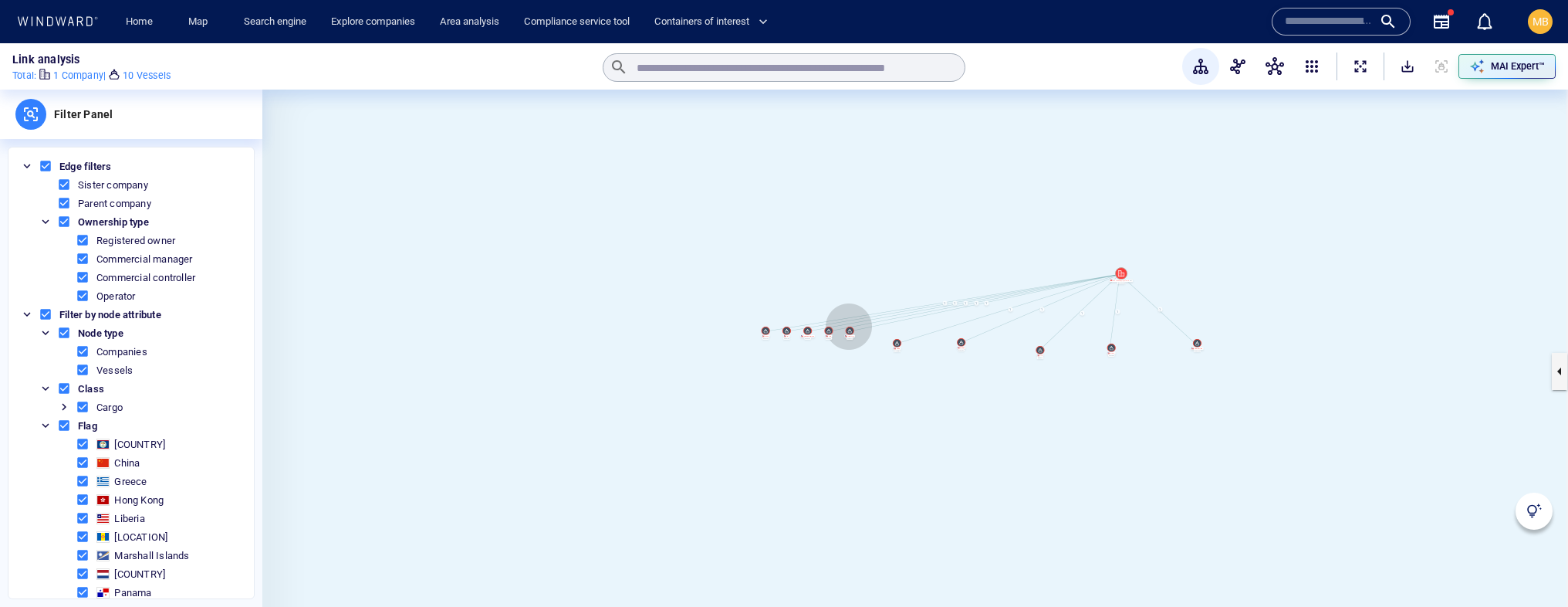 click at bounding box center (915, 371) 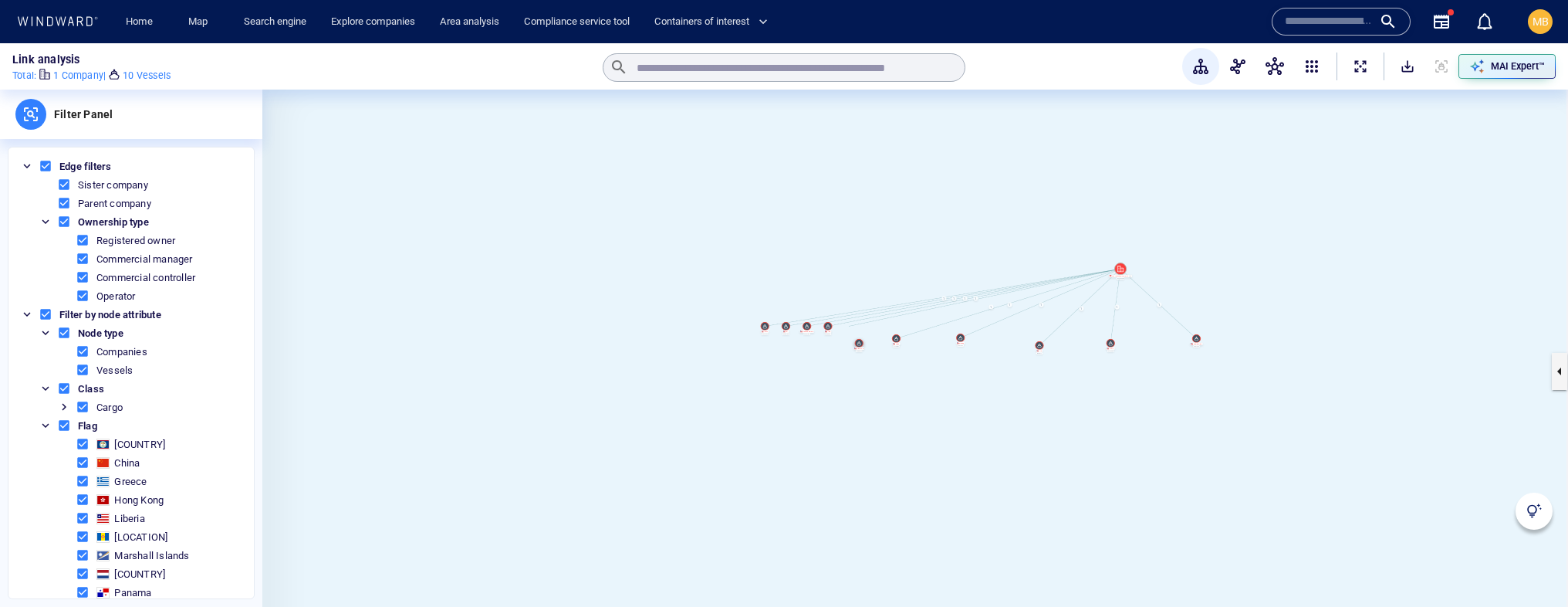 drag, startPoint x: 850, startPoint y: 332, endPoint x: 857, endPoint y: 347, distance: 16.552945 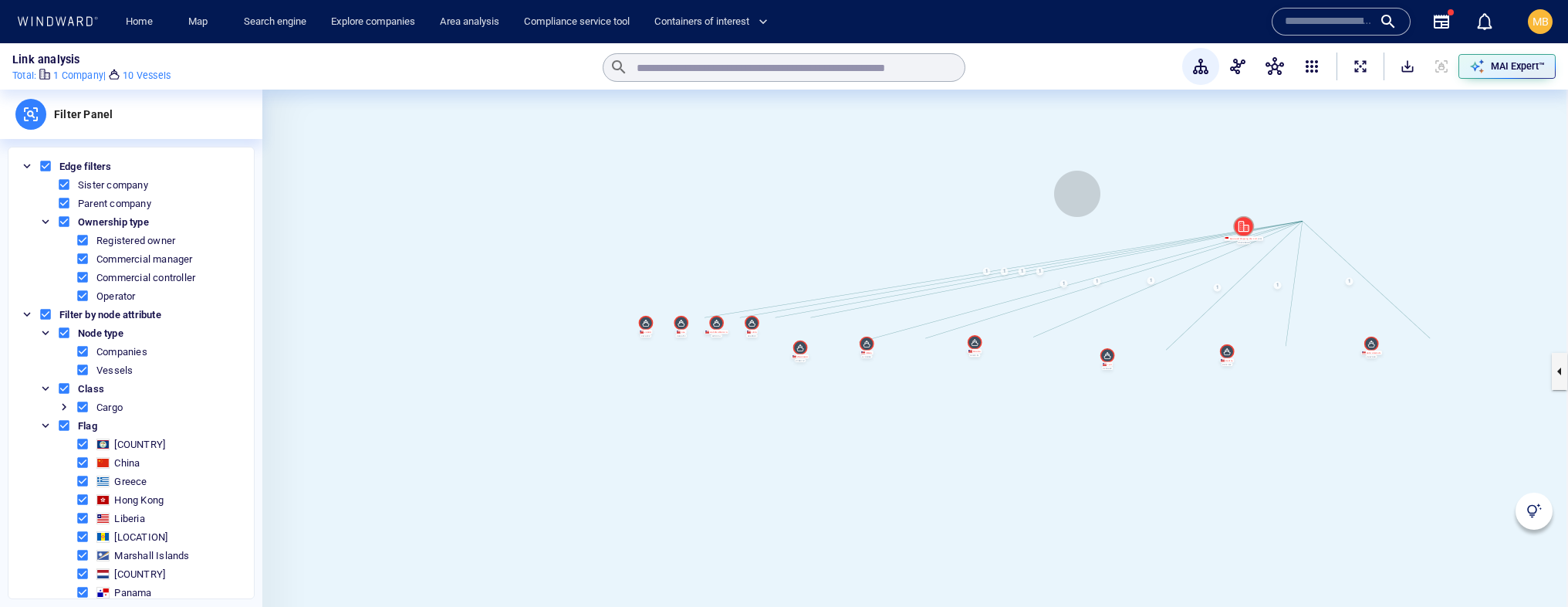 drag, startPoint x: 1095, startPoint y: 193, endPoint x: 976, endPoint y: 209, distance: 120.07081 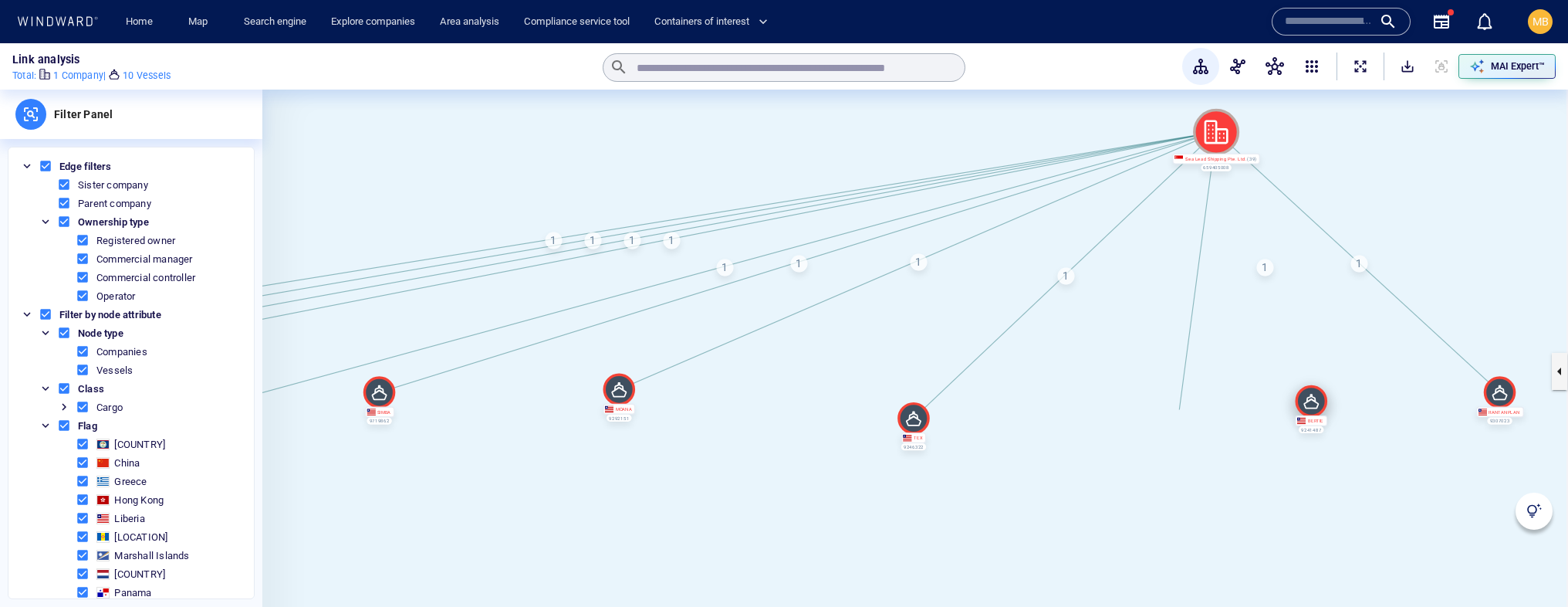drag, startPoint x: 1185, startPoint y: 408, endPoint x: 1312, endPoint y: 402, distance: 127.14165 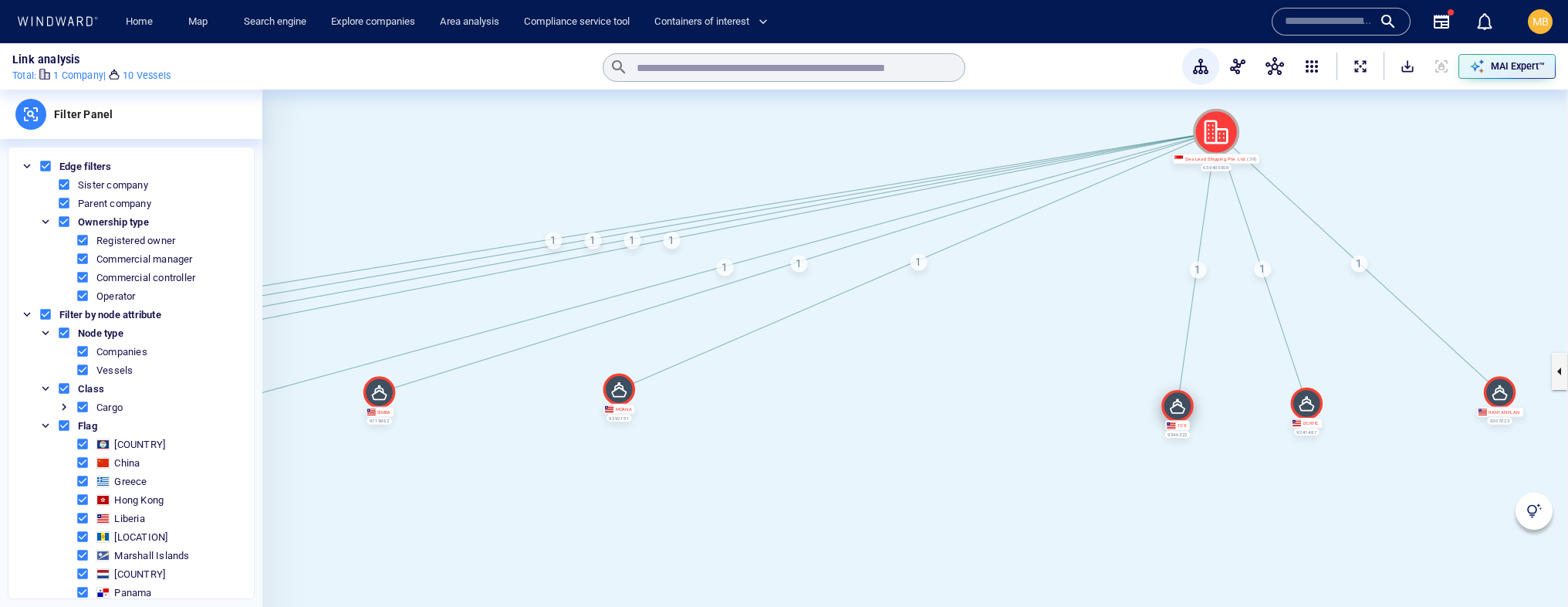 drag, startPoint x: 915, startPoint y: 416, endPoint x: 1180, endPoint y: 404, distance: 265.272 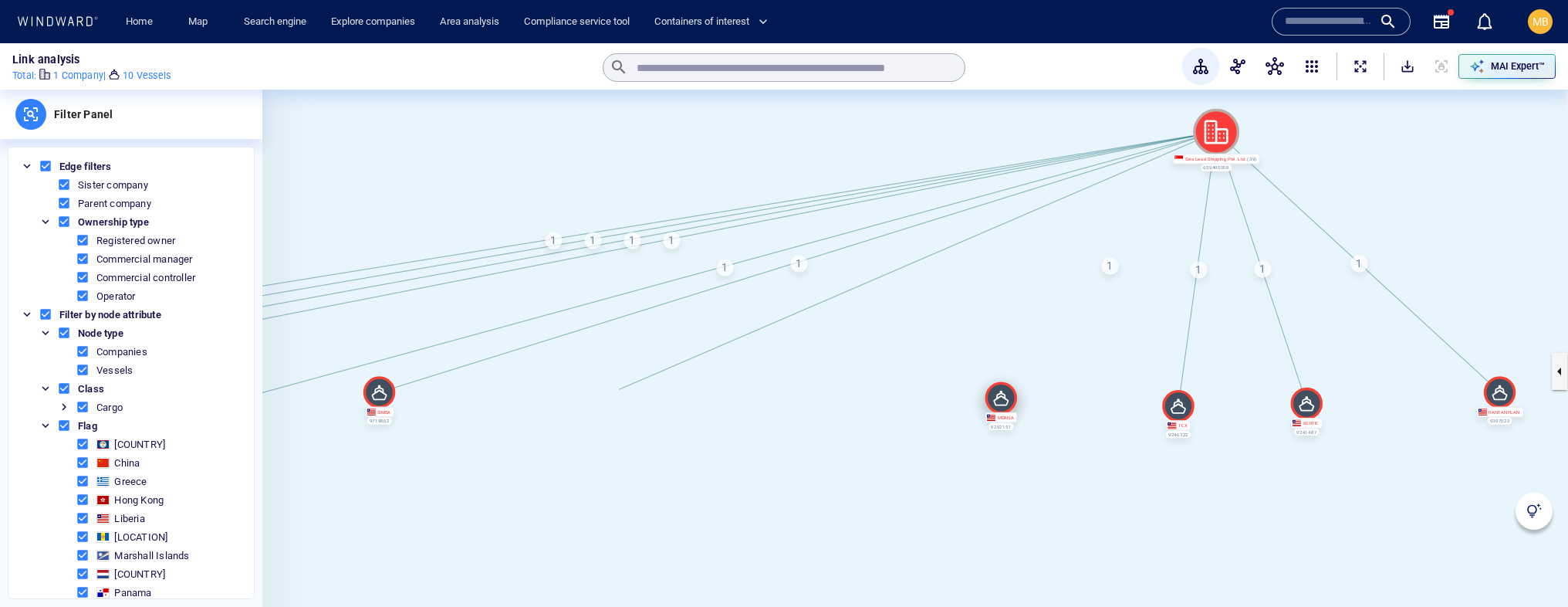 drag, startPoint x: 615, startPoint y: 386, endPoint x: 1003, endPoint y: 395, distance: 388.10437 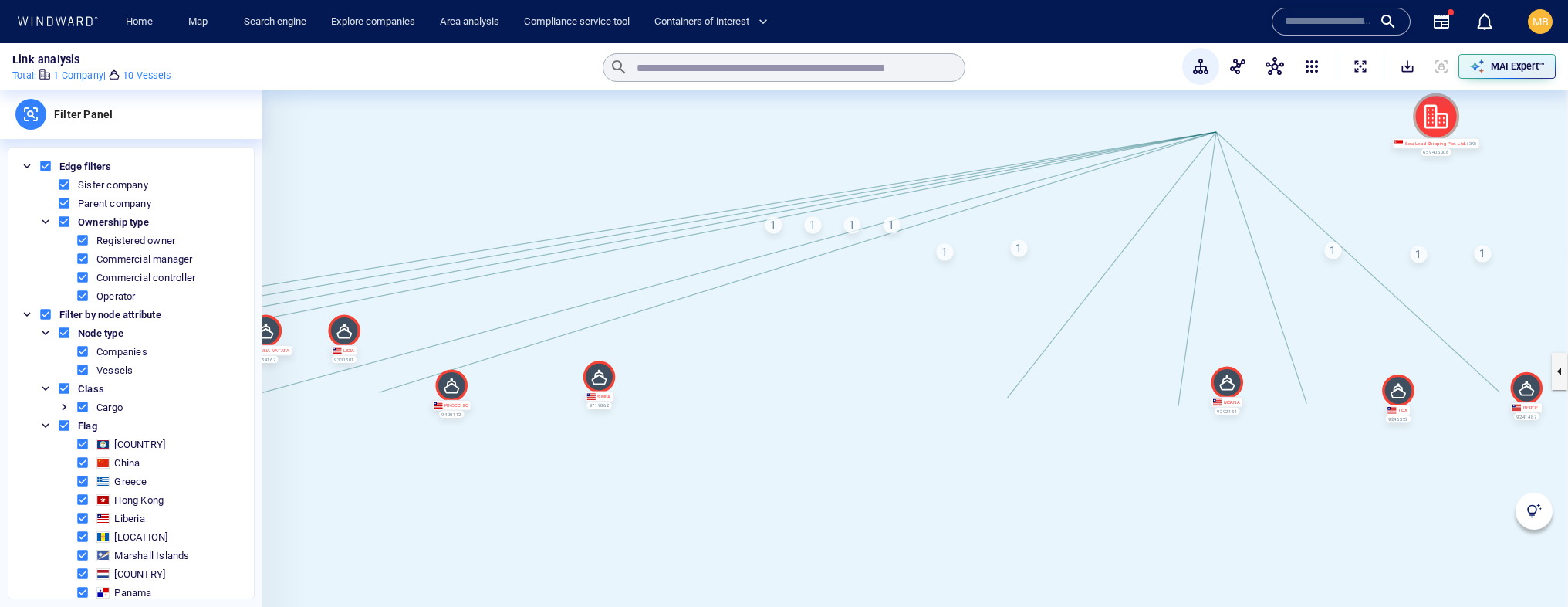 drag, startPoint x: 776, startPoint y: 358, endPoint x: 1152, endPoint y: 337, distance: 376.58598 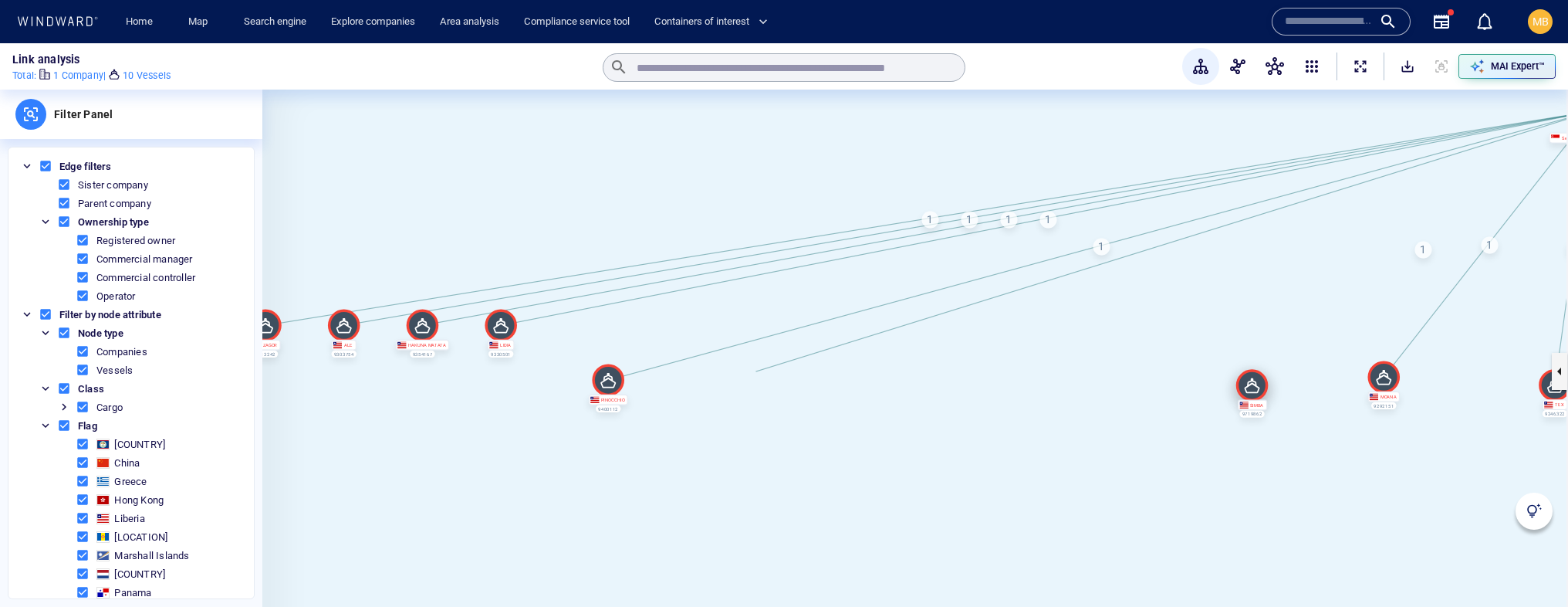 drag, startPoint x: 753, startPoint y: 371, endPoint x: 1249, endPoint y: 385, distance: 496.19754 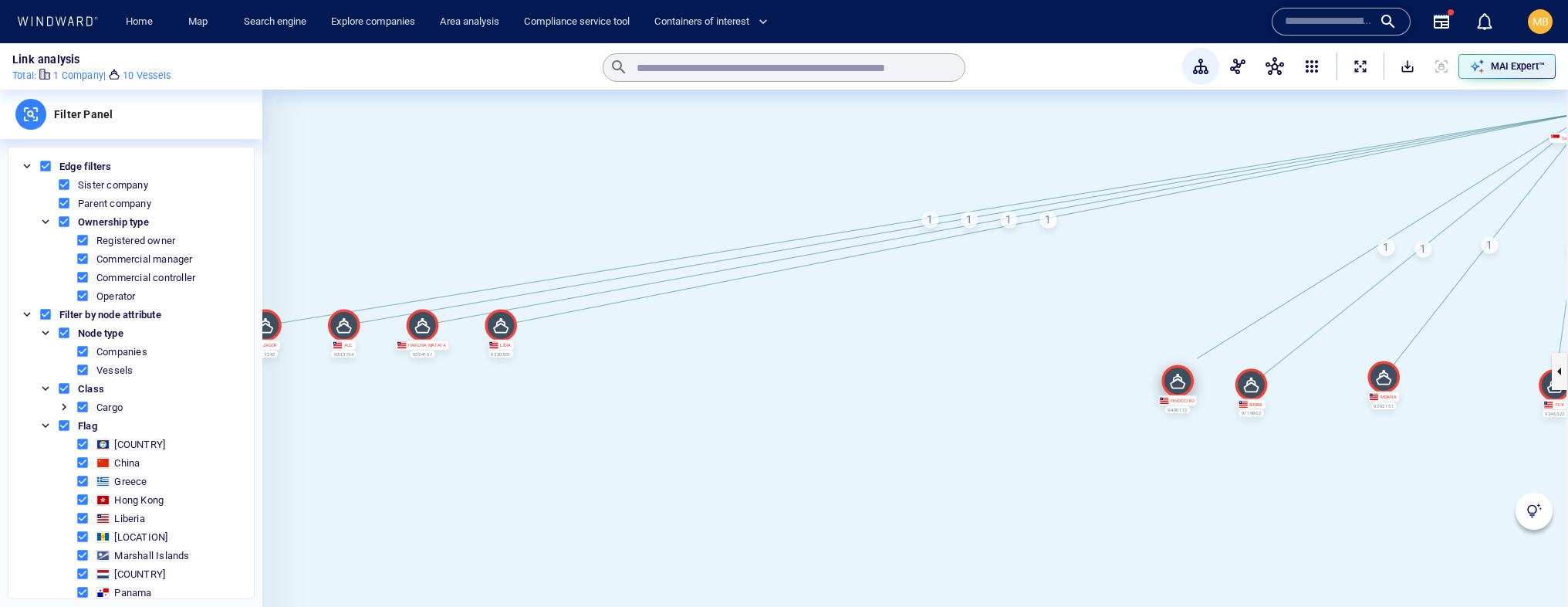 drag, startPoint x: 606, startPoint y: 374, endPoint x: 1172, endPoint y: 376, distance: 566.0035 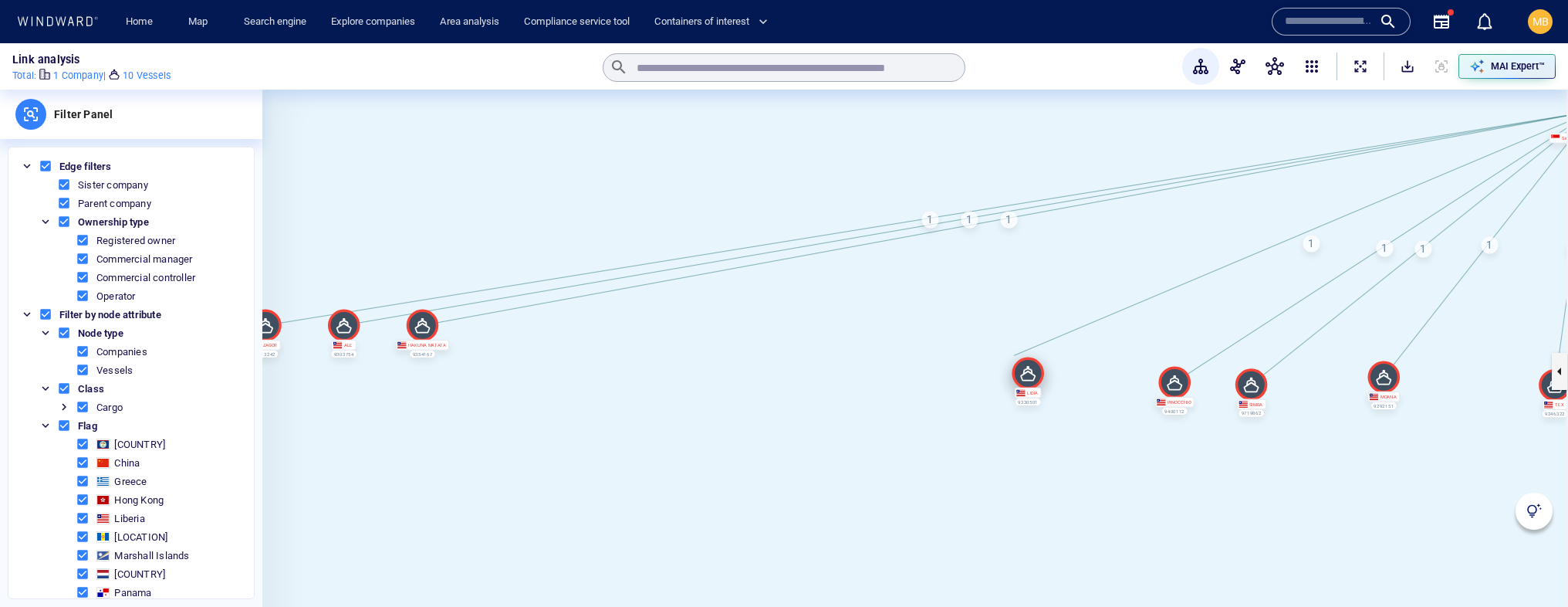 drag, startPoint x: 501, startPoint y: 321, endPoint x: 1039, endPoint y: 373, distance: 540.5072 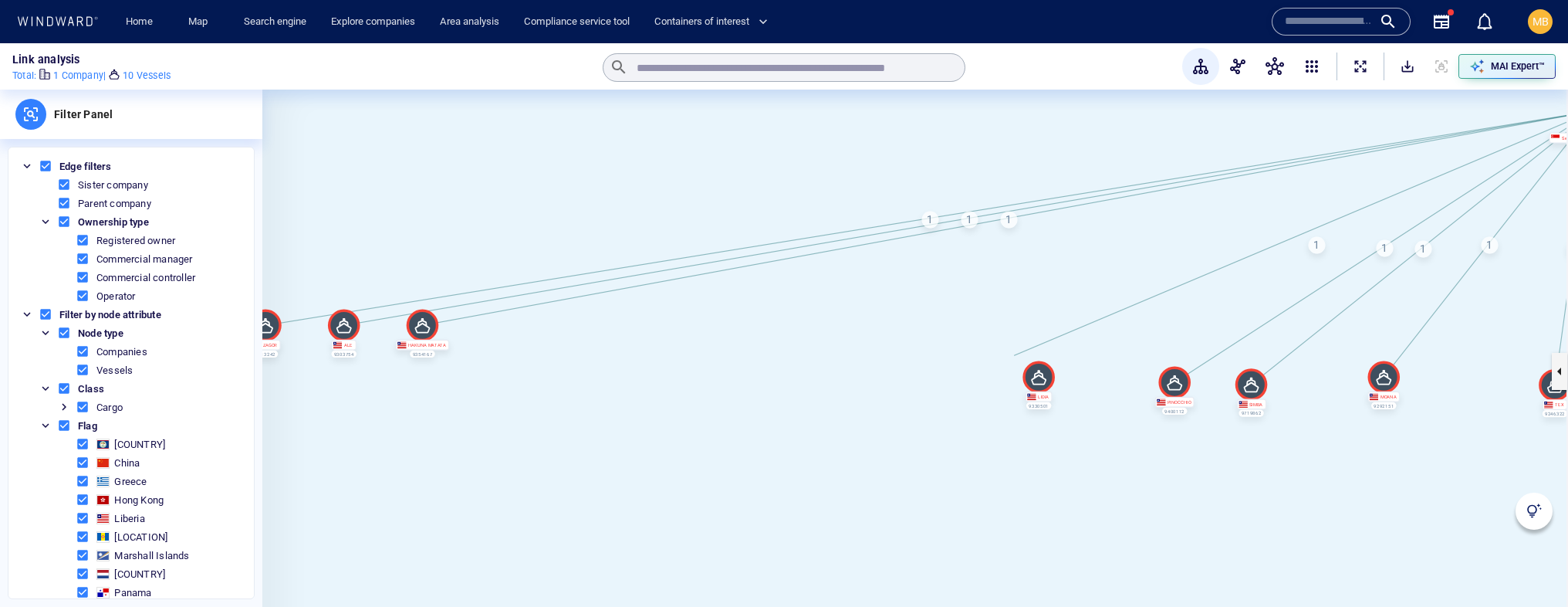 click at bounding box center [915, 371] 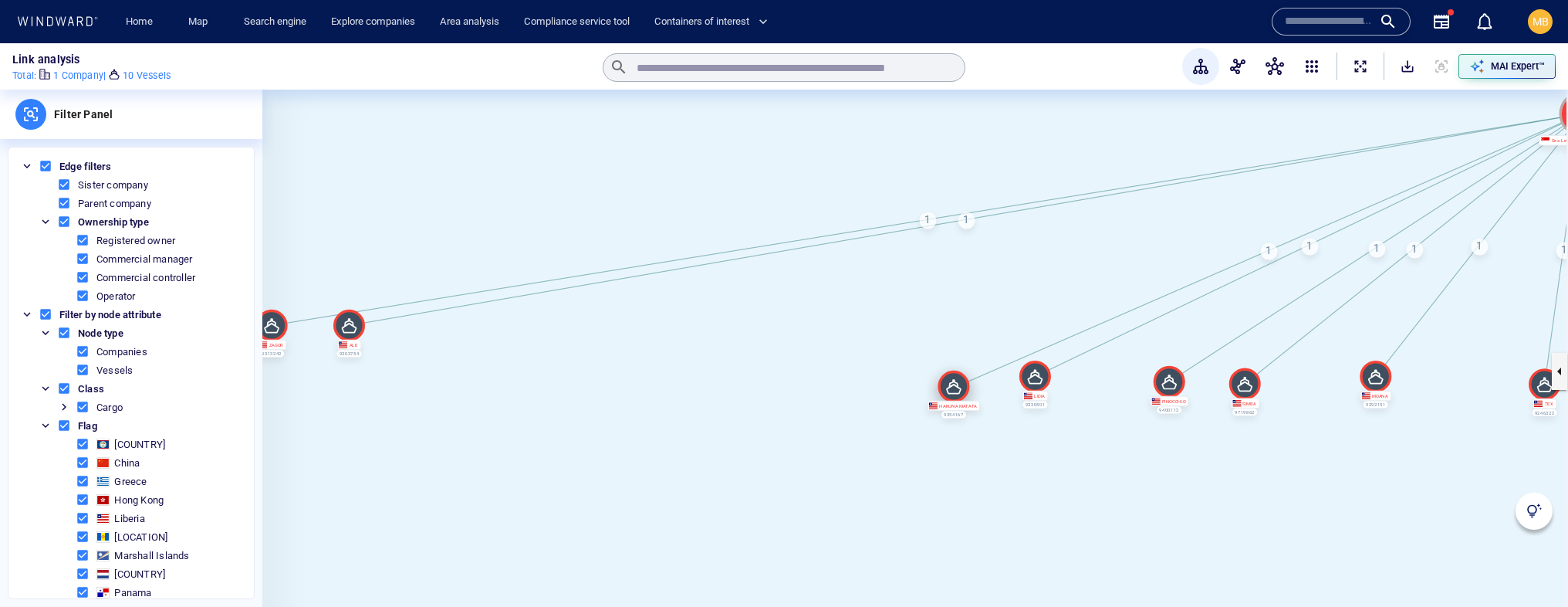 drag, startPoint x: 432, startPoint y: 331, endPoint x: 957, endPoint y: 388, distance: 528.08522 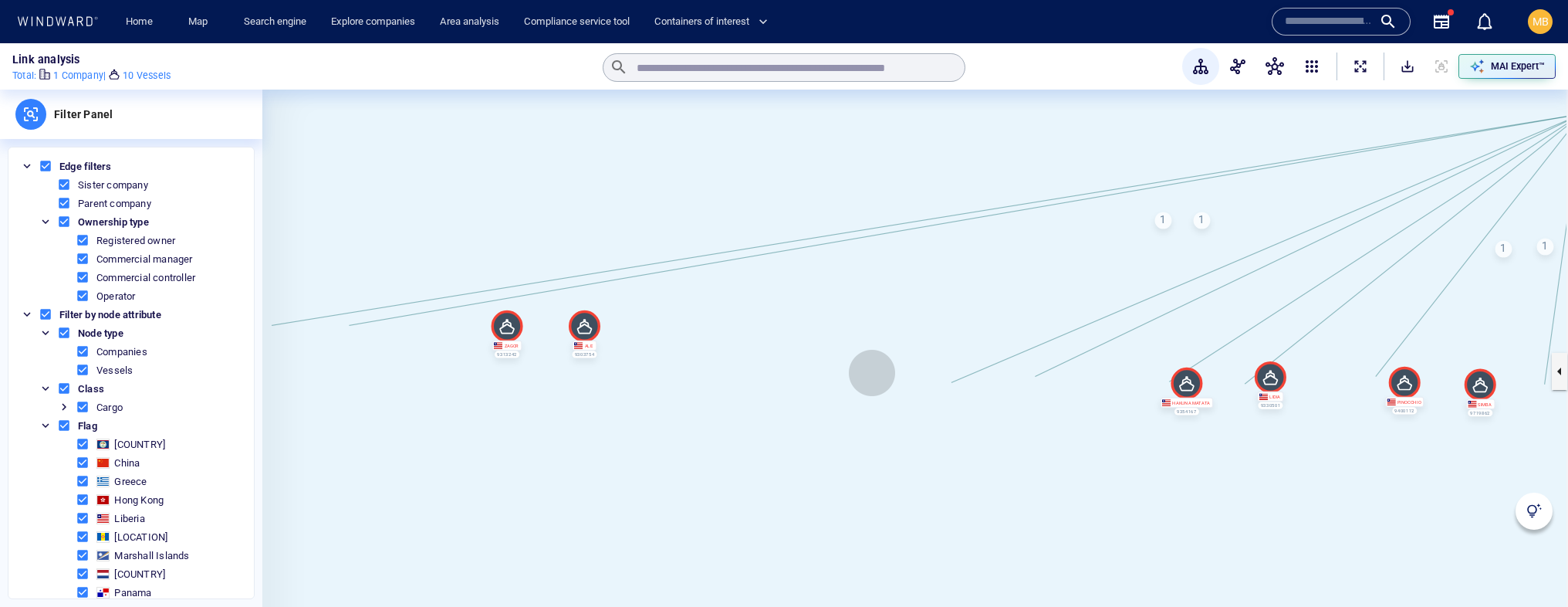 drag, startPoint x: 816, startPoint y: 373, endPoint x: 1048, endPoint y: 374, distance: 232.00216 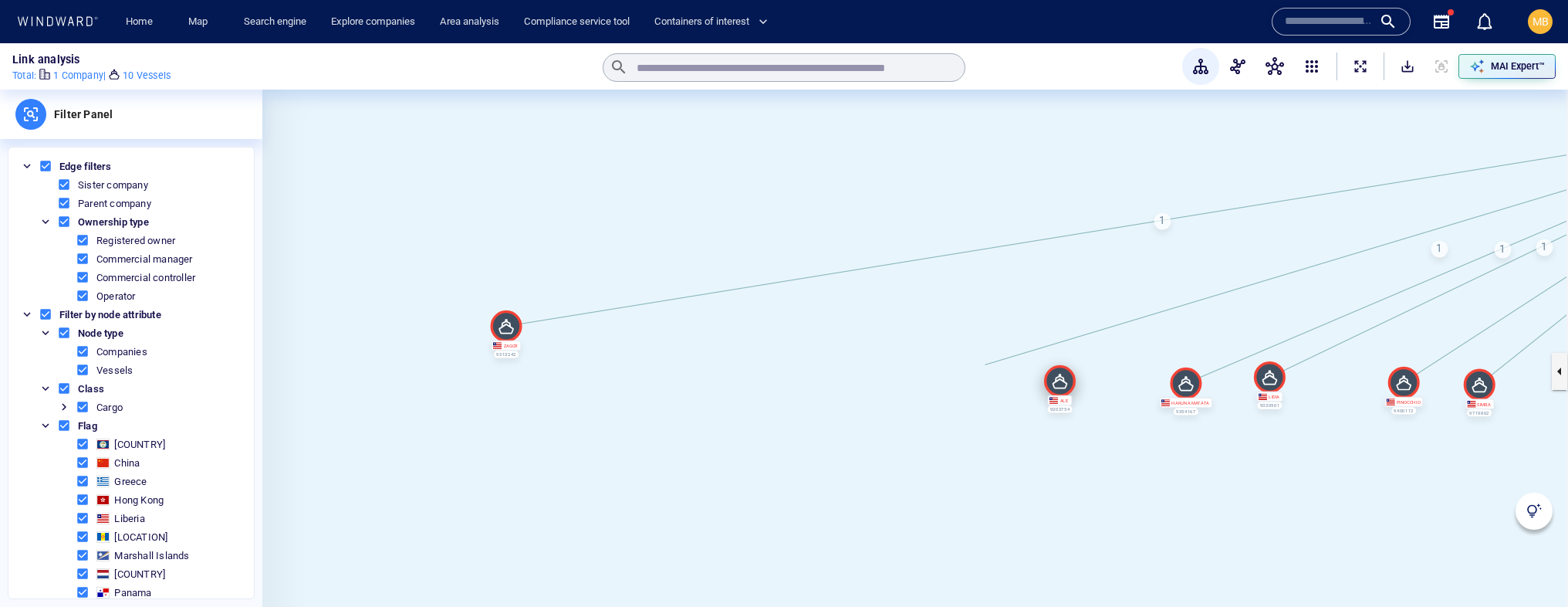 drag, startPoint x: 584, startPoint y: 324, endPoint x: 1073, endPoint y: 385, distance: 492.79 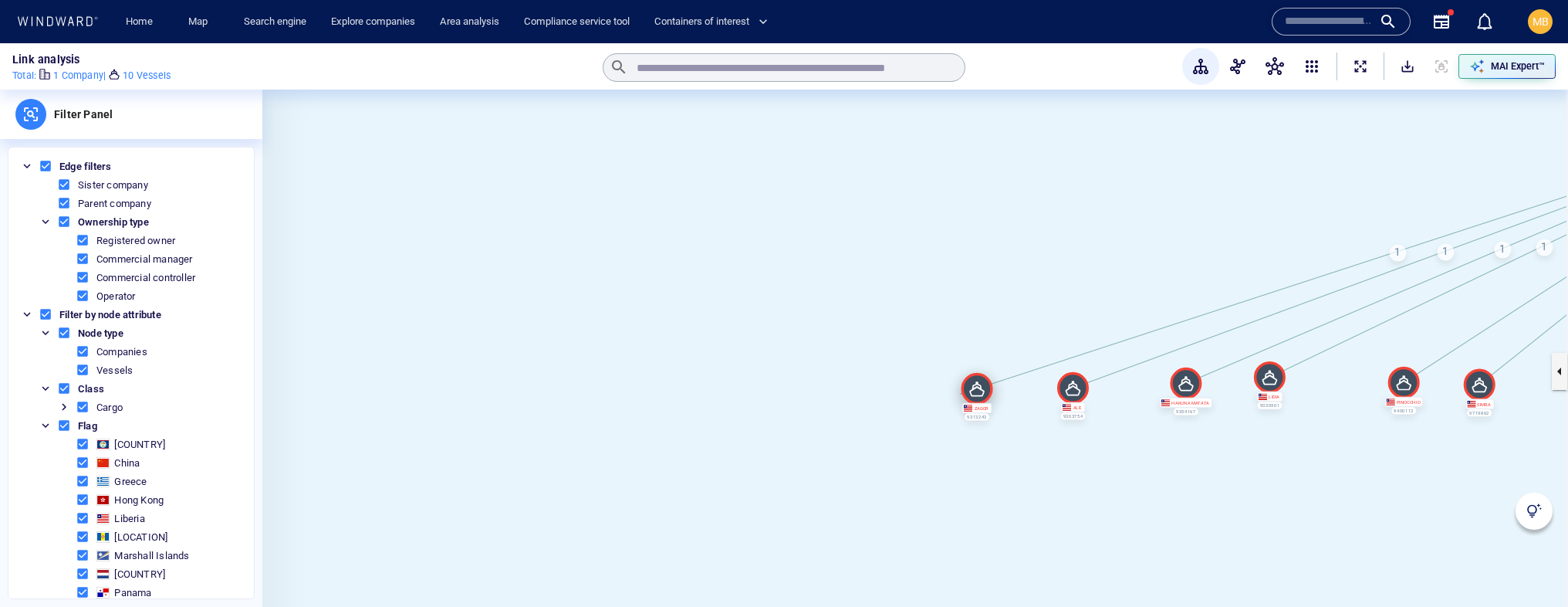 drag, startPoint x: 509, startPoint y: 327, endPoint x: 978, endPoint y: 389, distance: 473.0803 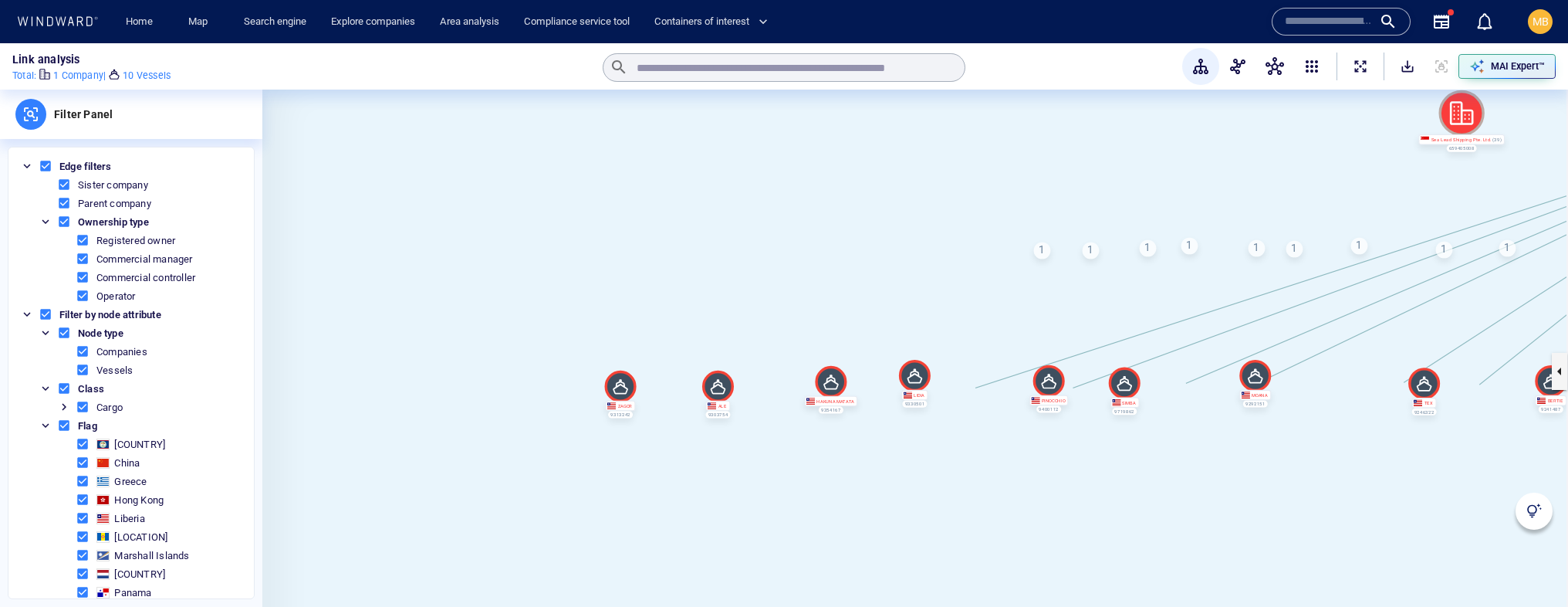 drag, startPoint x: 1107, startPoint y: 272, endPoint x: 727, endPoint y: 285, distance: 380.2223 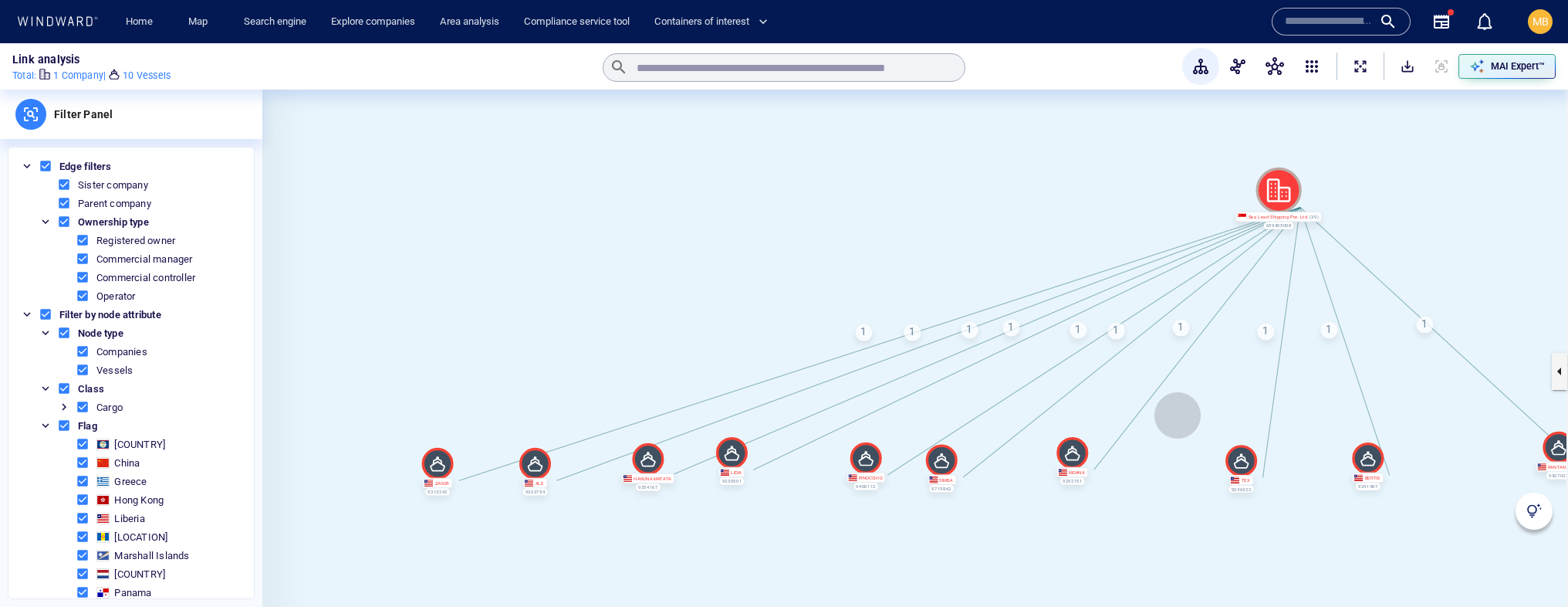 drag, startPoint x: 1336, startPoint y: 343, endPoint x: 1166, endPoint y: 406, distance: 181.298 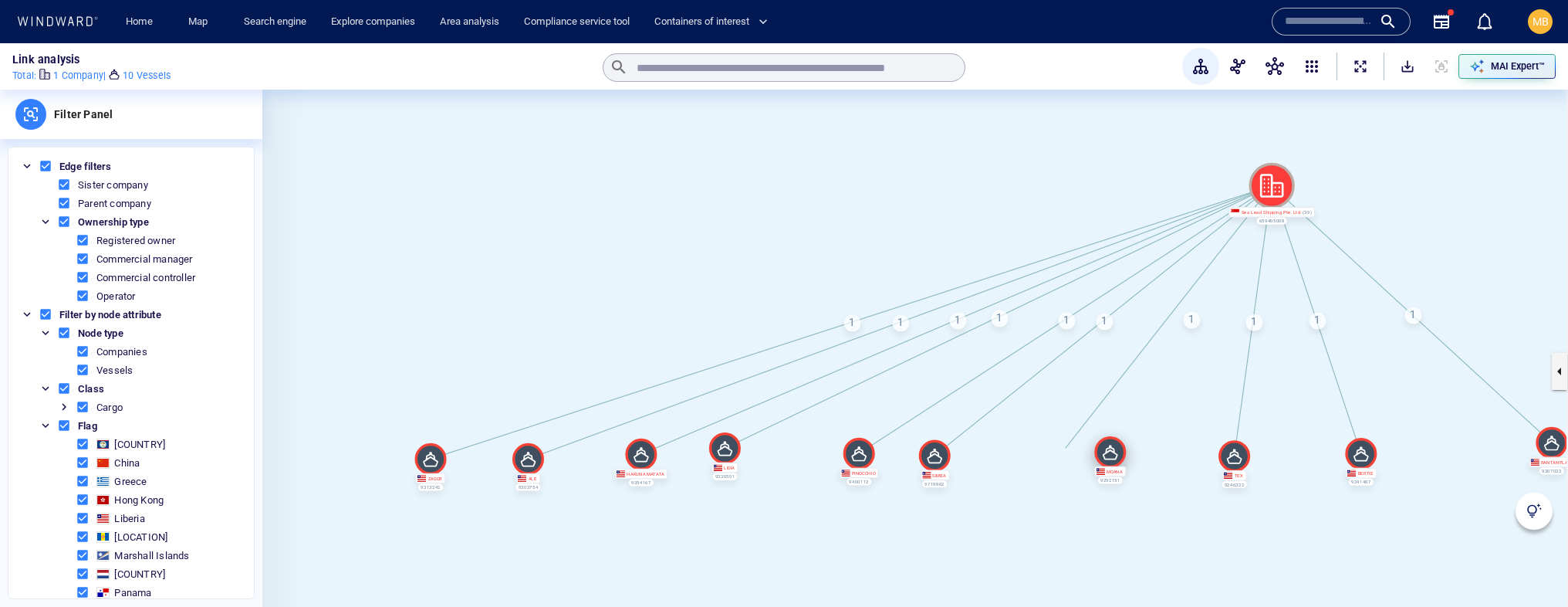 drag, startPoint x: 1059, startPoint y: 451, endPoint x: 1110, endPoint y: 453, distance: 51.0392 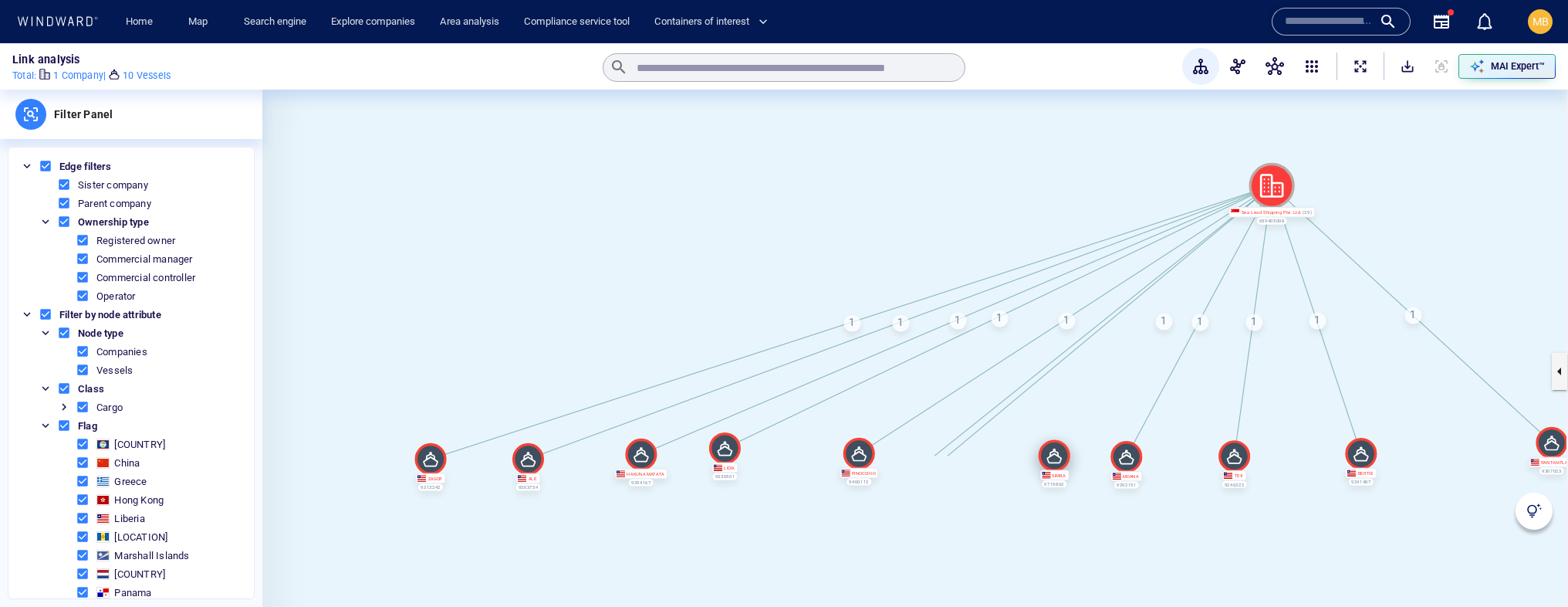 drag, startPoint x: 929, startPoint y: 455, endPoint x: 1035, endPoint y: 456, distance: 106.00472 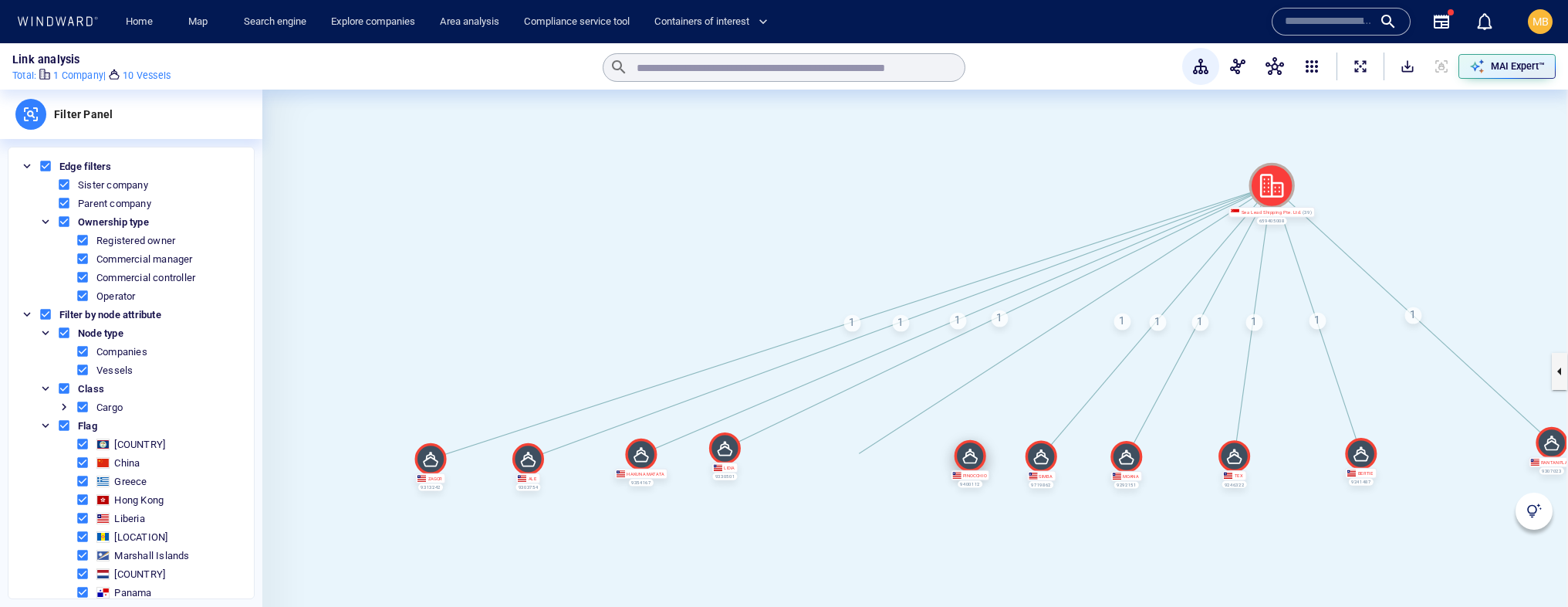 drag, startPoint x: 853, startPoint y: 459, endPoint x: 952, endPoint y: 466, distance: 99.24717 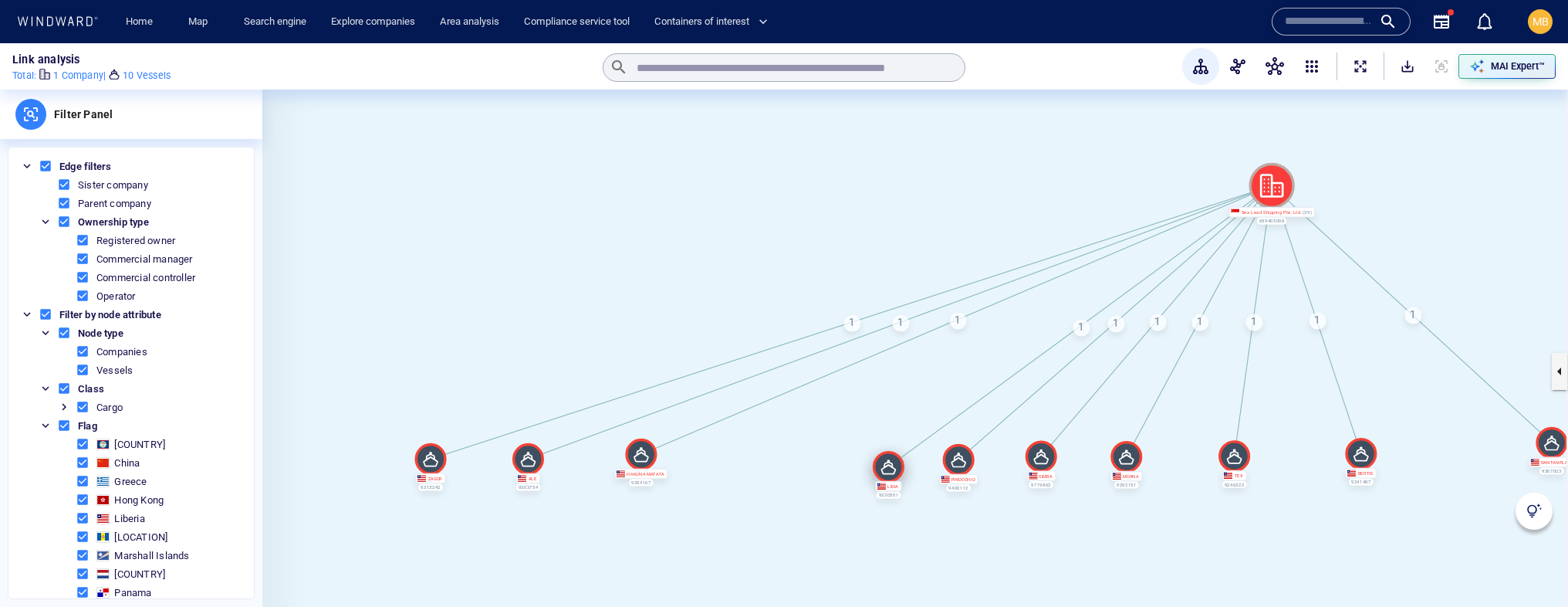 drag, startPoint x: 723, startPoint y: 449, endPoint x: 886, endPoint y: 468, distance: 164.10363 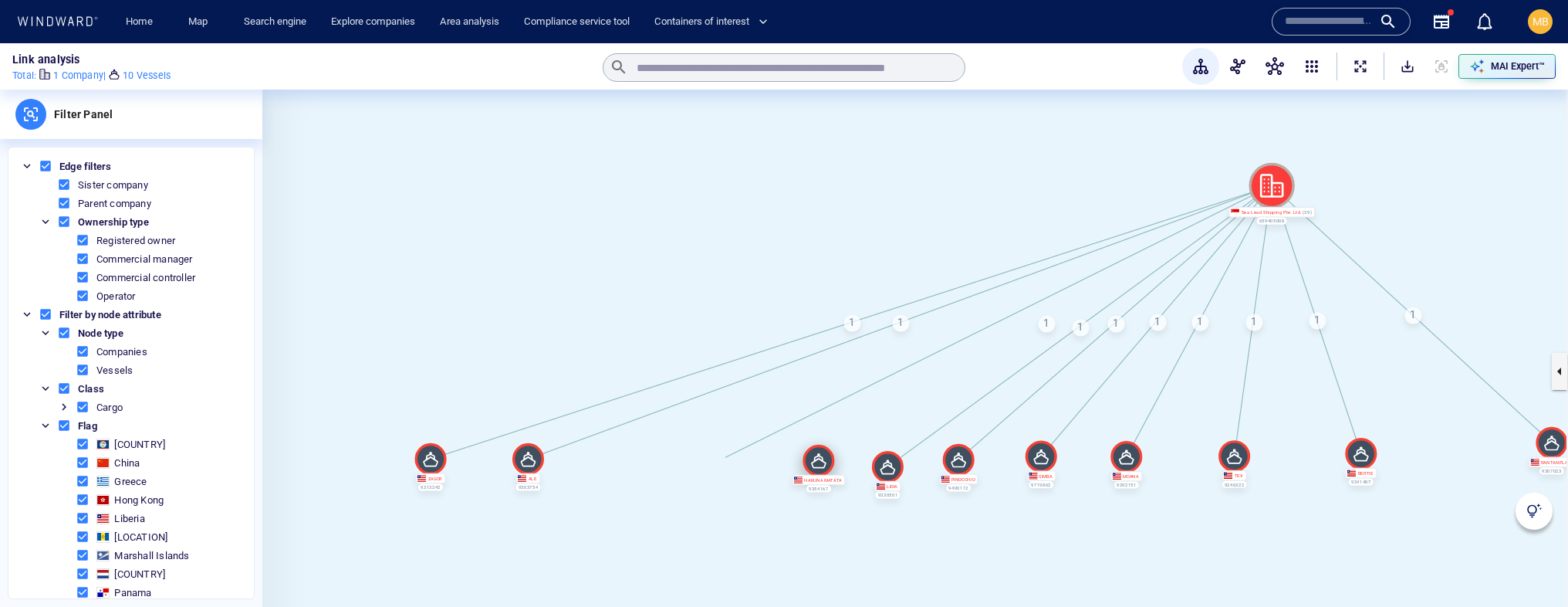drag, startPoint x: 644, startPoint y: 458, endPoint x: 823, endPoint y: 467, distance: 179.22611 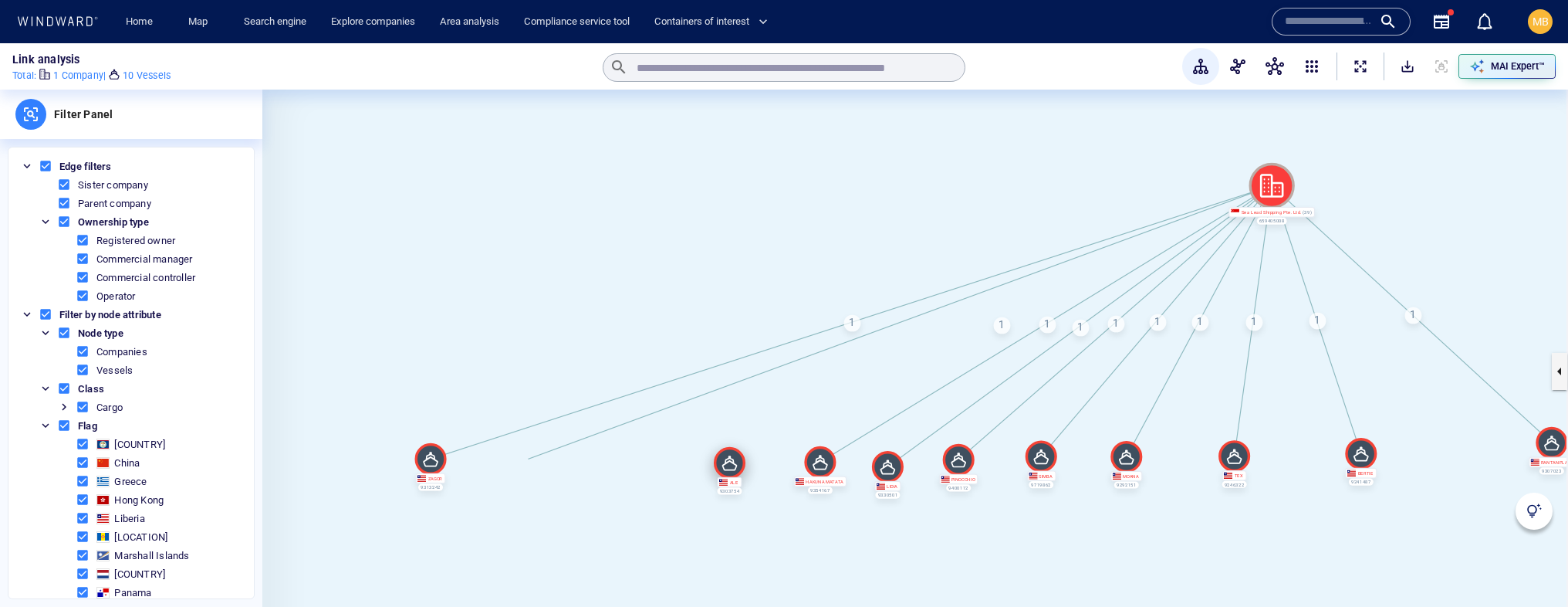 drag, startPoint x: 530, startPoint y: 456, endPoint x: 742, endPoint y: 463, distance: 212.11553 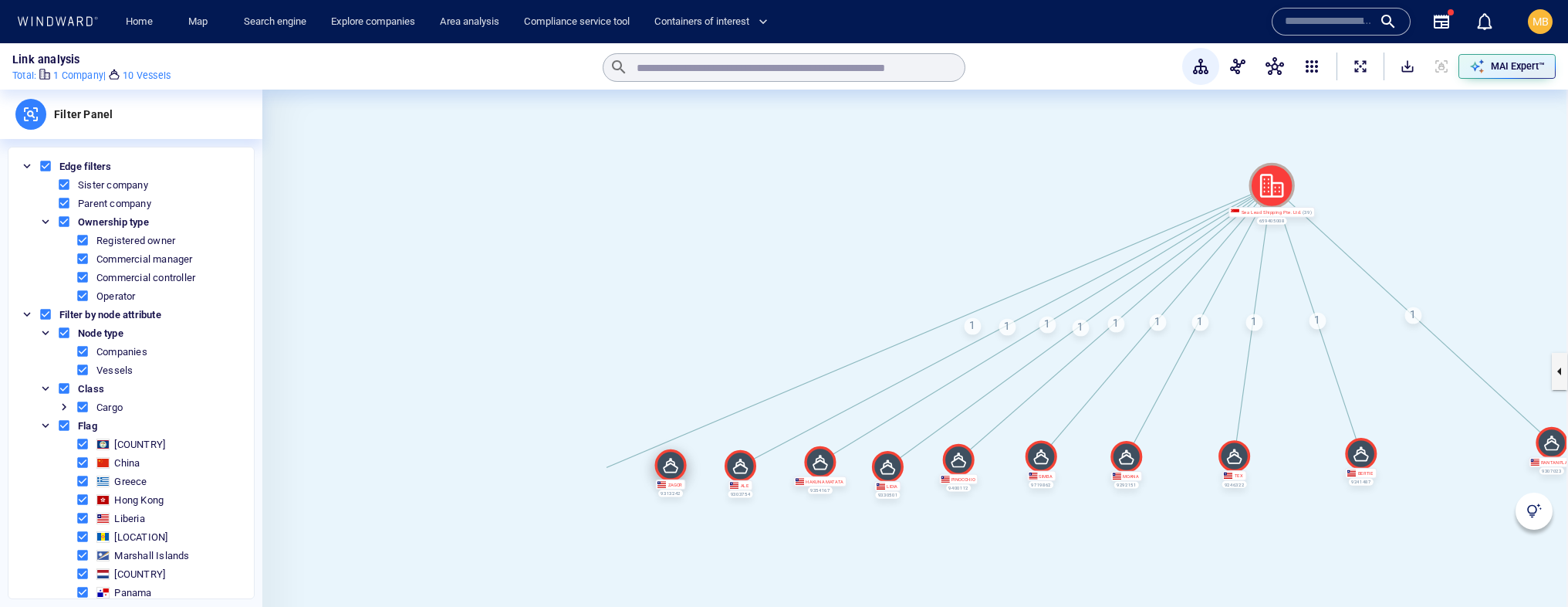 drag, startPoint x: 441, startPoint y: 459, endPoint x: 681, endPoint y: 465, distance: 240.07499 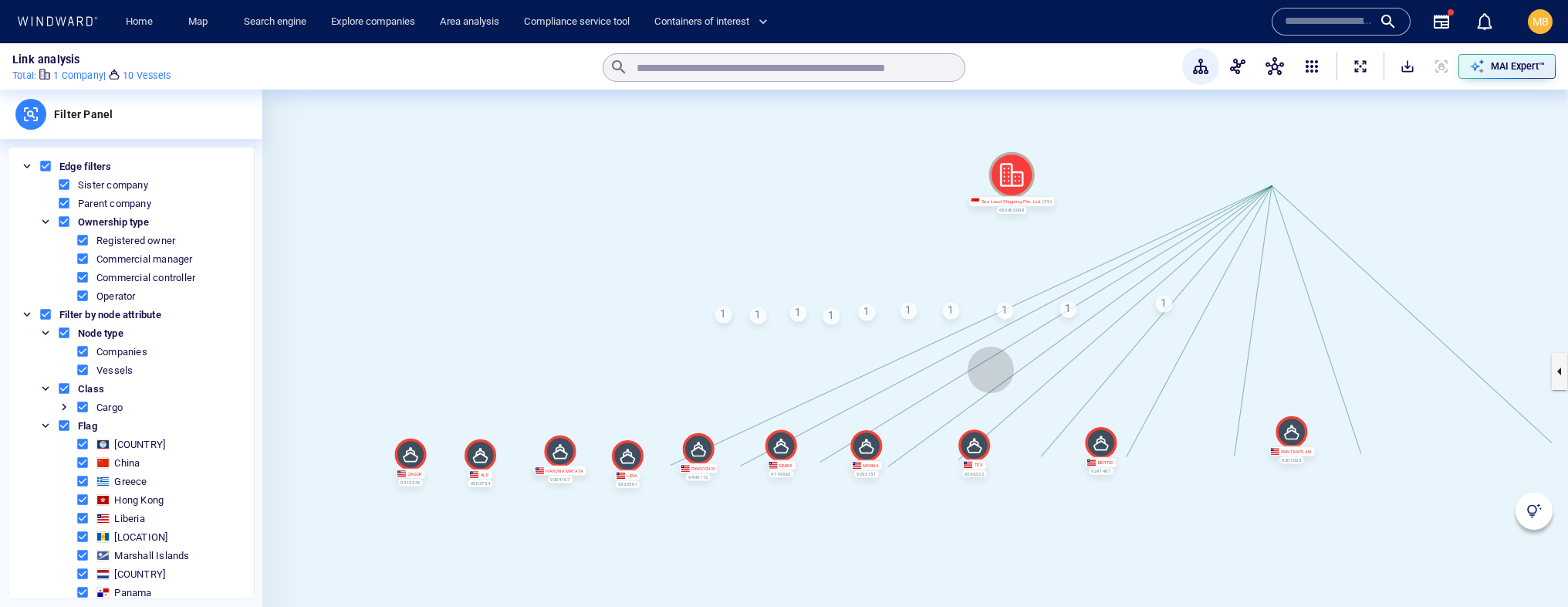 drag, startPoint x: 1032, startPoint y: 370, endPoint x: 768, endPoint y: 359, distance: 264.22907 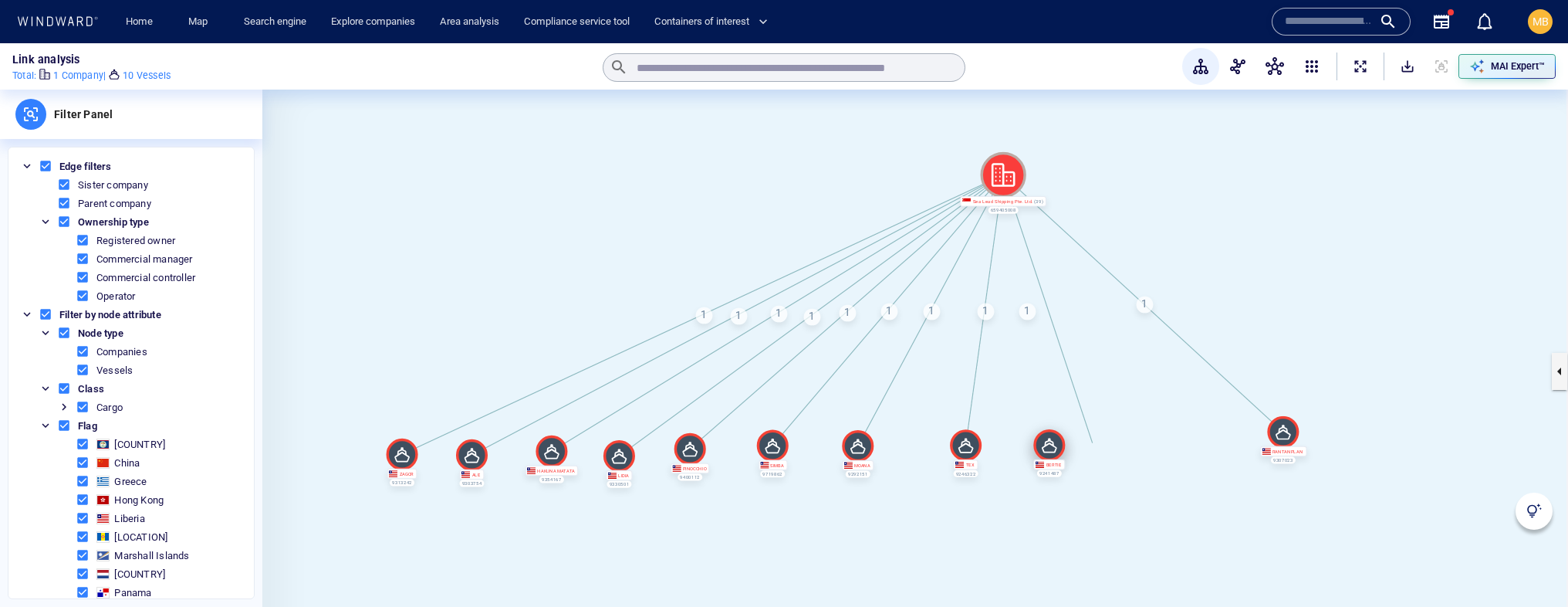 drag 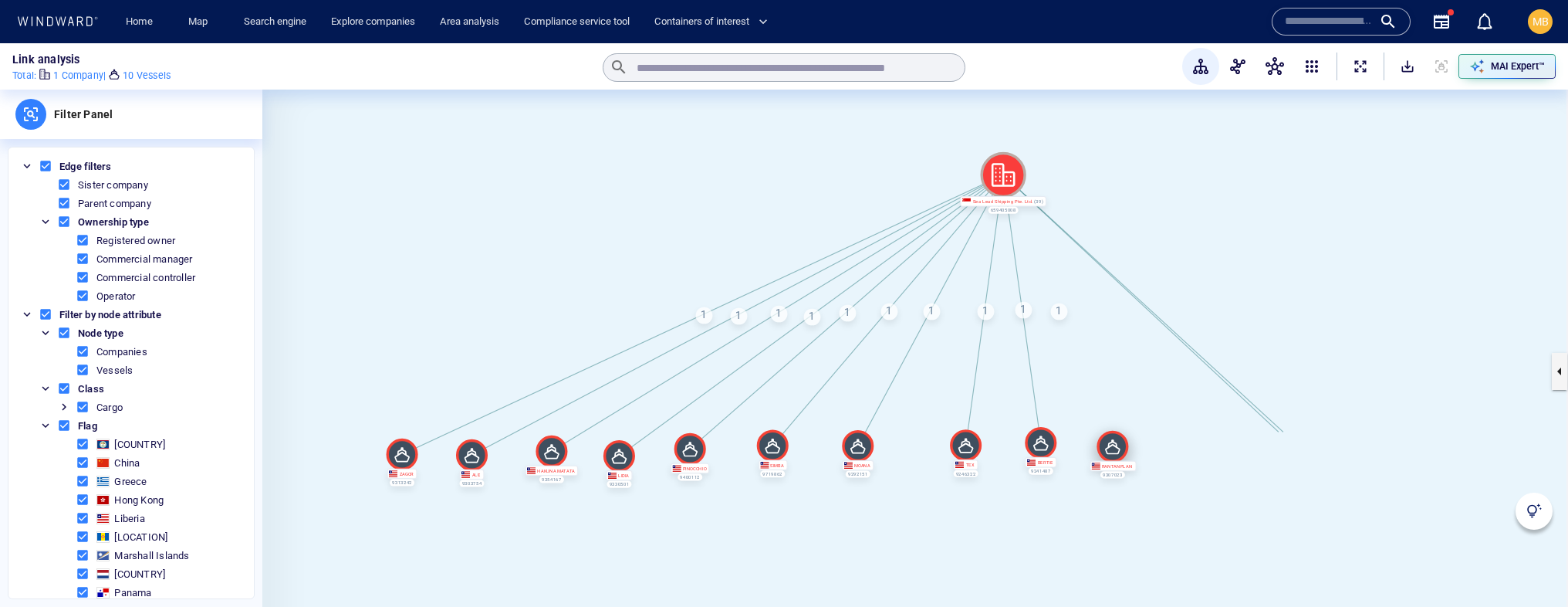 click 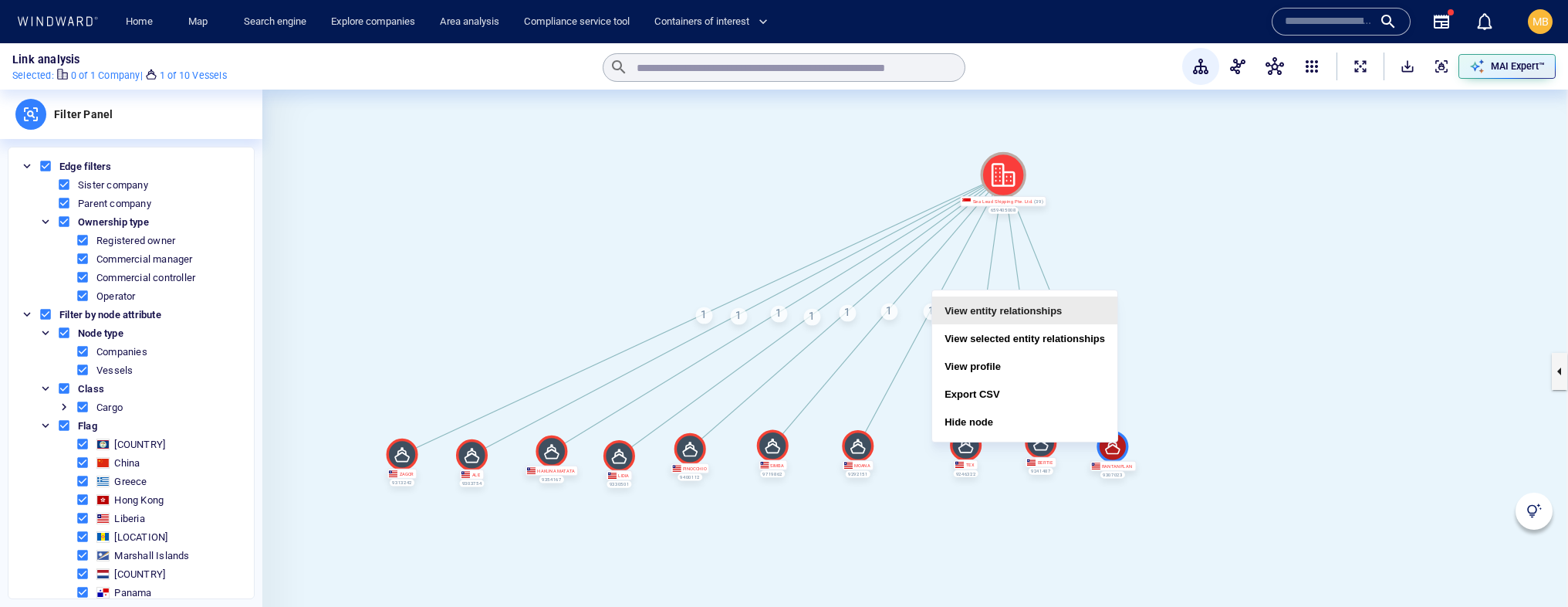 click on "View entity relationships" at bounding box center [1025, 310] 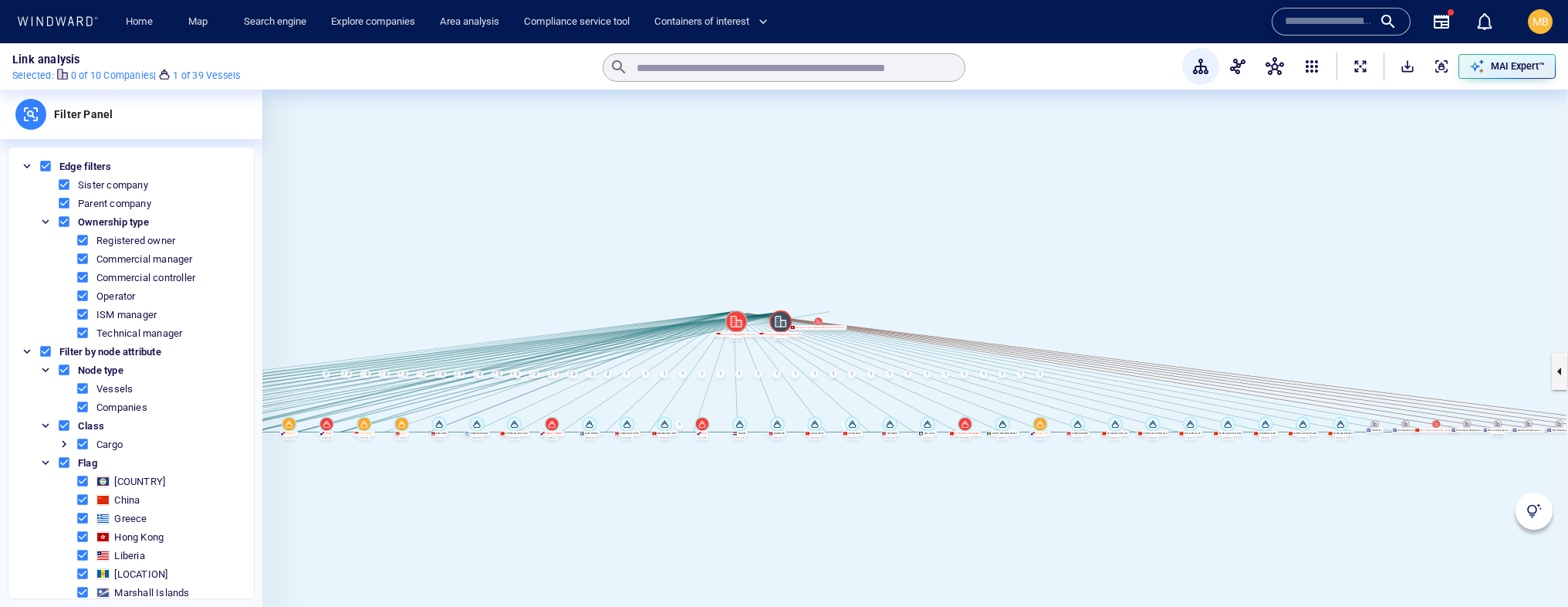 drag, startPoint x: 654, startPoint y: 516, endPoint x: 1097, endPoint y: 506, distance: 443.1129 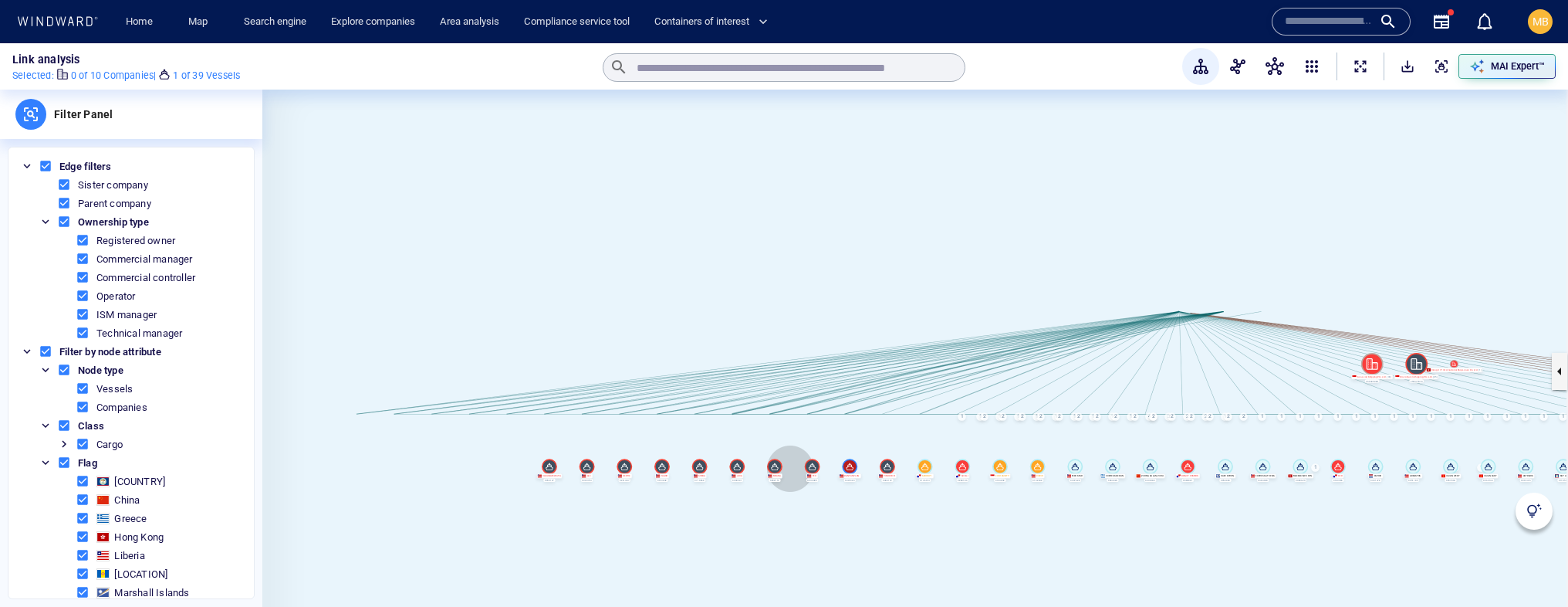 drag, startPoint x: 790, startPoint y: 469, endPoint x: 986, endPoint y: 527, distance: 204.40157 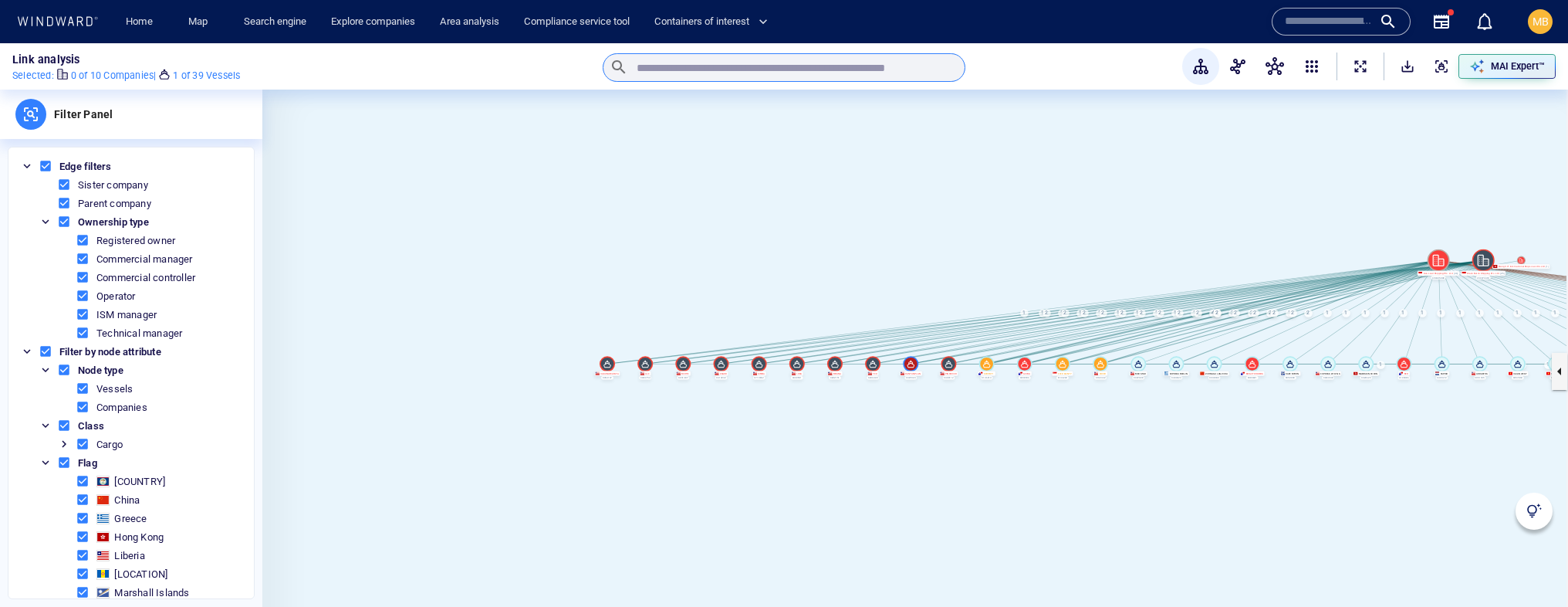 click at bounding box center [792, 68] 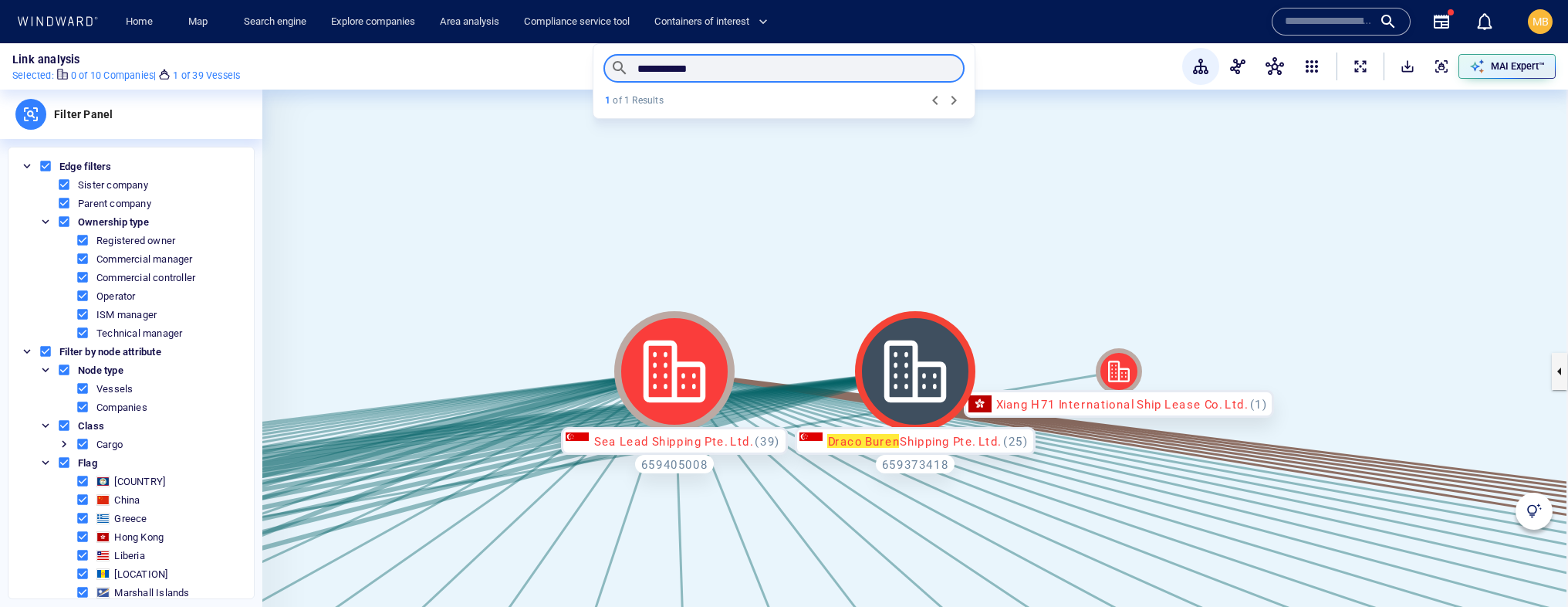 type on "**********" 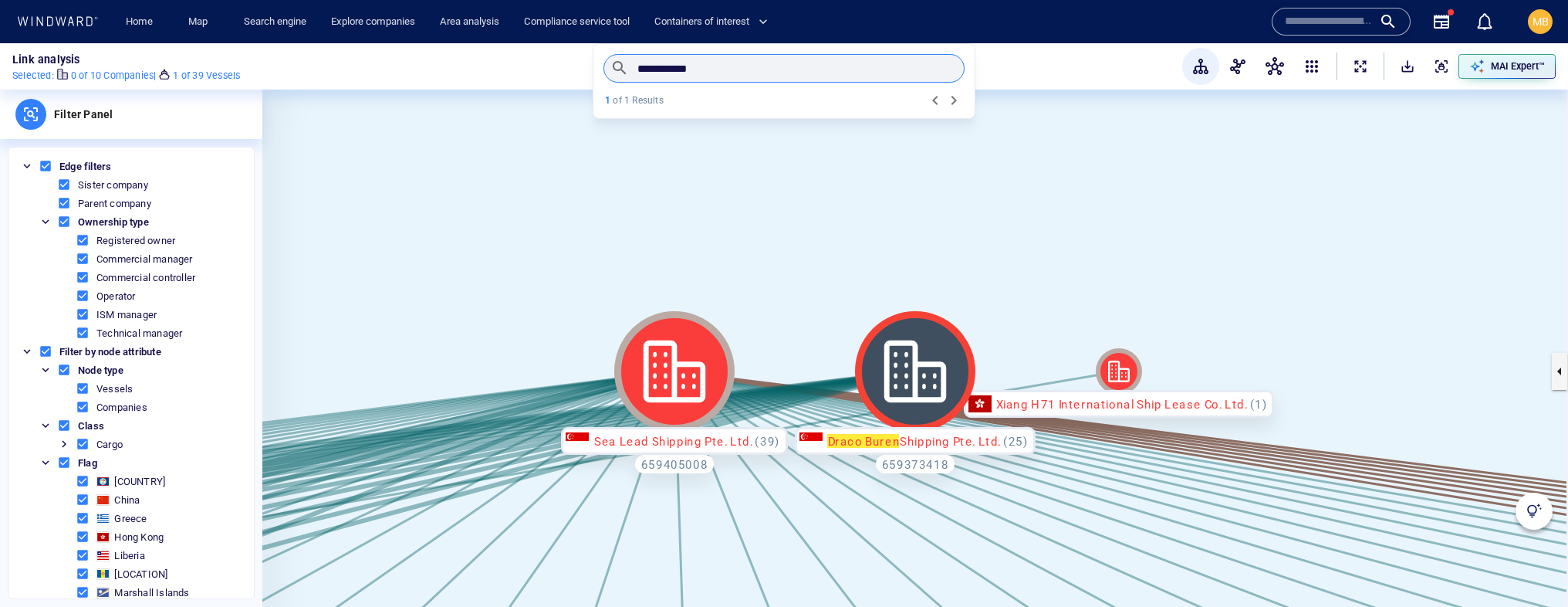 click on "**********" at bounding box center (784, 68) 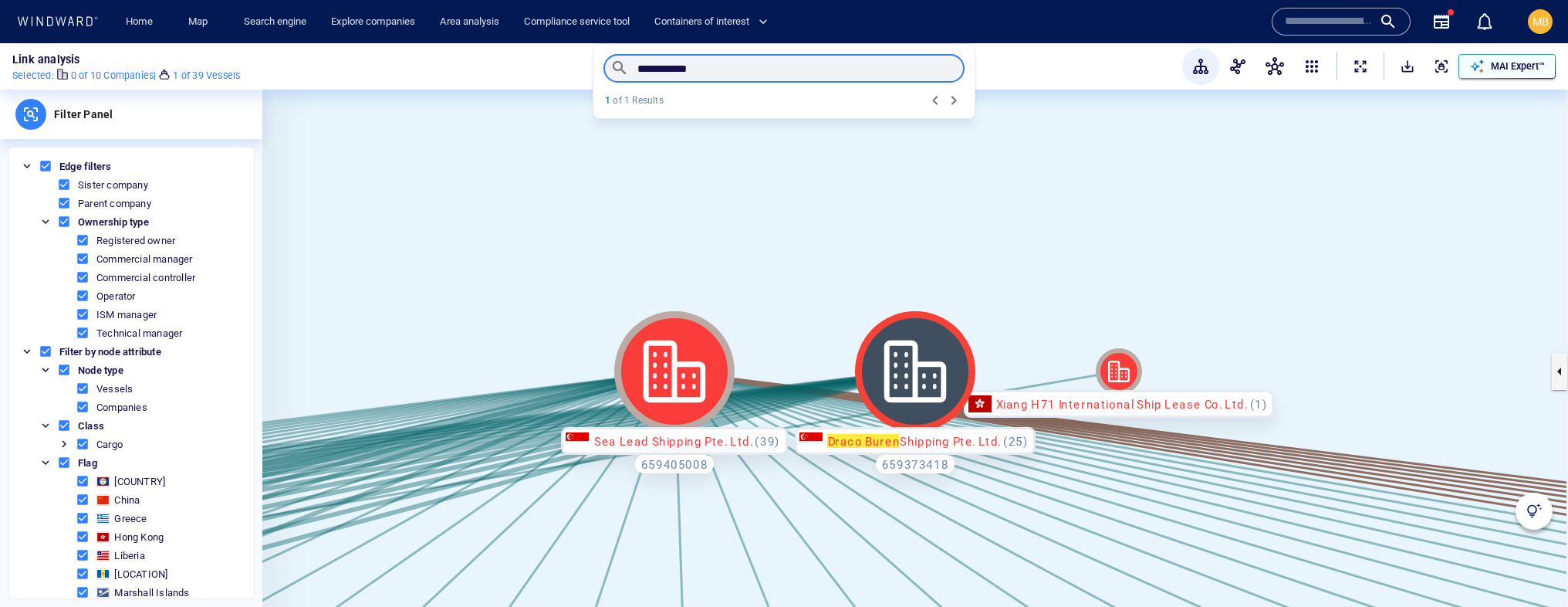 click on "MAI Expert™" at bounding box center [1518, 66] 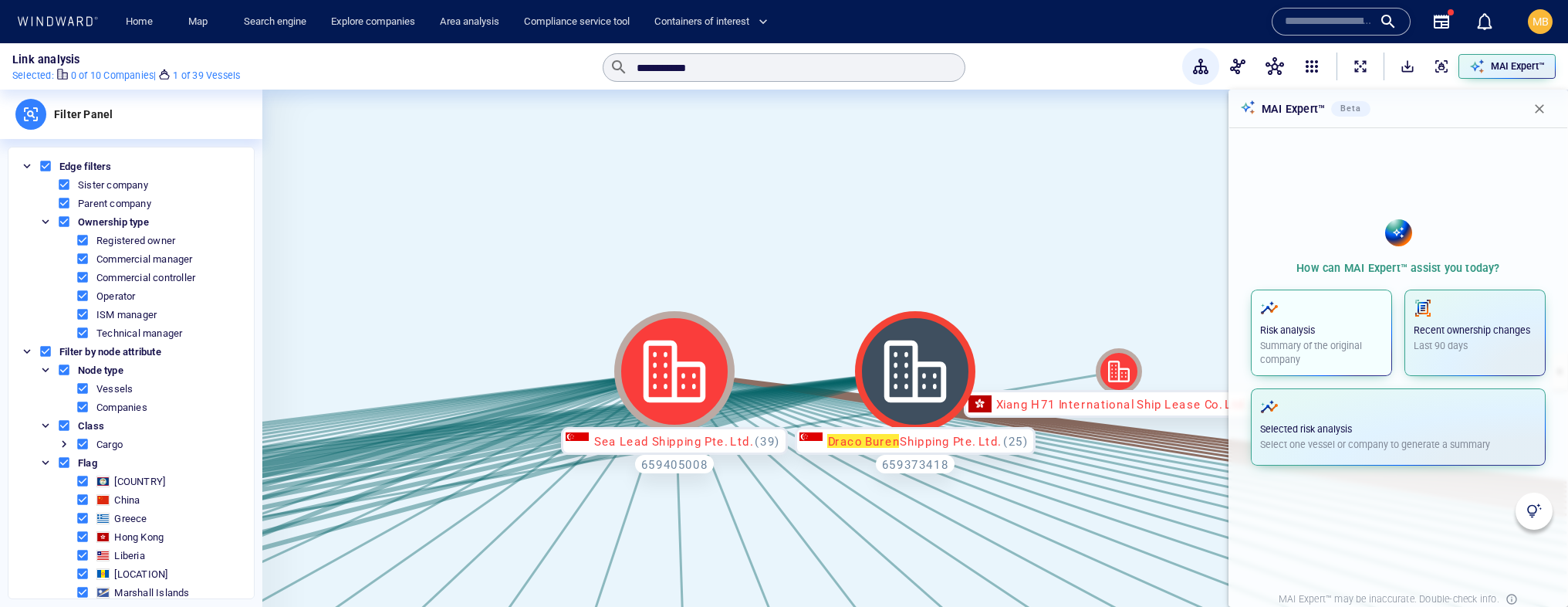 click on "Risk analysis Summary of the original company" at bounding box center [1321, 333] 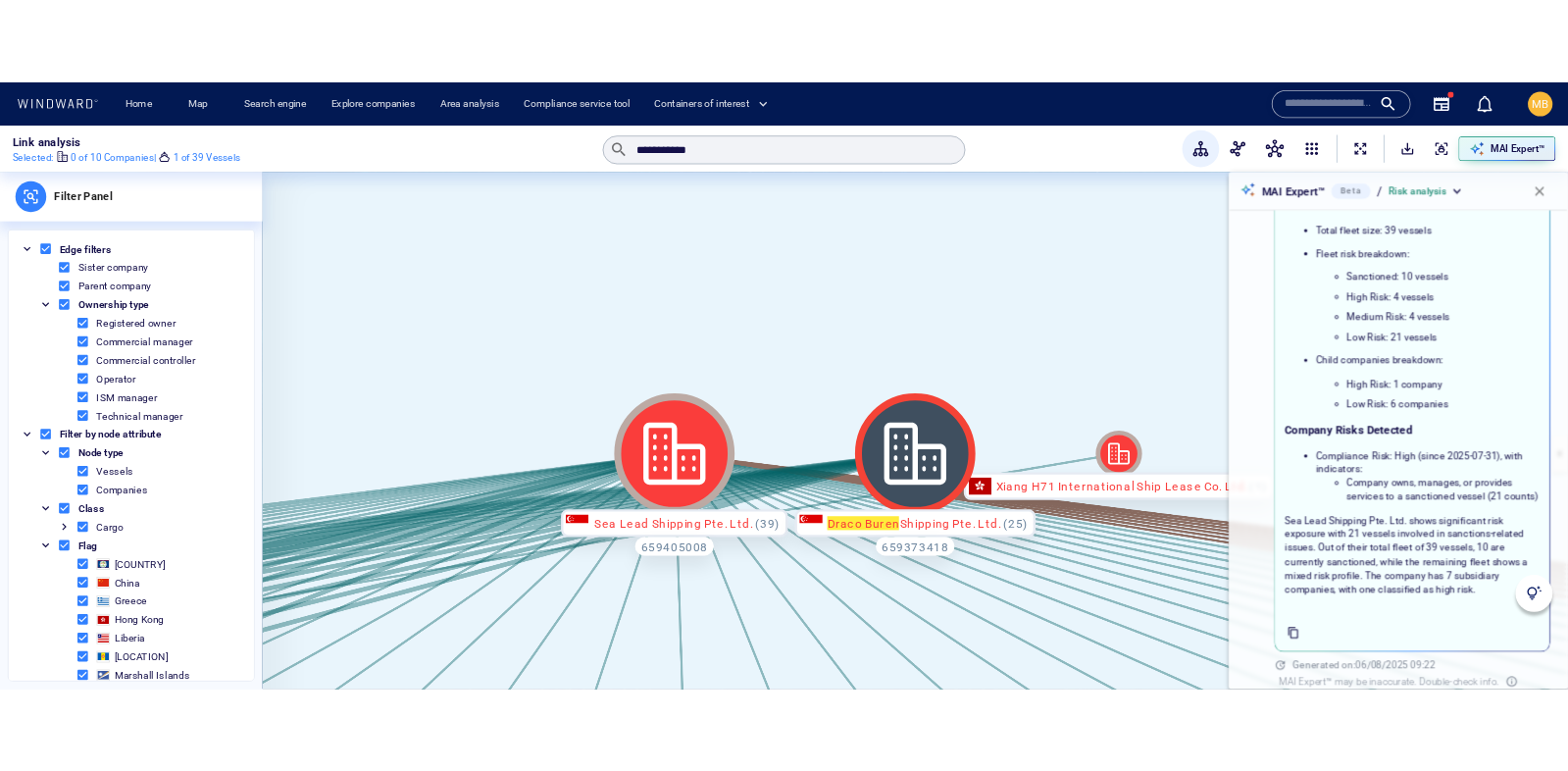 scroll, scrollTop: 248, scrollLeft: 0, axis: vertical 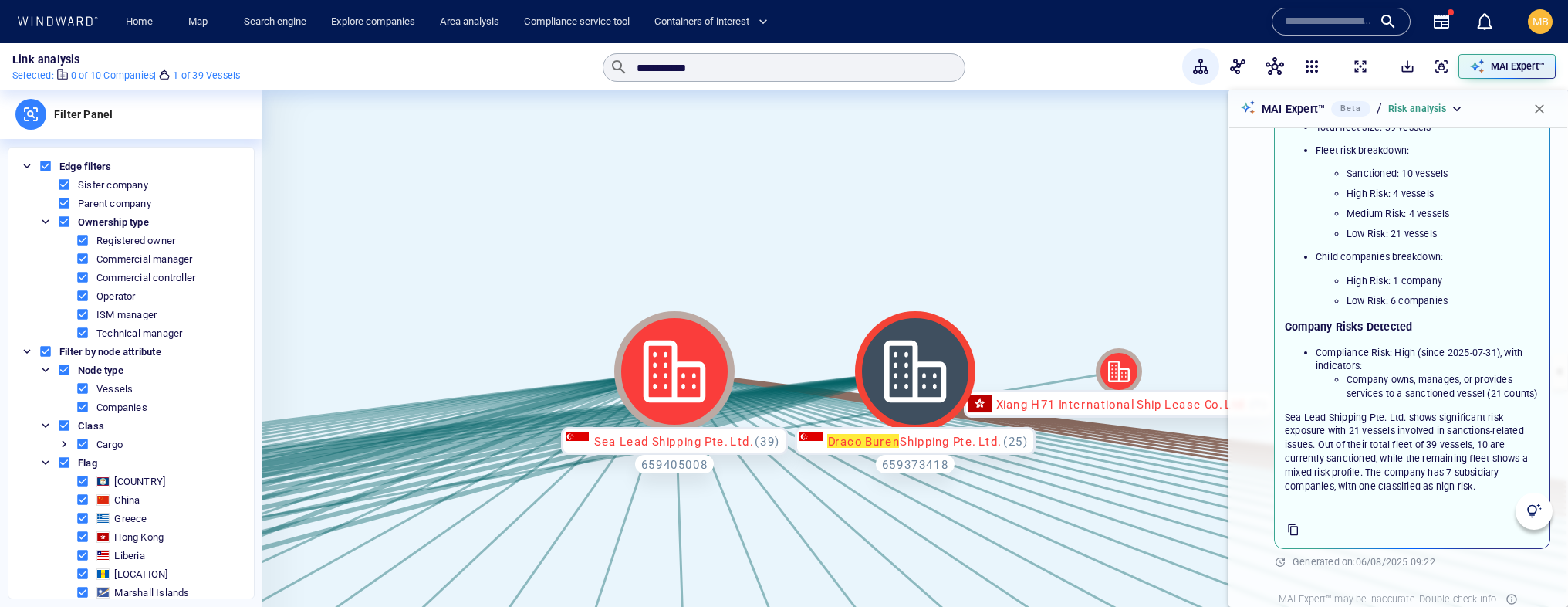 click on "Sea Lead Shipping Pte. Ltd. shows significant risk exposure with 21 vessels involved in sanctions-related issues. Out of their total fleet of 39 vessels, 10 are currently sanctioned, while the remaining fleet shows a mixed risk profile. The company has 7 subsidiary companies, with one classified as high risk." at bounding box center [1412, 452] 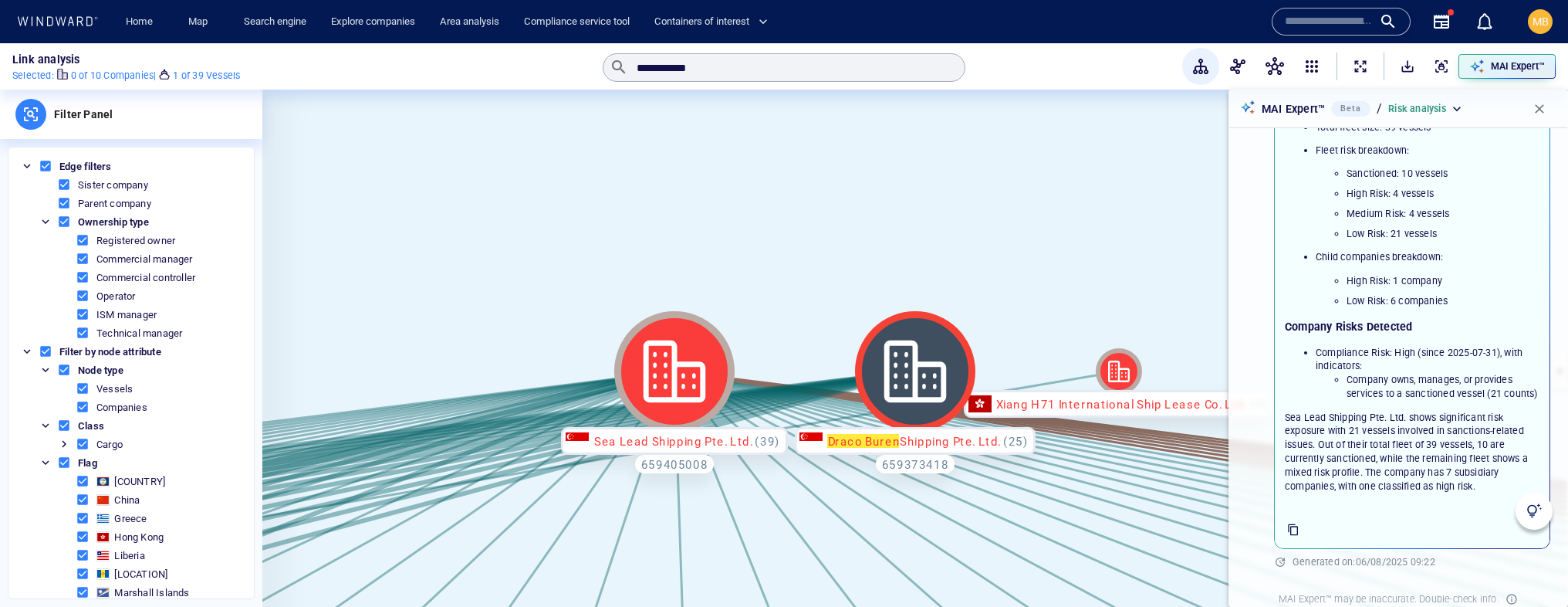 click on "Sea Lead Shipping Pte. Ltd. shows significant risk exposure with 21 vessels involved in sanctions-related issues. Out of their total fleet of 39 vessels, 10 are currently sanctioned, while the remaining fleet shows a mixed risk profile. The company has 7 subsidiary companies, with one classified as high risk." at bounding box center (1412, 452) 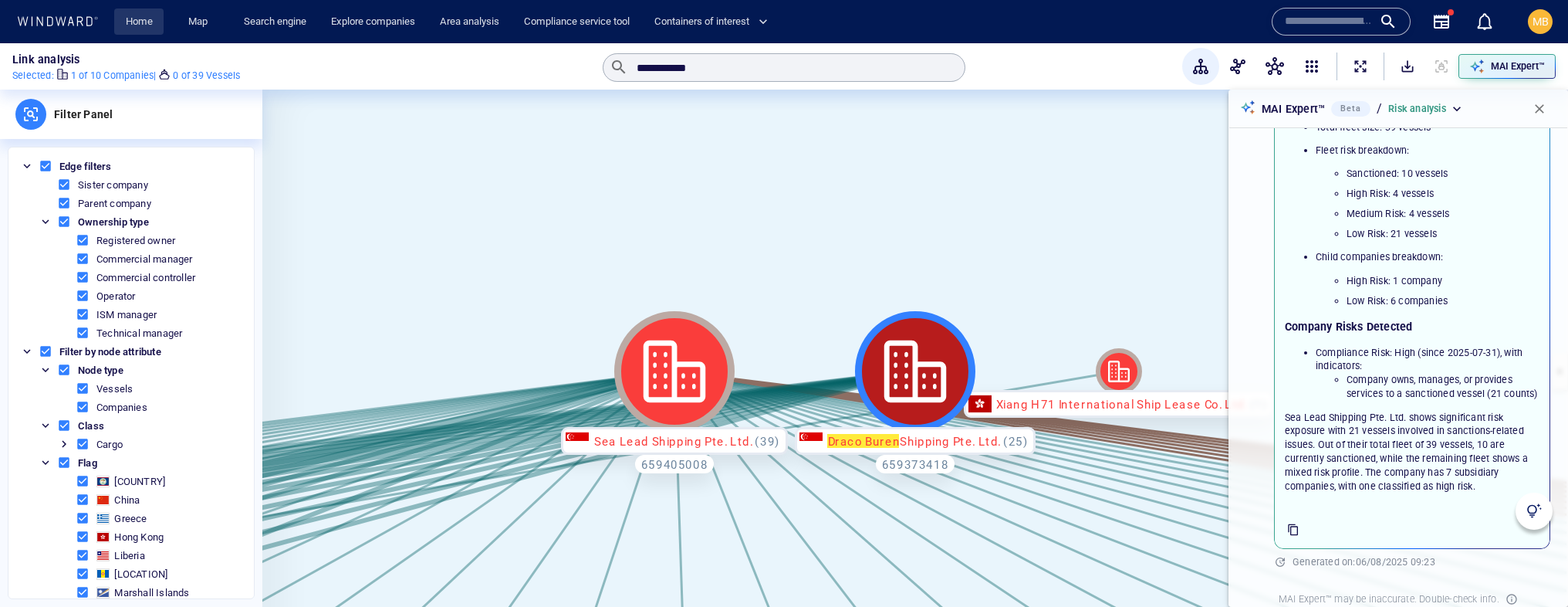 click on "Home" at bounding box center (139, 22) 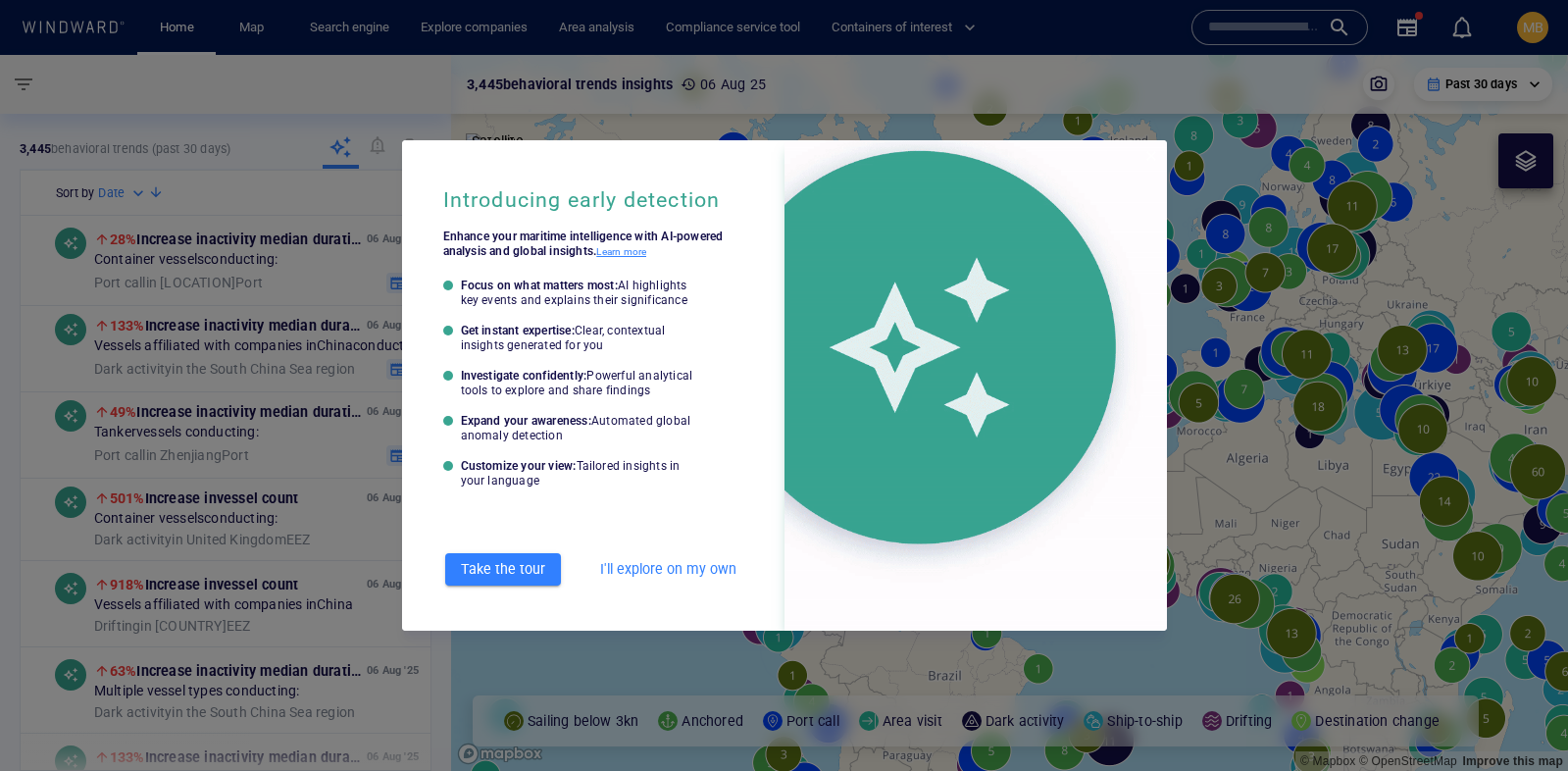 click on "Introducing early detection Enhance your maritime intelligence with AI-powered analysis and global insights.  Learn more Focus on what matters most:  AI highlights key events and explains their significance Get instant expertise:  Clear, contextual insights generated for you Investigate confidently:  Powerful analytical tools to explore and share findings Expand your awareness:  Automated global anomaly detection Customize your view:  Tailored insights in your language Take the tour I'll explore on my own" at bounding box center (784, 386) 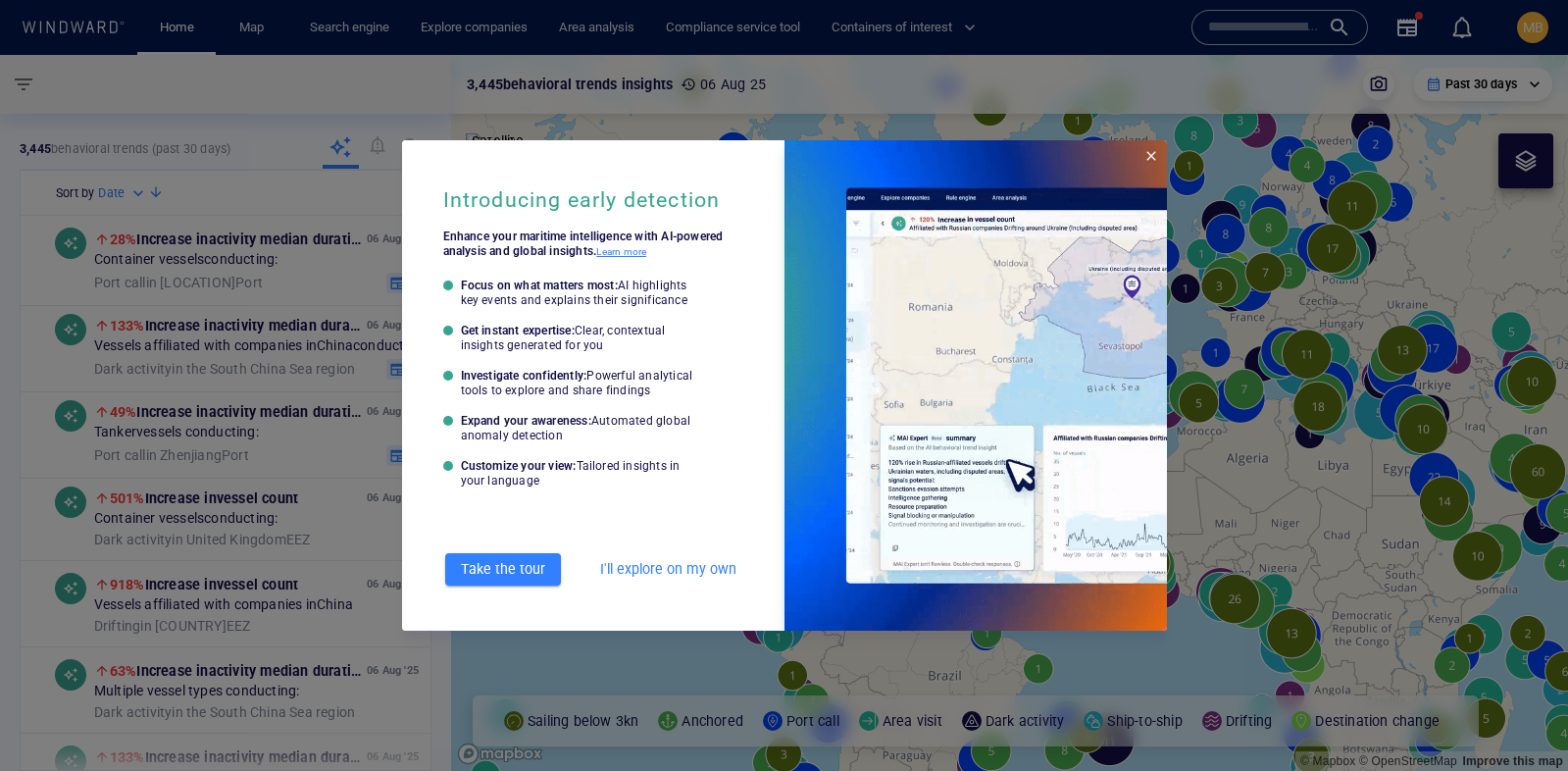 click on "Introducing early detection Enhance your maritime intelligence with AI-powered analysis and global insights.  Learn more Focus on what matters most:  AI highlights key events and explains their significance Get instant expertise:  Clear, contextual insights generated for you Investigate confidently:  Powerful analytical tools to explore and share findings Expand your awareness:  Automated global anomaly detection Customize your view:  Tailored insights in your language Take the tour I'll explore on my own" at bounding box center [784, 386] 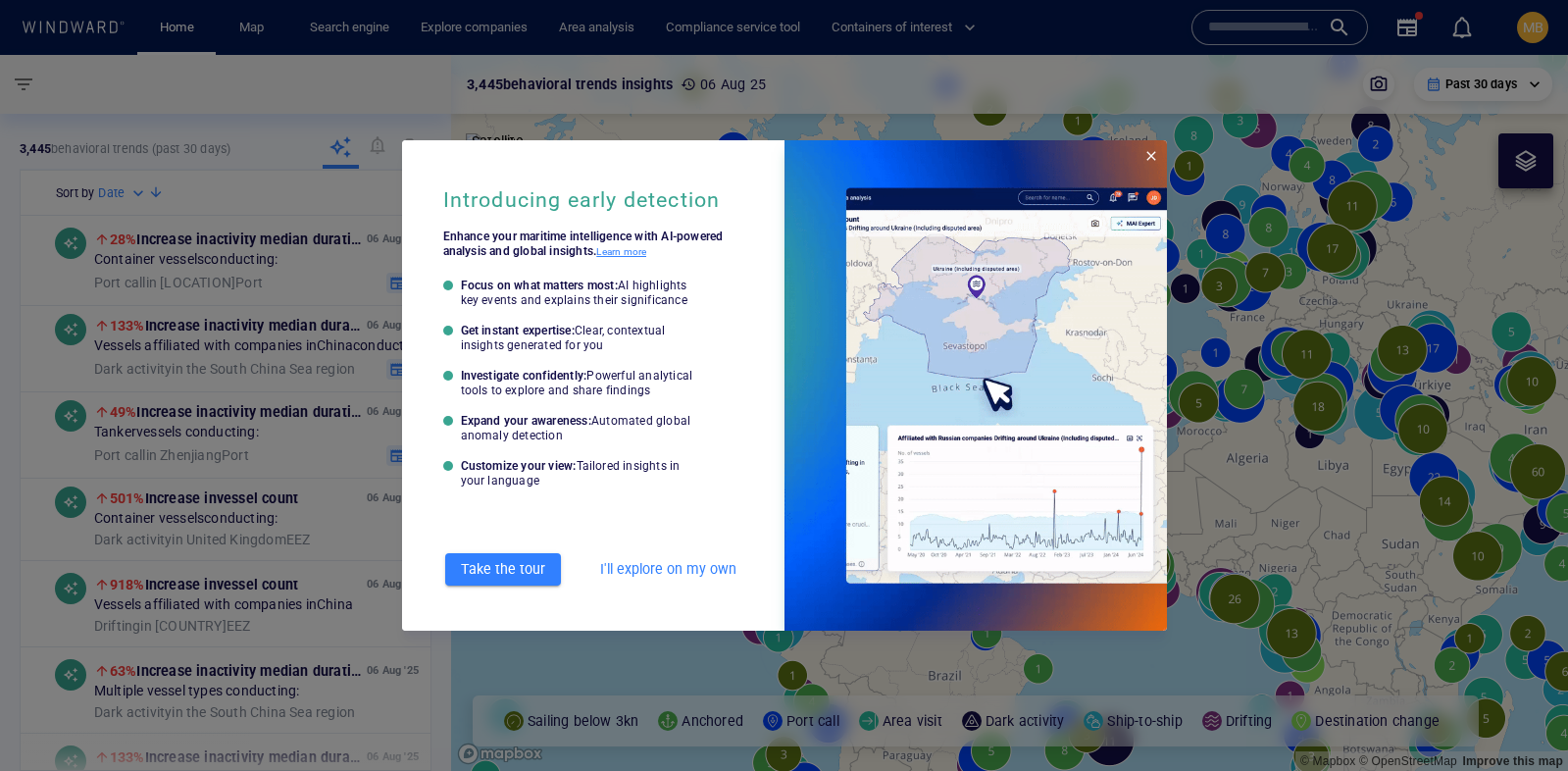 click on "Introducing early detection Enhance your maritime intelligence with AI-powered analysis and global insights.  Learn more Focus on what matters most:  AI highlights key events and explains their significance Get instant expertise:  Clear, contextual insights generated for you Investigate confidently:  Powerful analytical tools to explore and share findings Expand your awareness:  Automated global anomaly detection Customize your view:  Tailored insights in your language Take the tour I'll explore on my own" at bounding box center (784, 386) 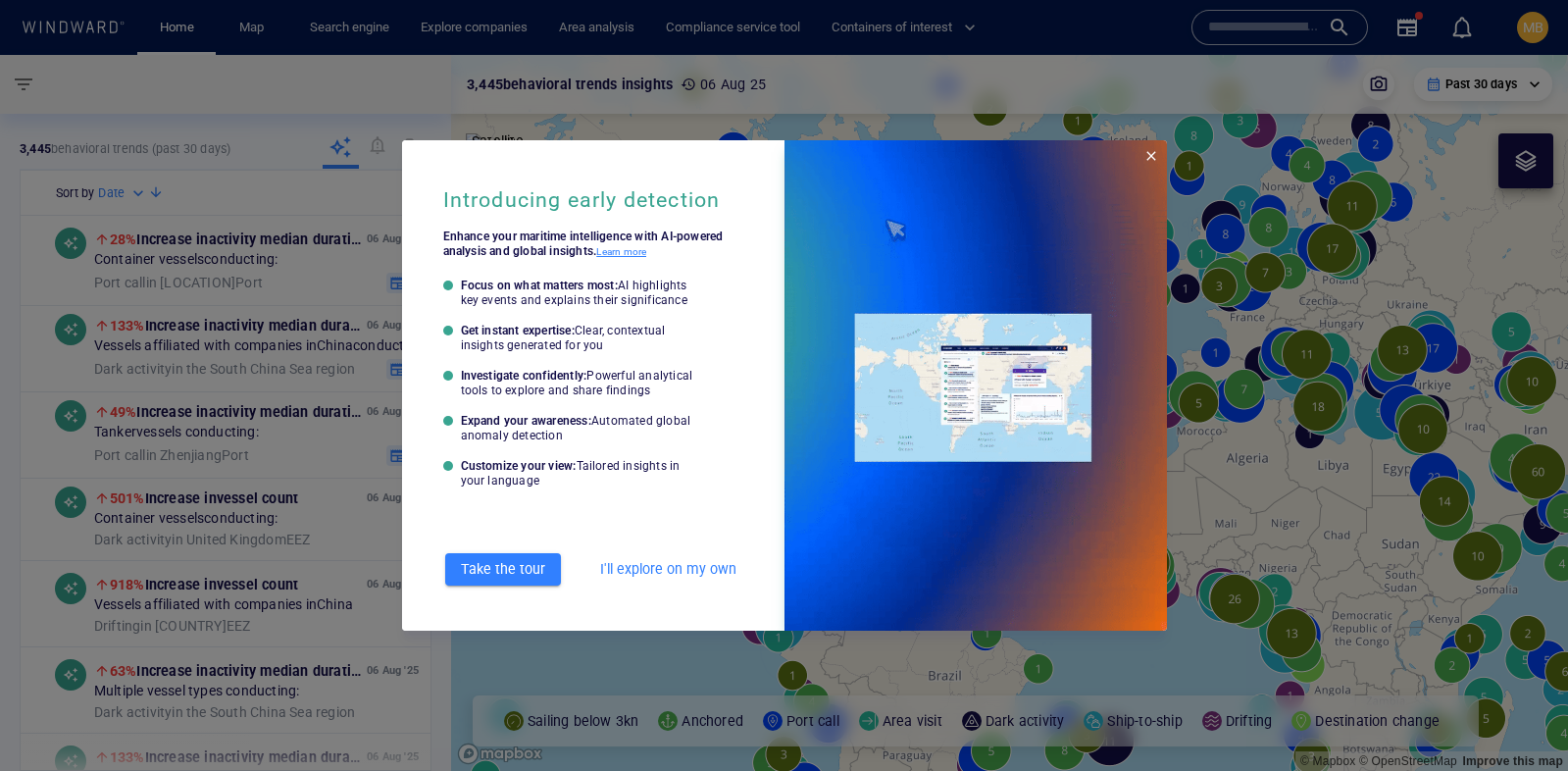 click on "Introducing early detection Enhance your maritime intelligence with AI-powered analysis and global insights.  Learn more Focus on what matters most:  AI highlights key events and explains their significance Get instant expertise:  Clear, contextual insights generated for you Investigate confidently:  Powerful analytical tools to explore and share findings Expand your awareness:  Automated global anomaly detection Customize your view:  Tailored insights in your language Take the tour I'll explore on my own" at bounding box center (784, 386) 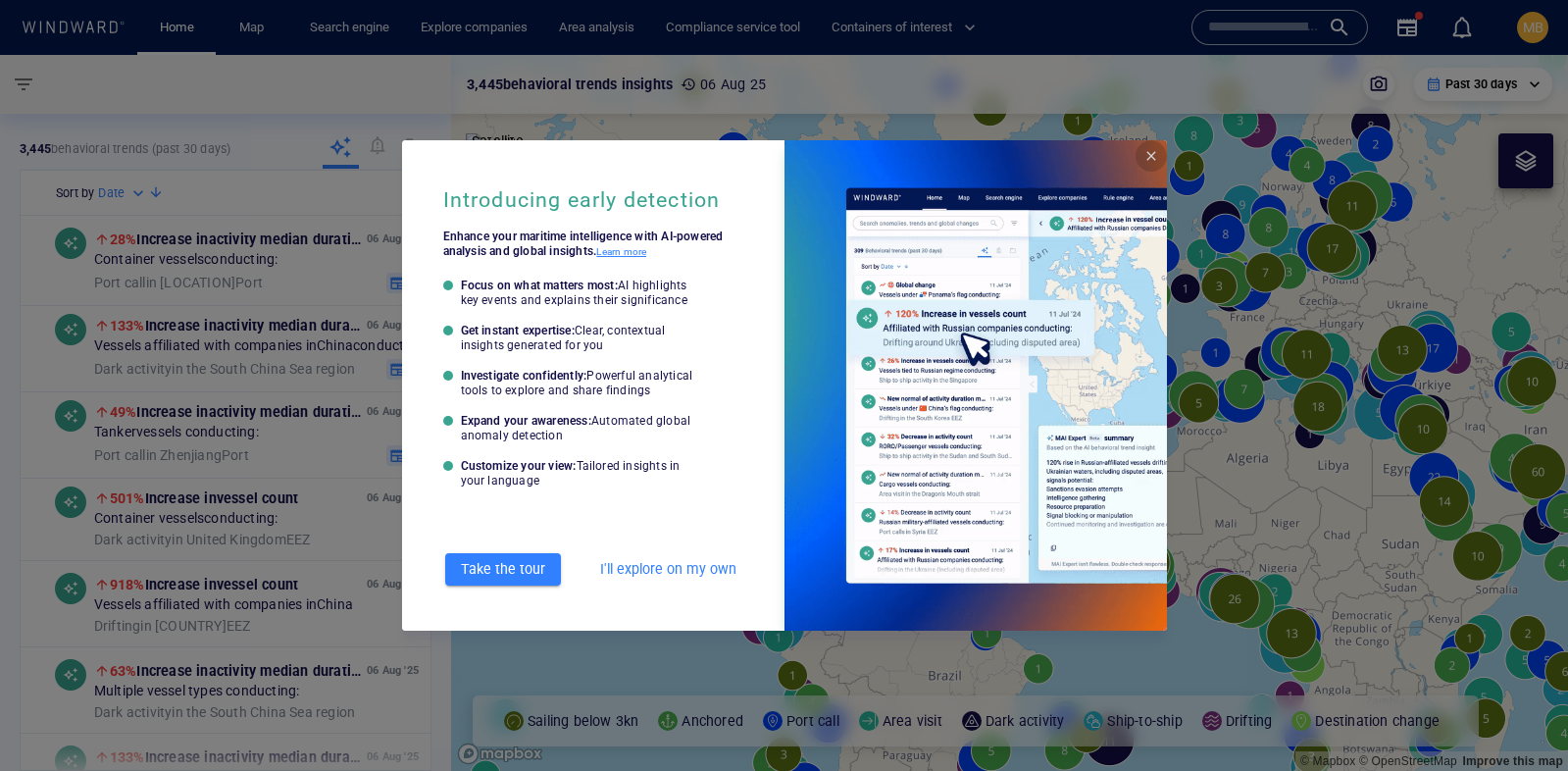 click at bounding box center (1151, 156) 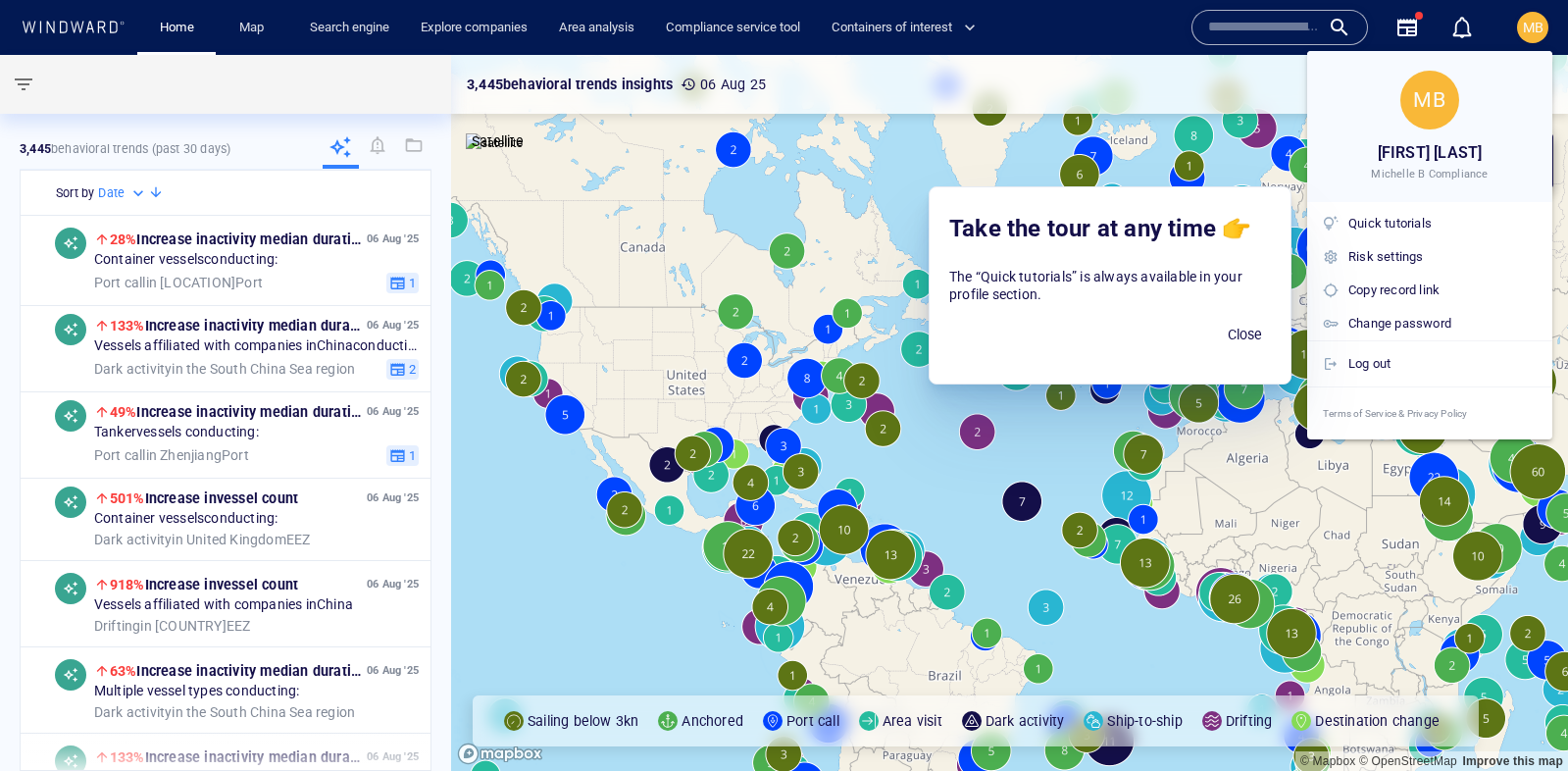 click at bounding box center (784, 386) 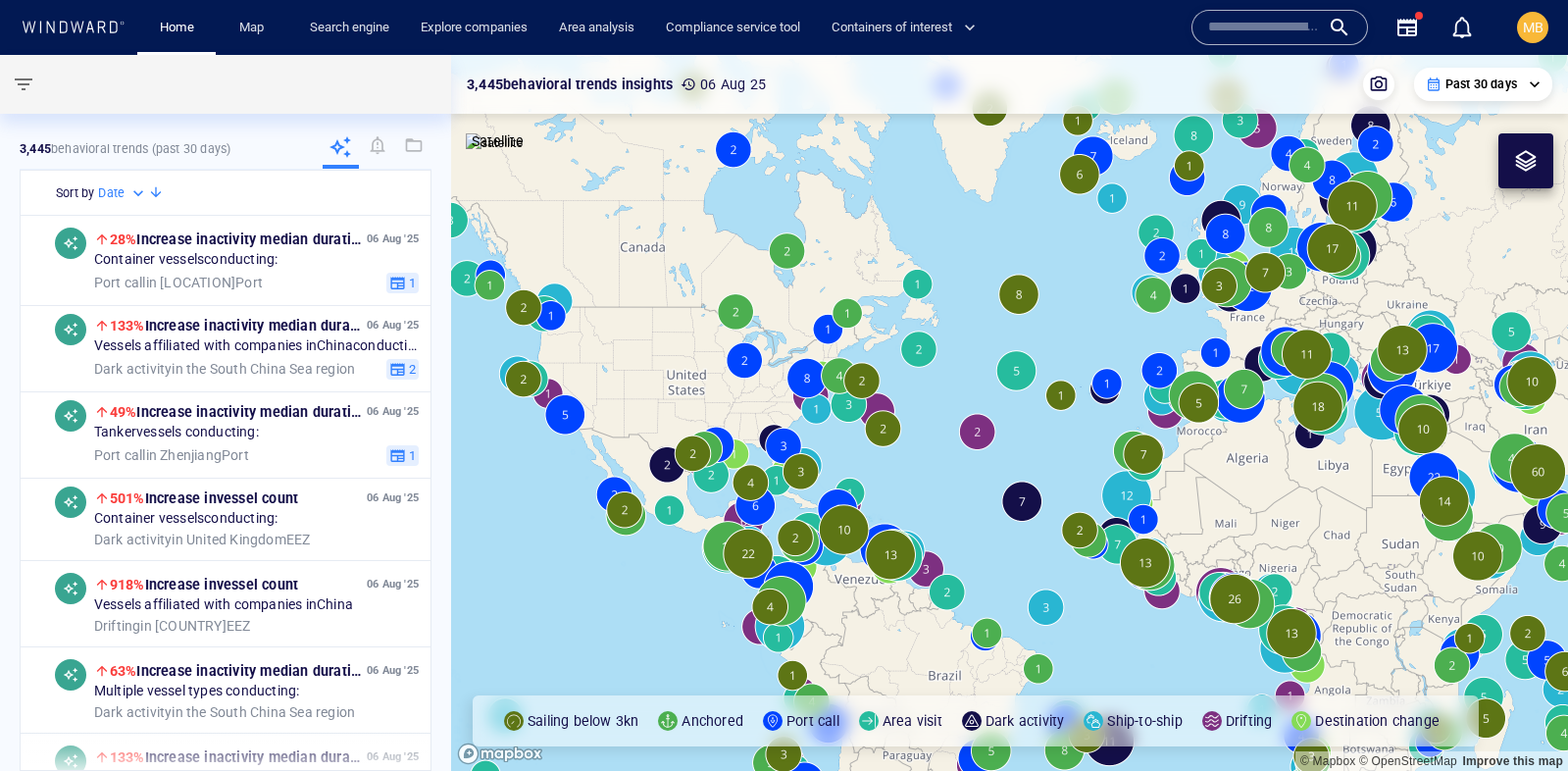 click at bounding box center [1264, 27] 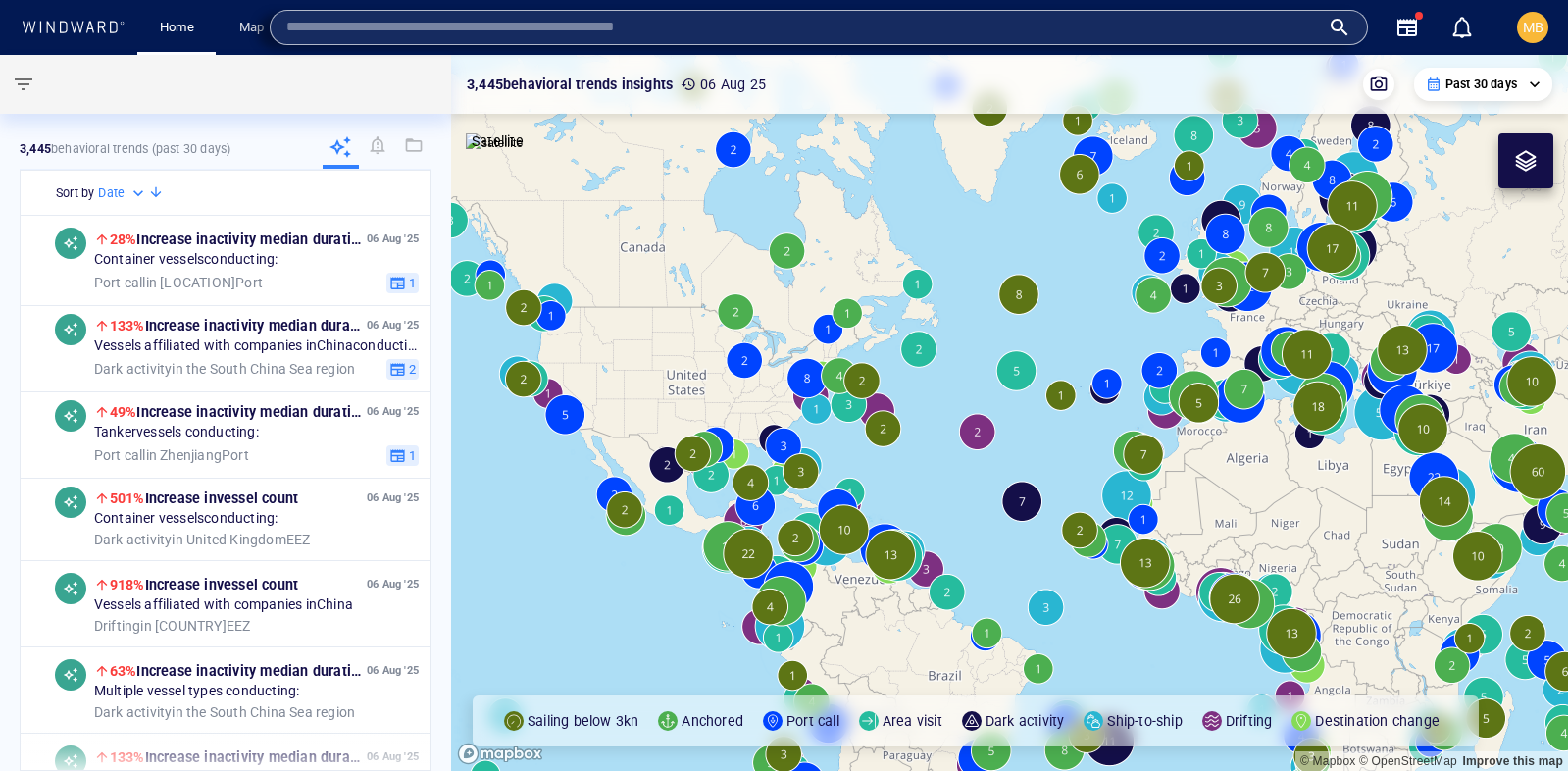 paste on "*******" 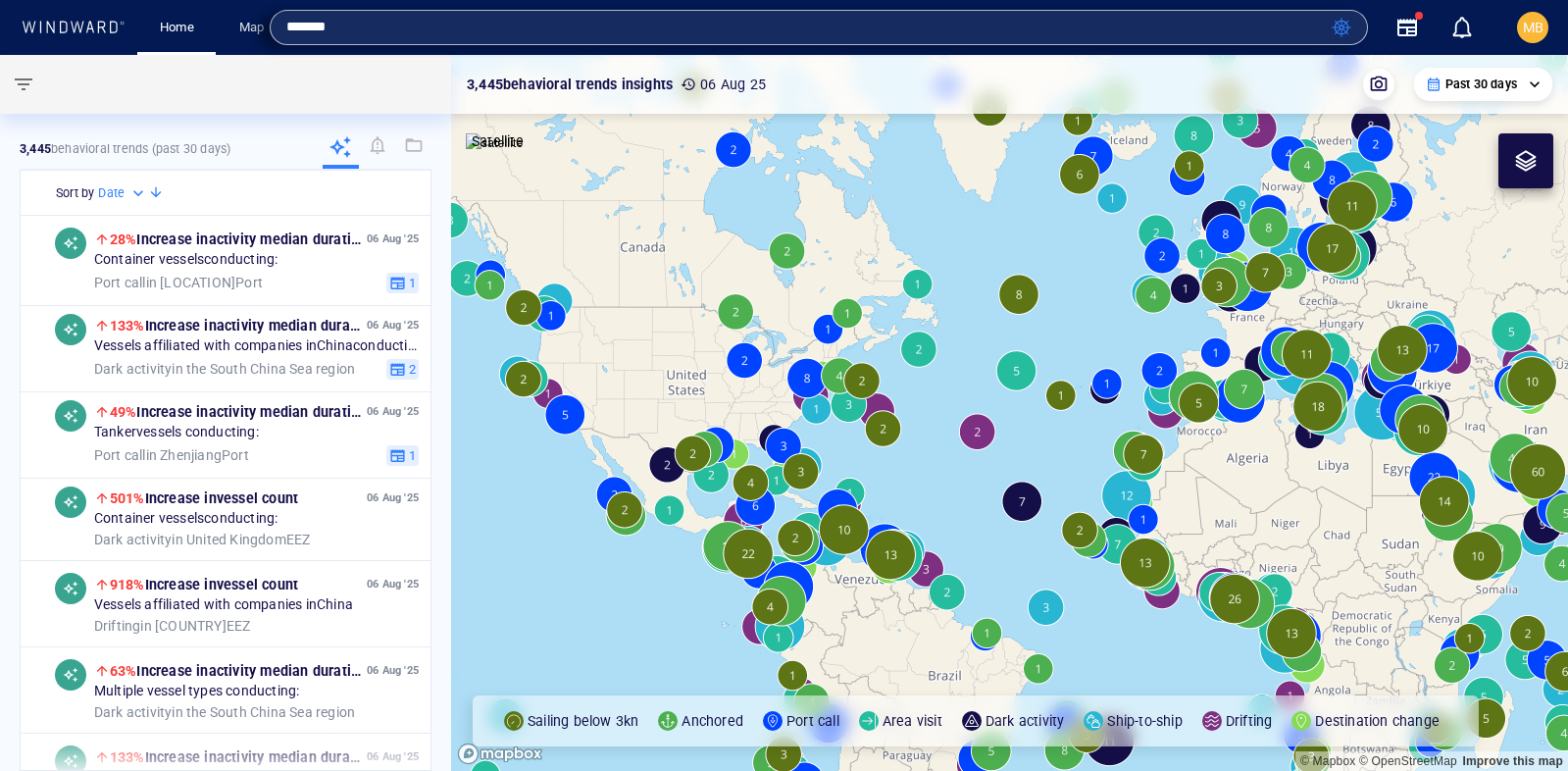 type on "*******" 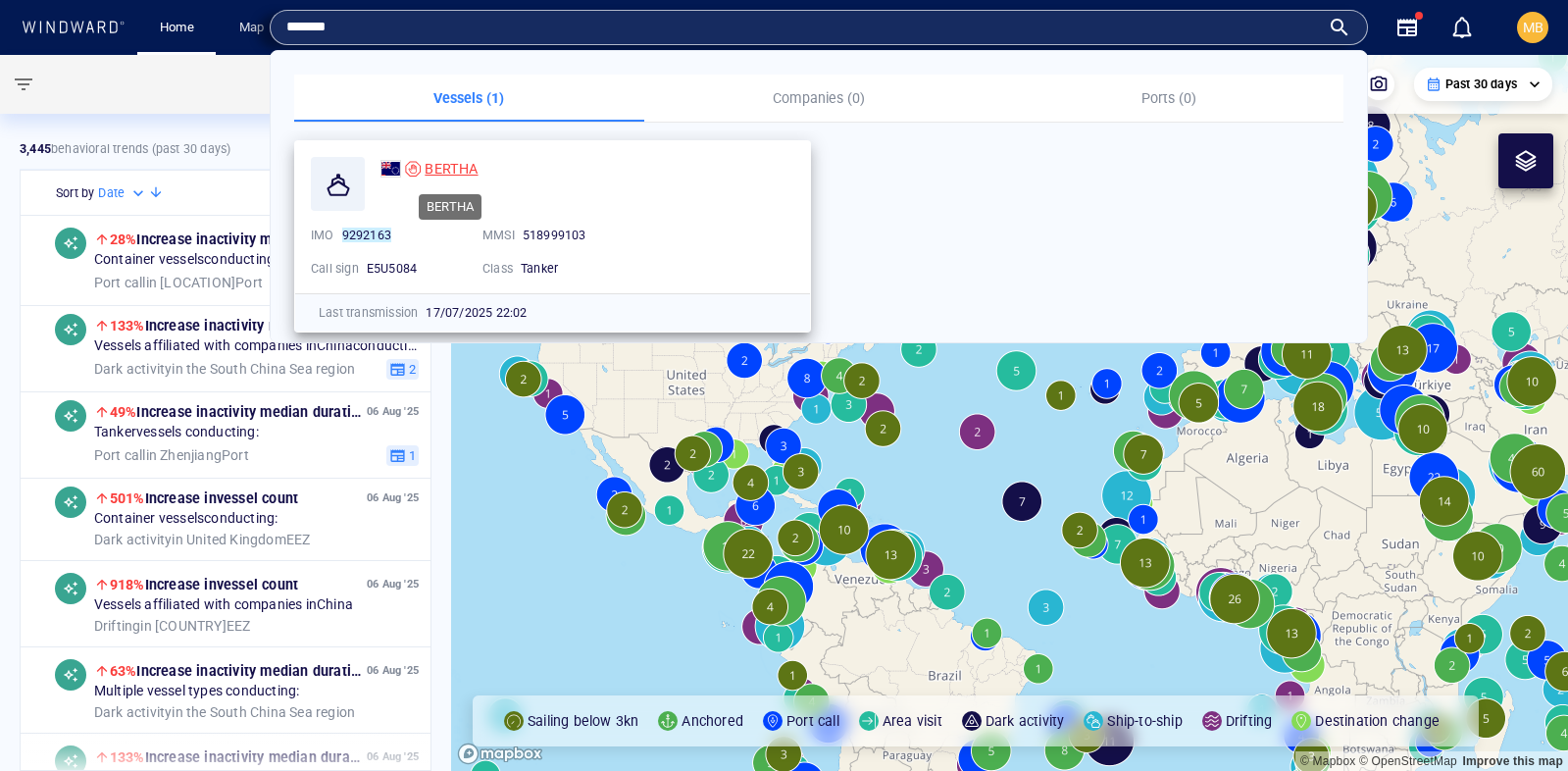 click on "BERTHA" at bounding box center (451, 169) 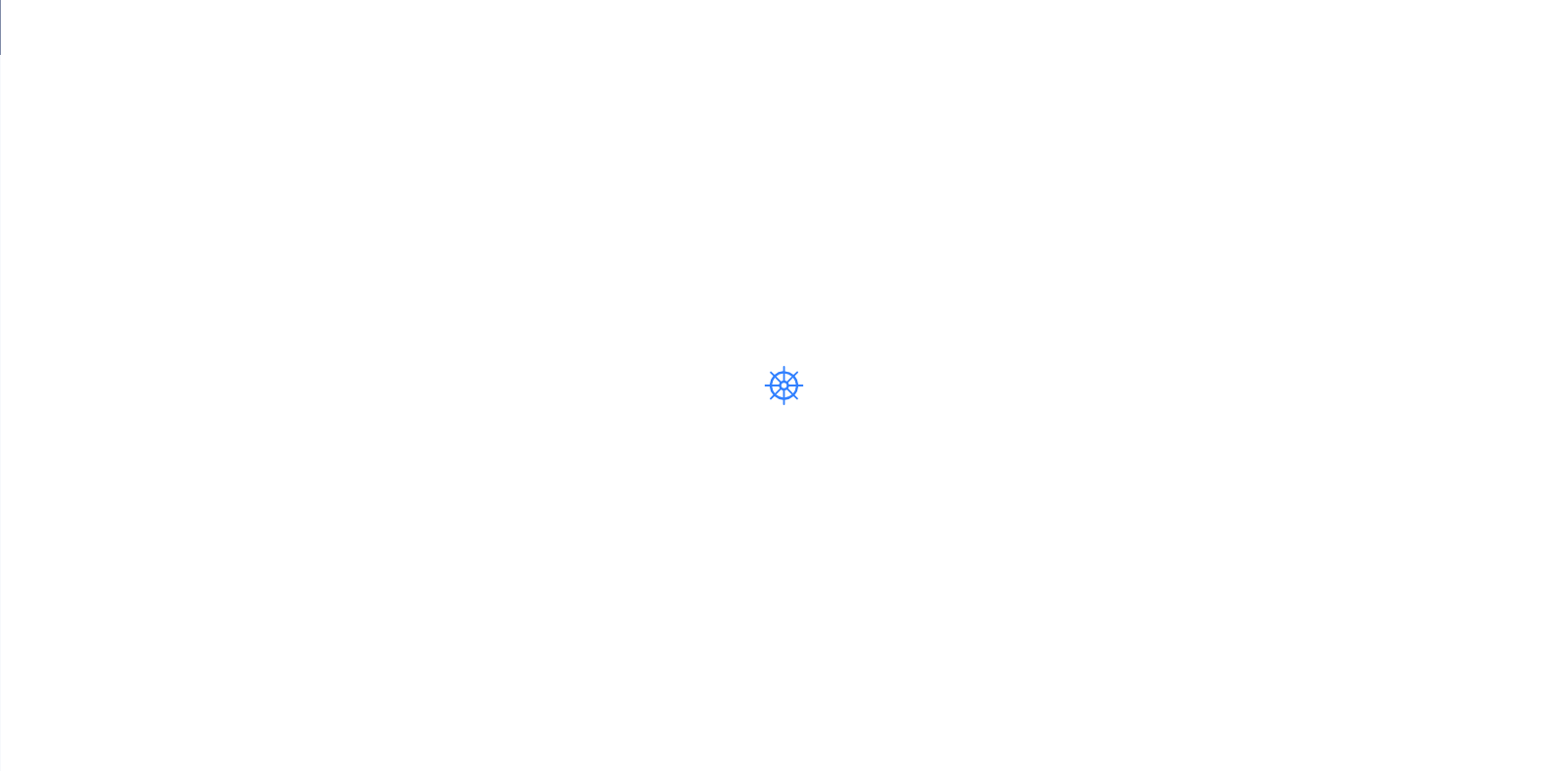 scroll, scrollTop: 0, scrollLeft: 0, axis: both 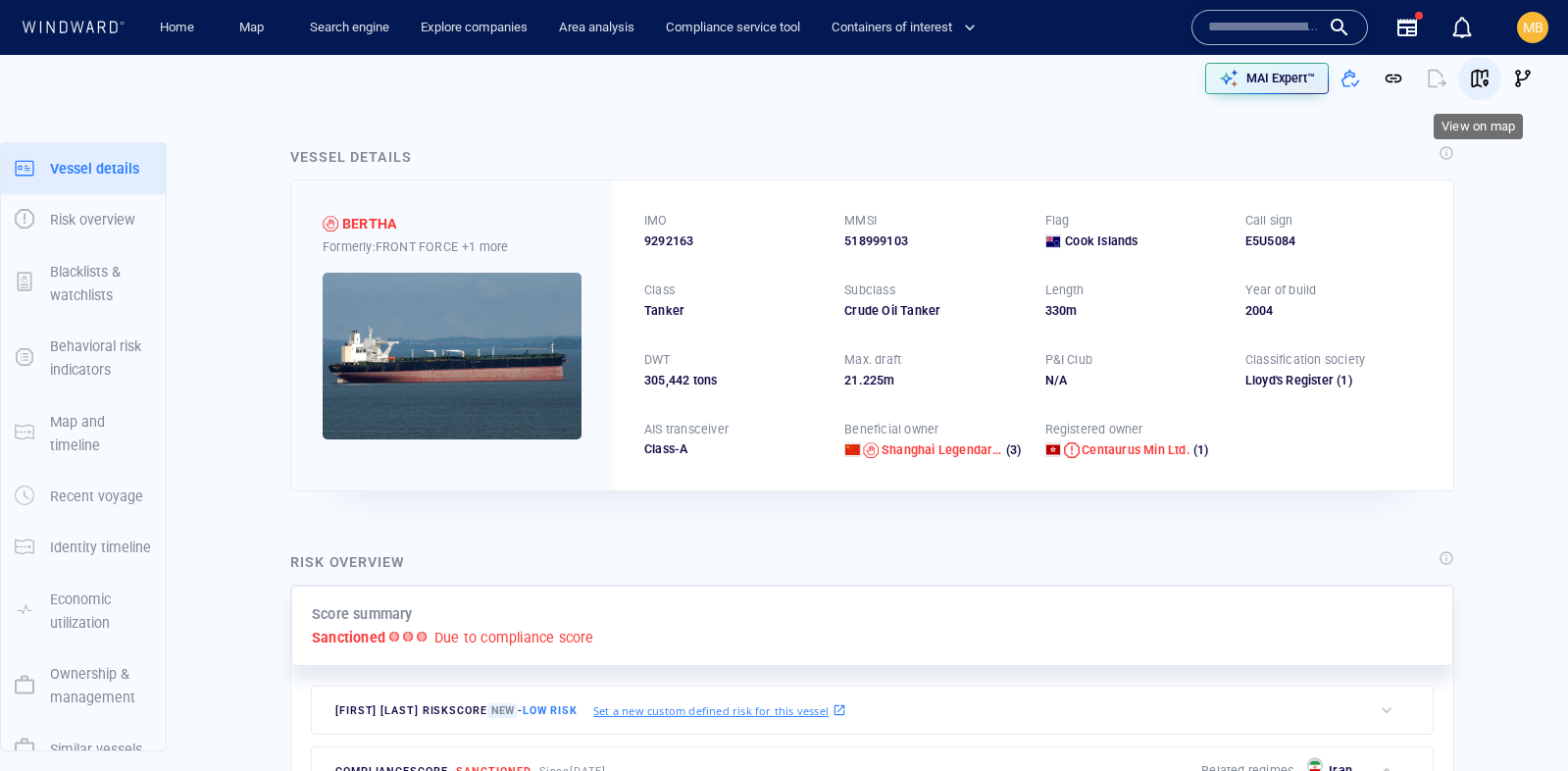 click at bounding box center [1480, 78] 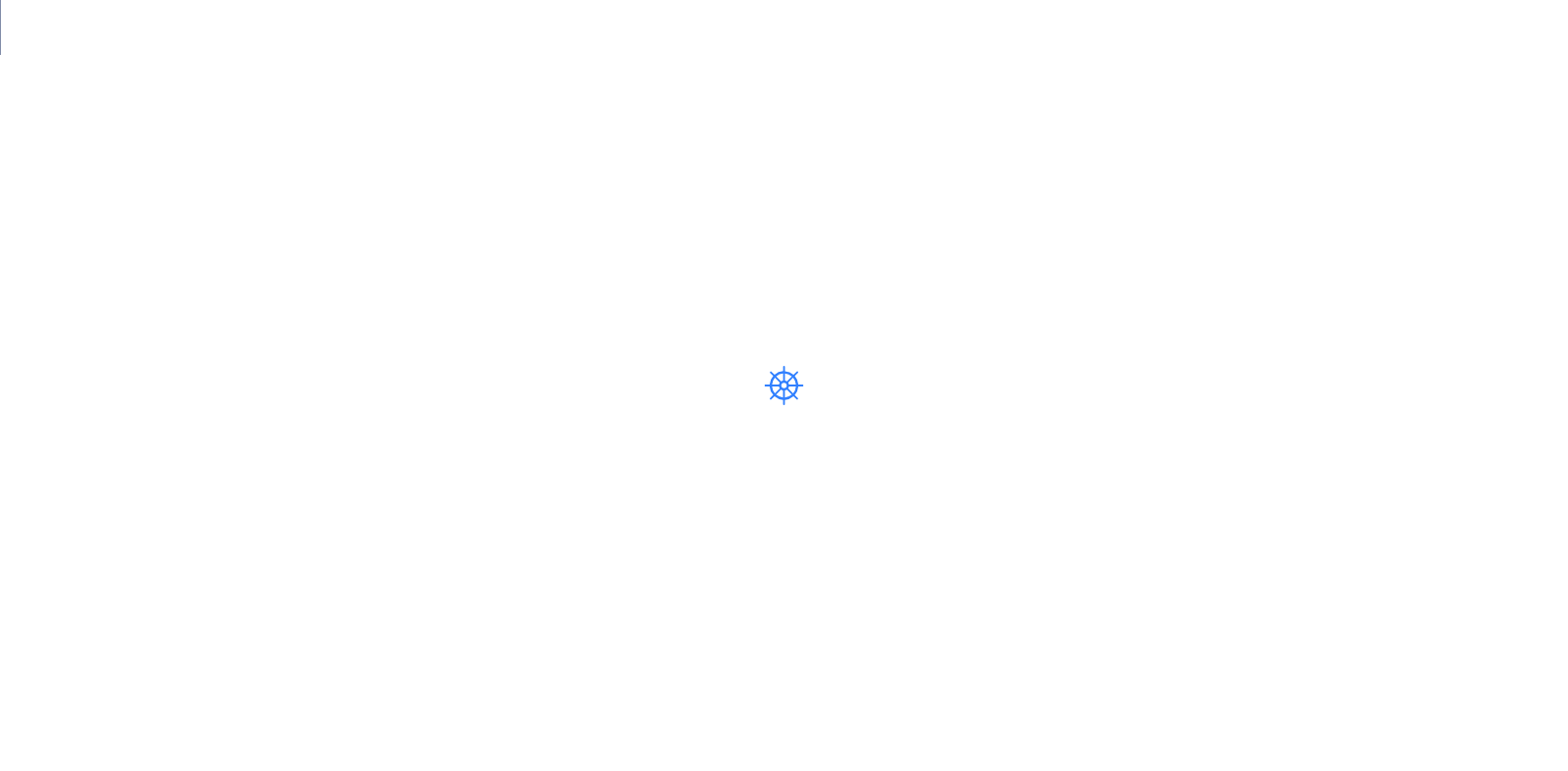 scroll, scrollTop: 0, scrollLeft: 0, axis: both 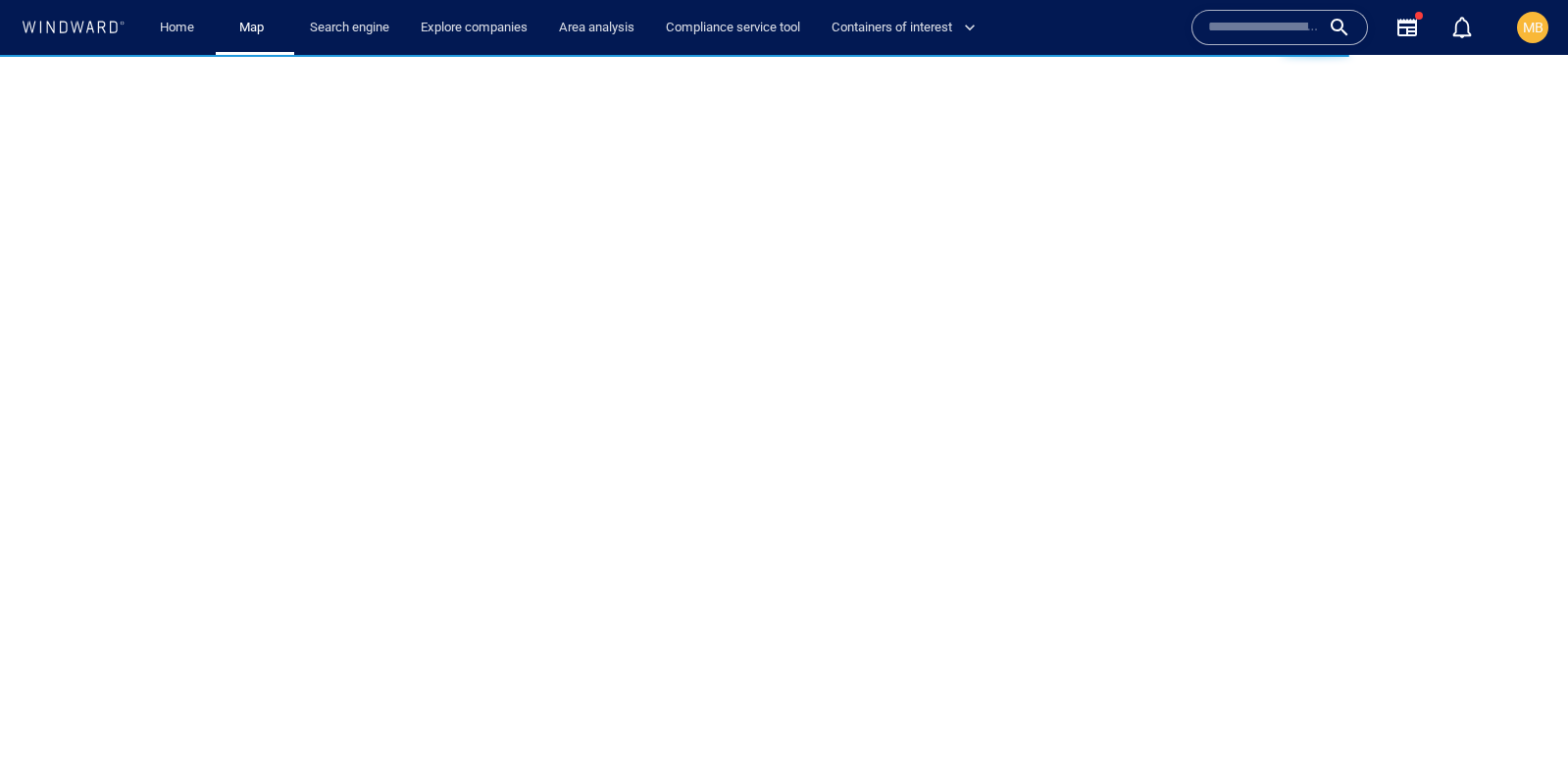 click at bounding box center [1264, 27] 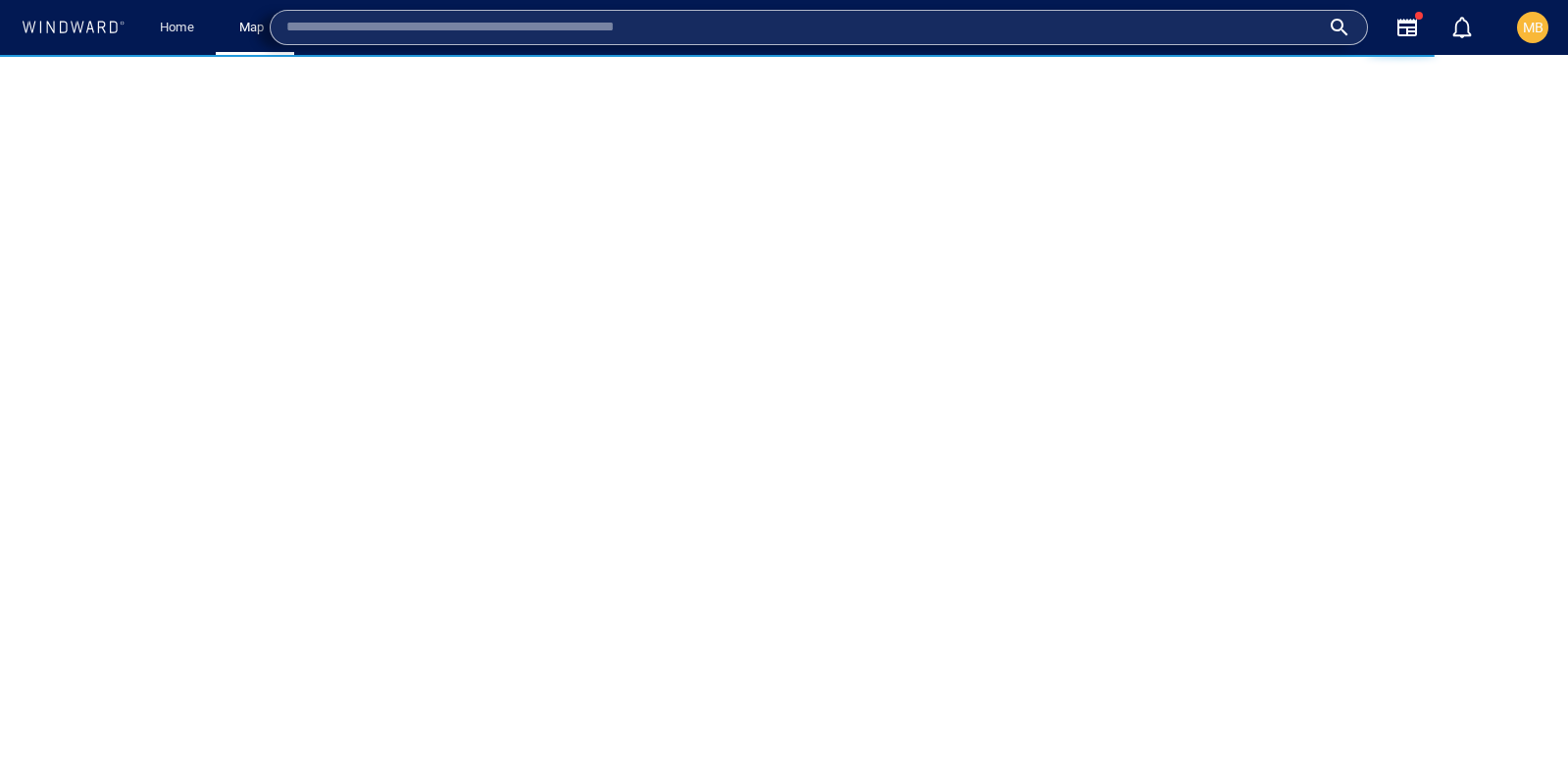 type on "*" 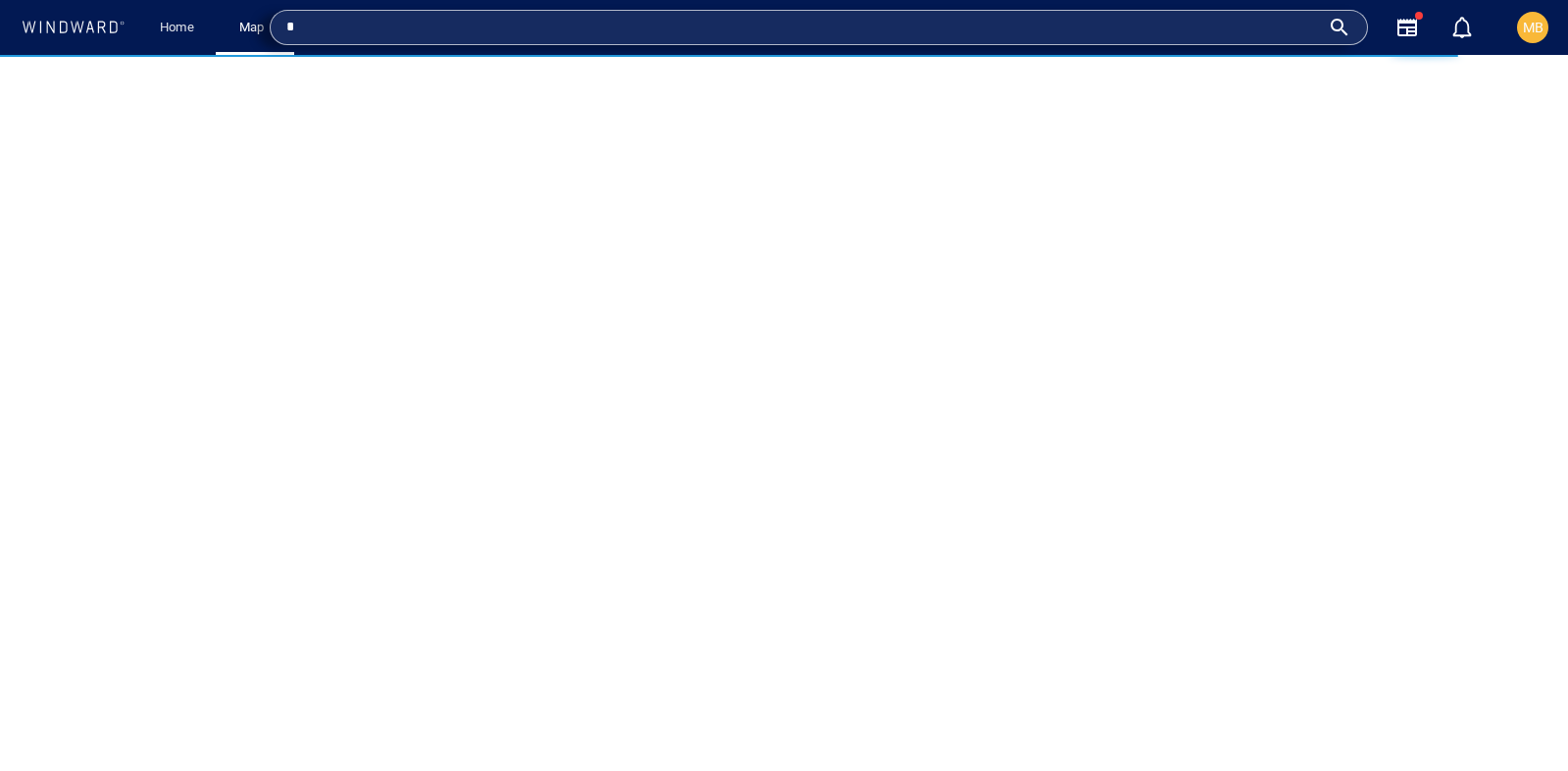 type 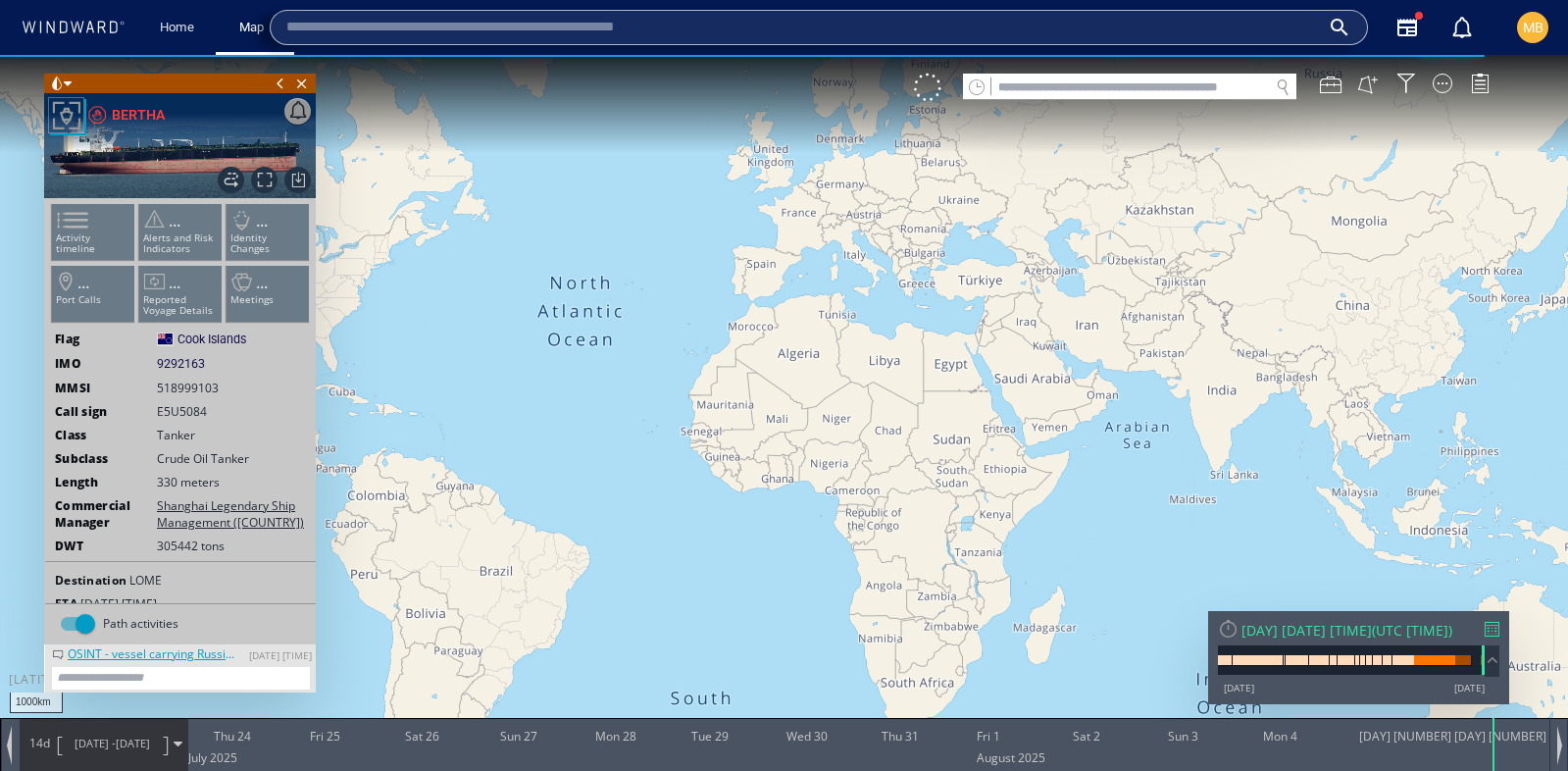 click 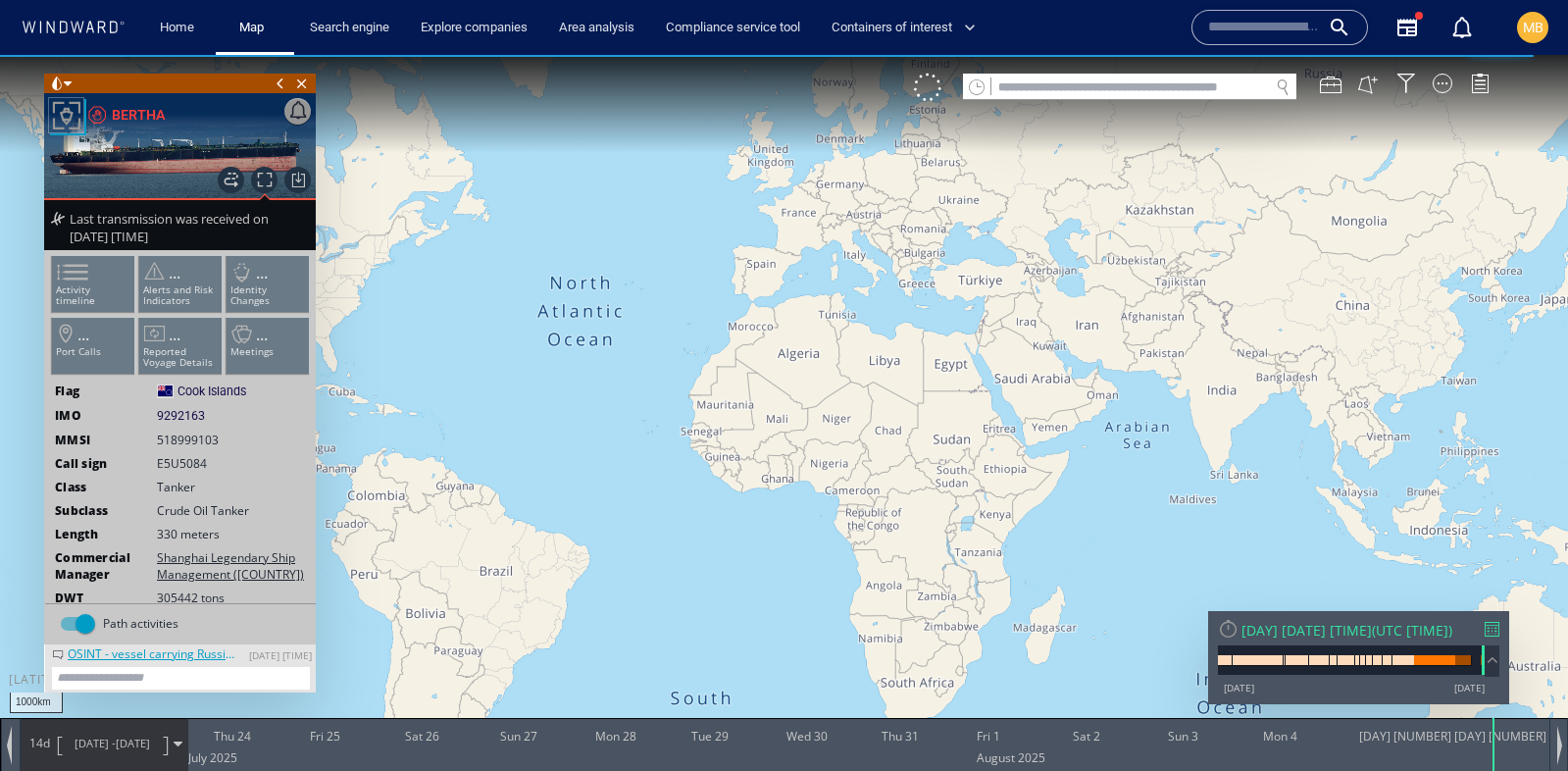paste on "*******" 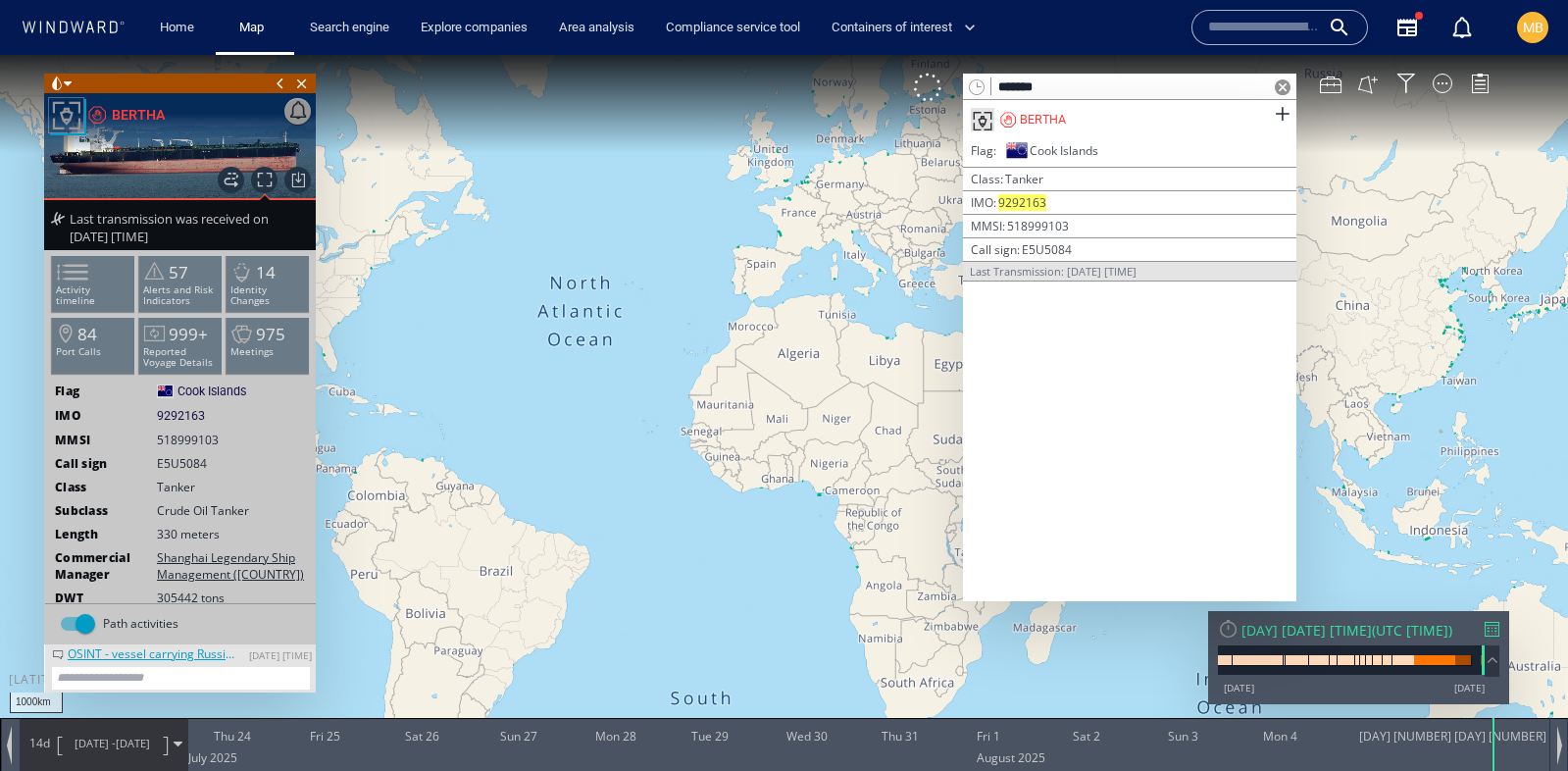 drag, startPoint x: 1062, startPoint y: 94, endPoint x: 988, endPoint y: 84, distance: 74.67262 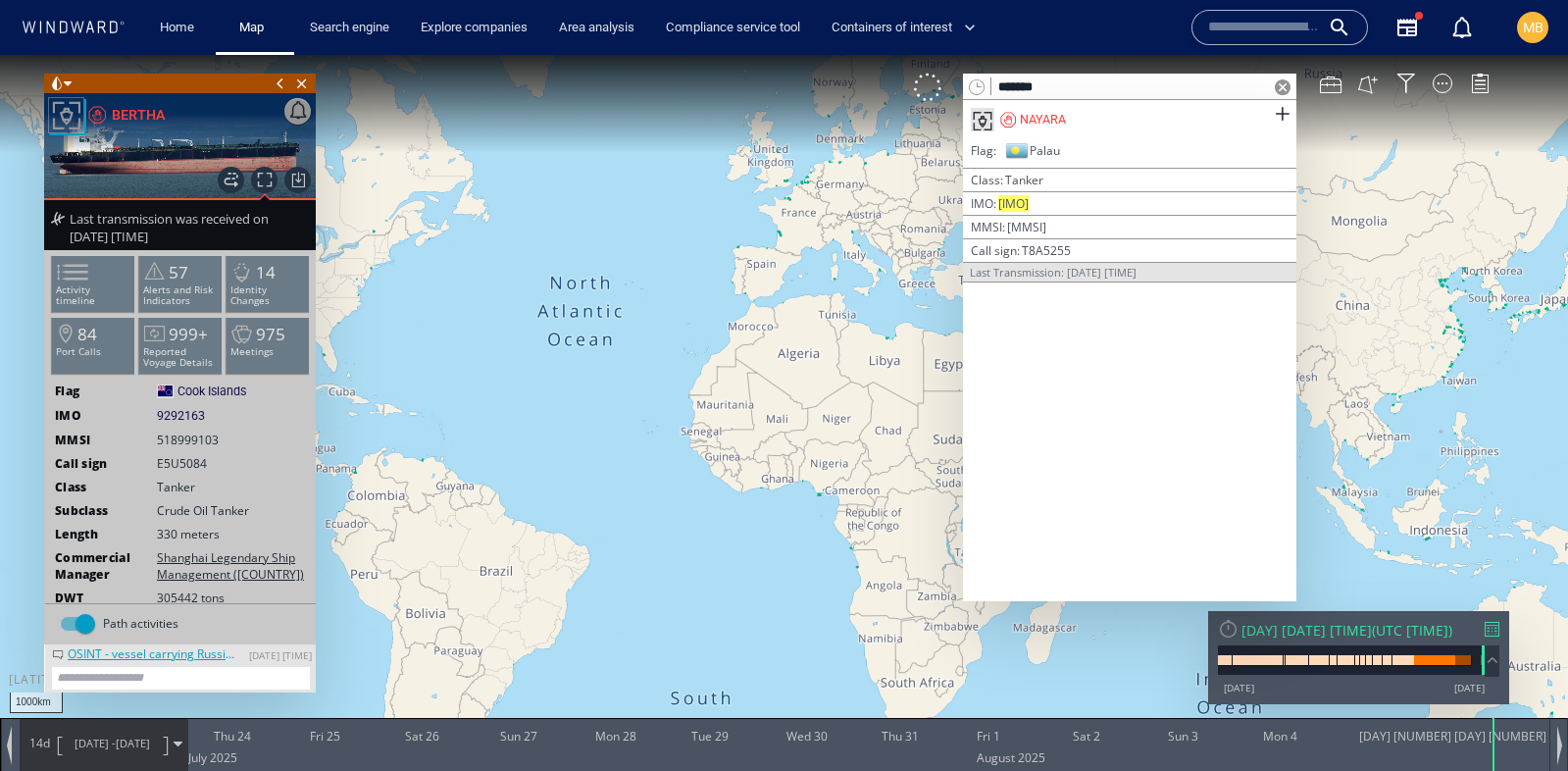 drag, startPoint x: 1072, startPoint y: 93, endPoint x: 992, endPoint y: 88, distance: 80.156098 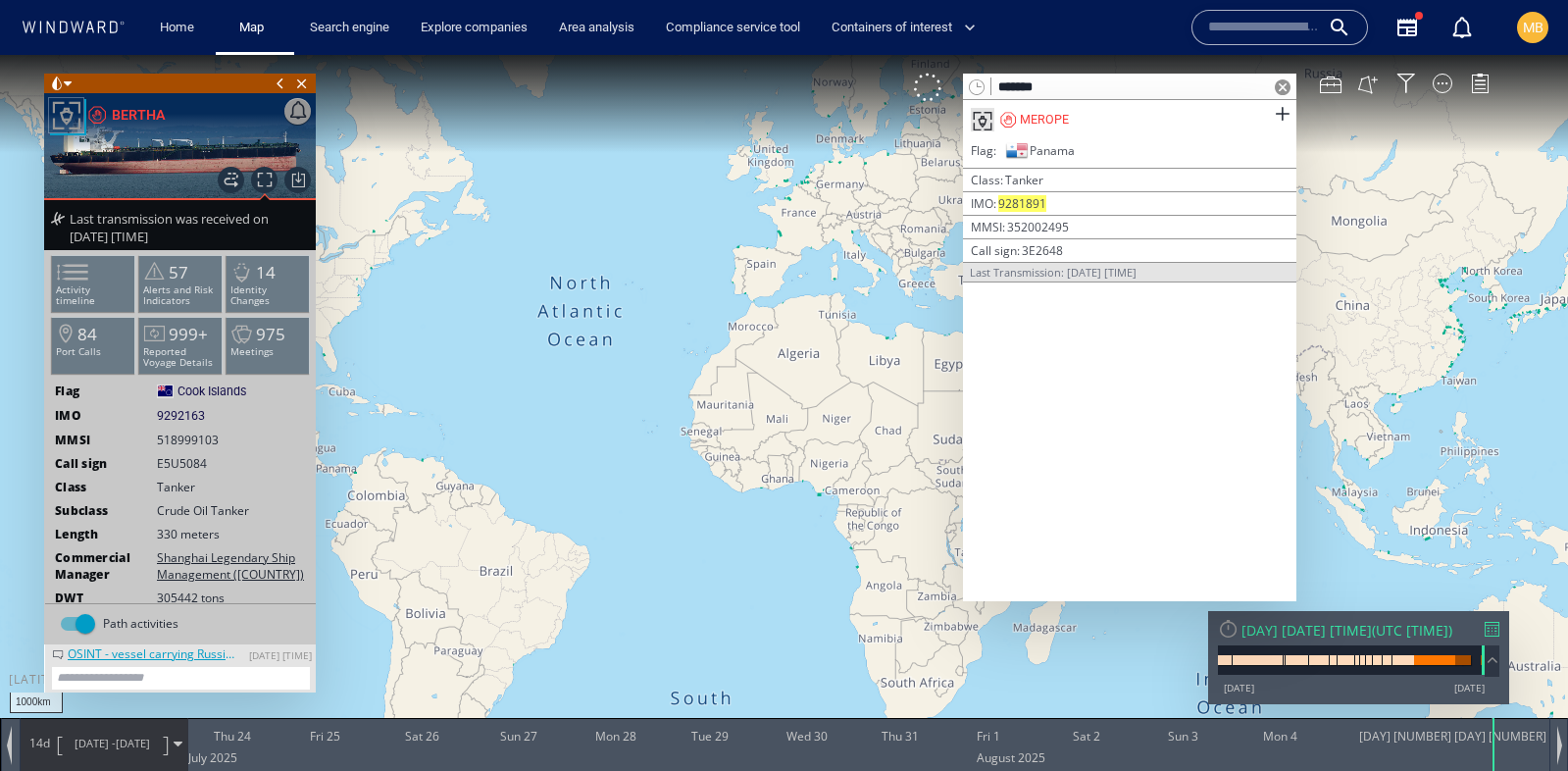 click at bounding box center (1264, 27) 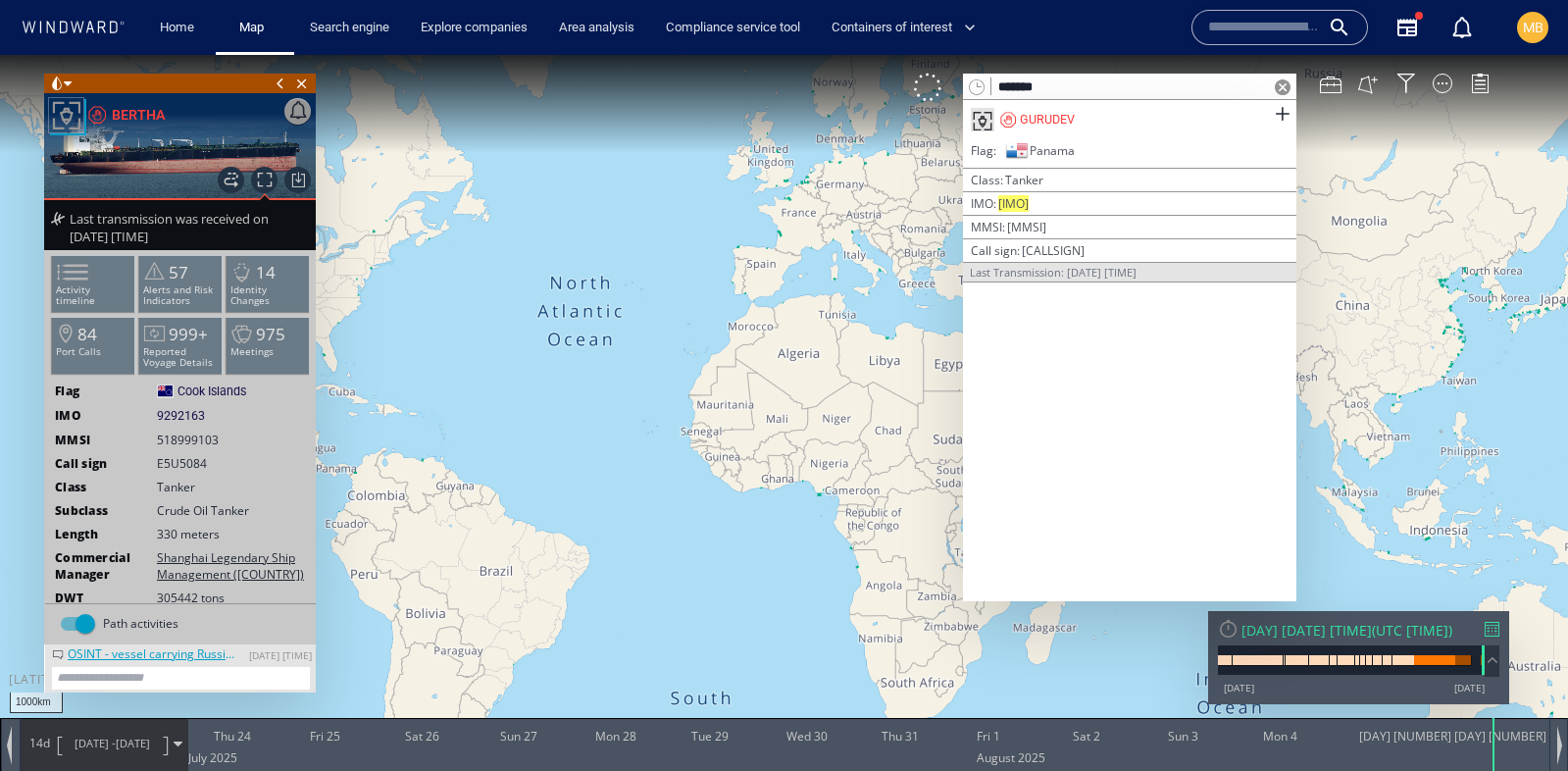 drag, startPoint x: 1064, startPoint y: 83, endPoint x: 960, endPoint y: 84, distance: 104.004808 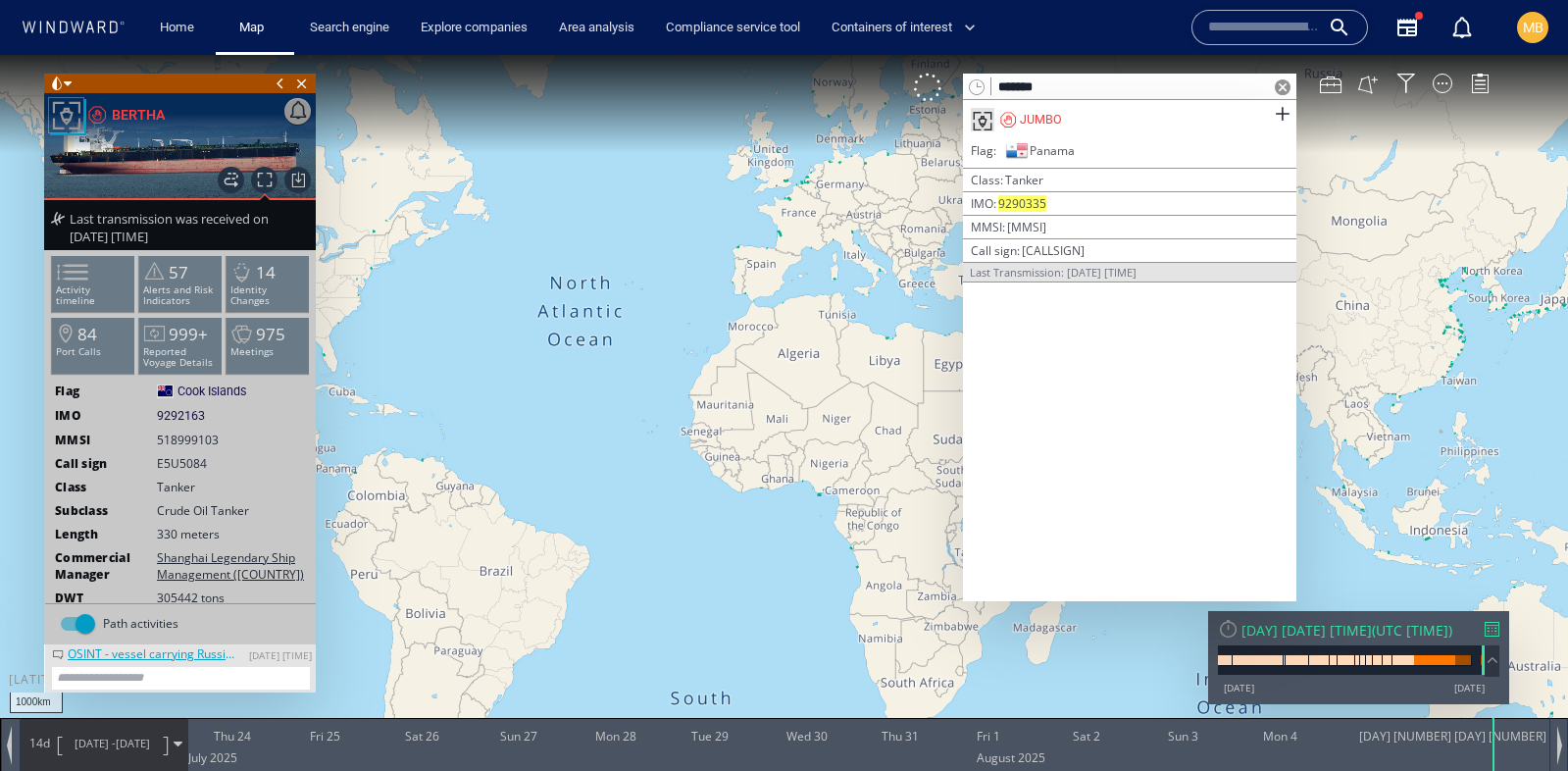 drag, startPoint x: 1074, startPoint y: 84, endPoint x: 983, endPoint y: 81, distance: 91.04944 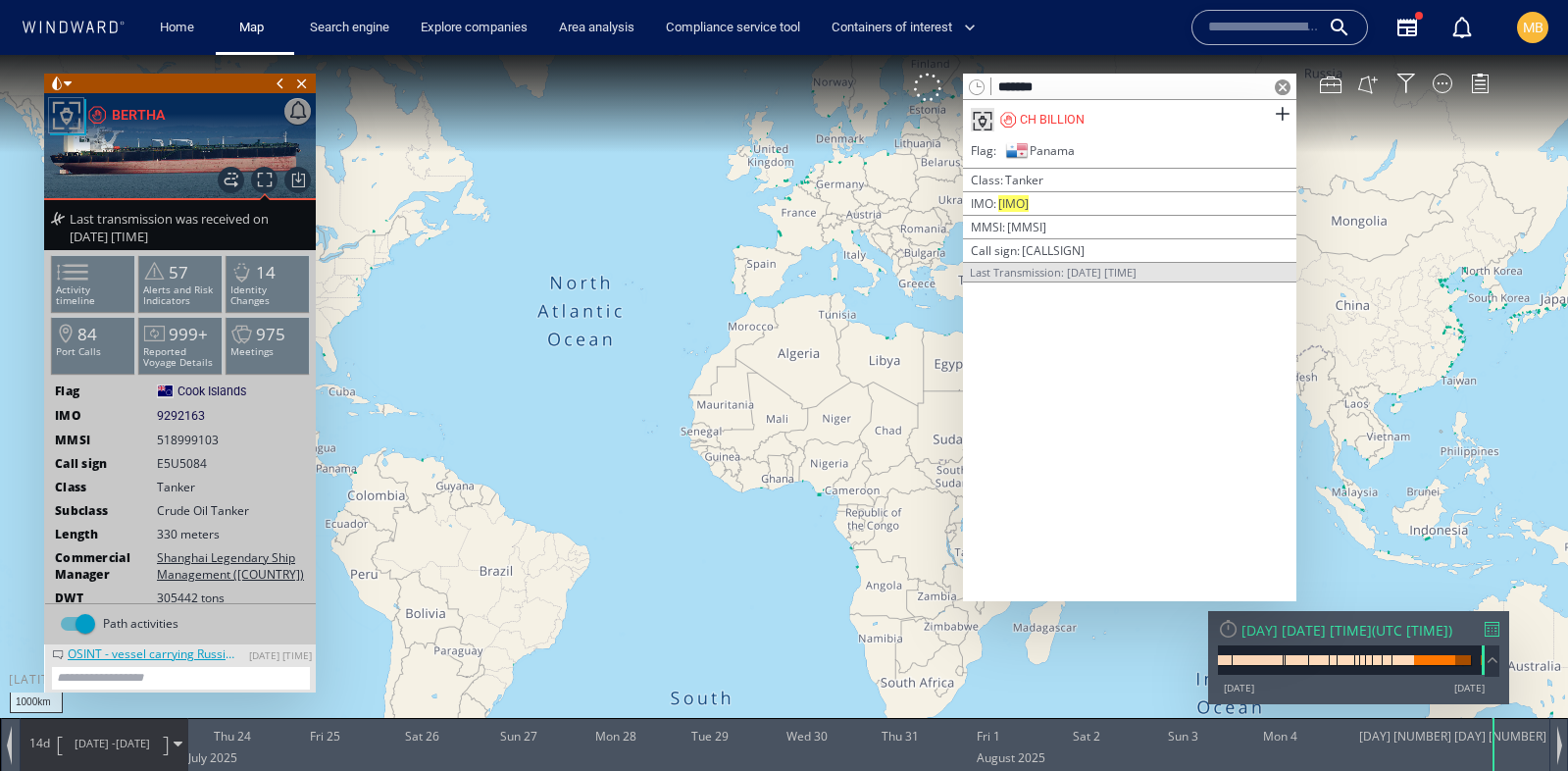 drag, startPoint x: 1055, startPoint y: 90, endPoint x: 984, endPoint y: 79, distance: 71.84706 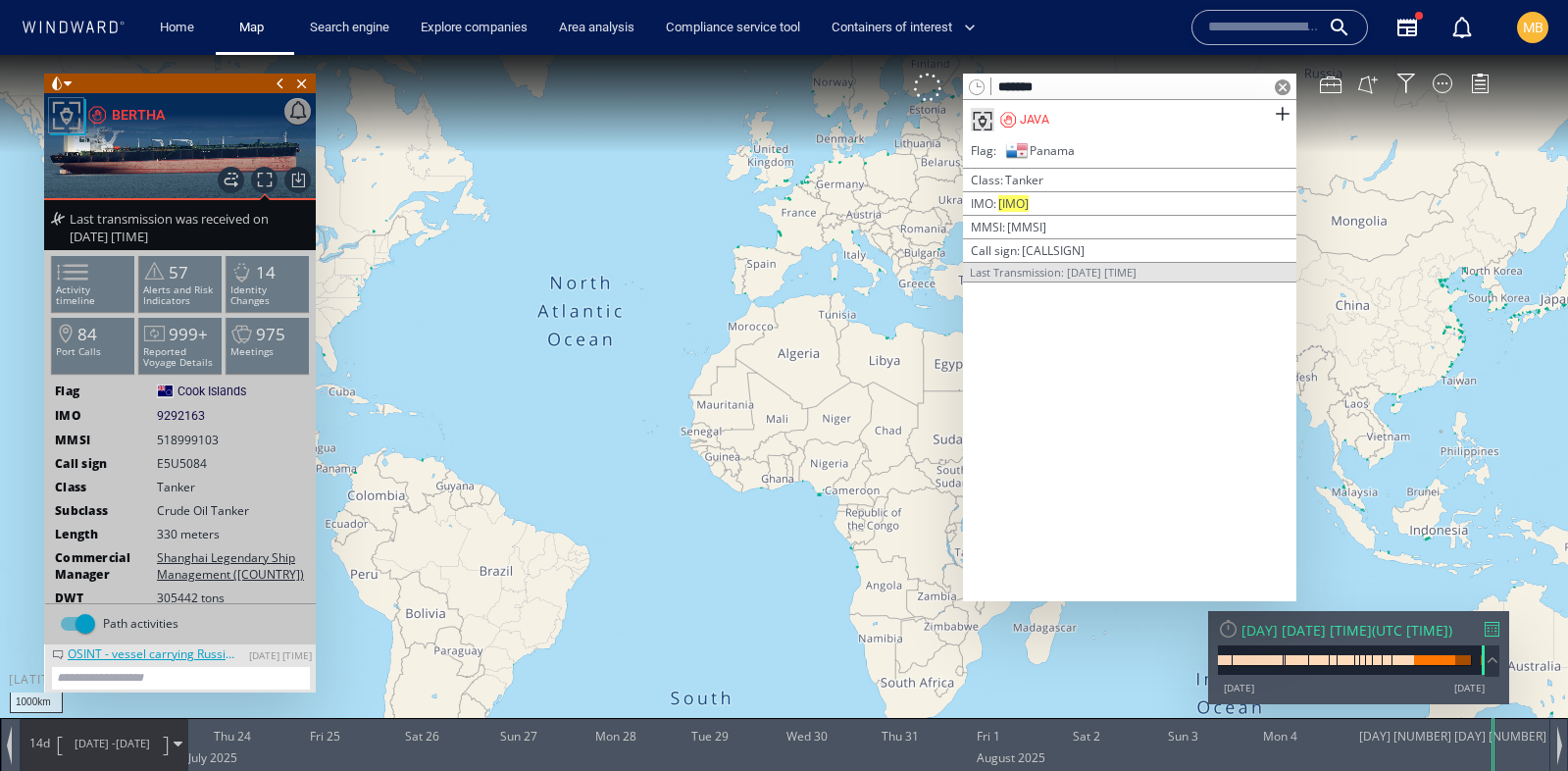 drag, startPoint x: 1059, startPoint y: 89, endPoint x: 985, endPoint y: 84, distance: 74.1687 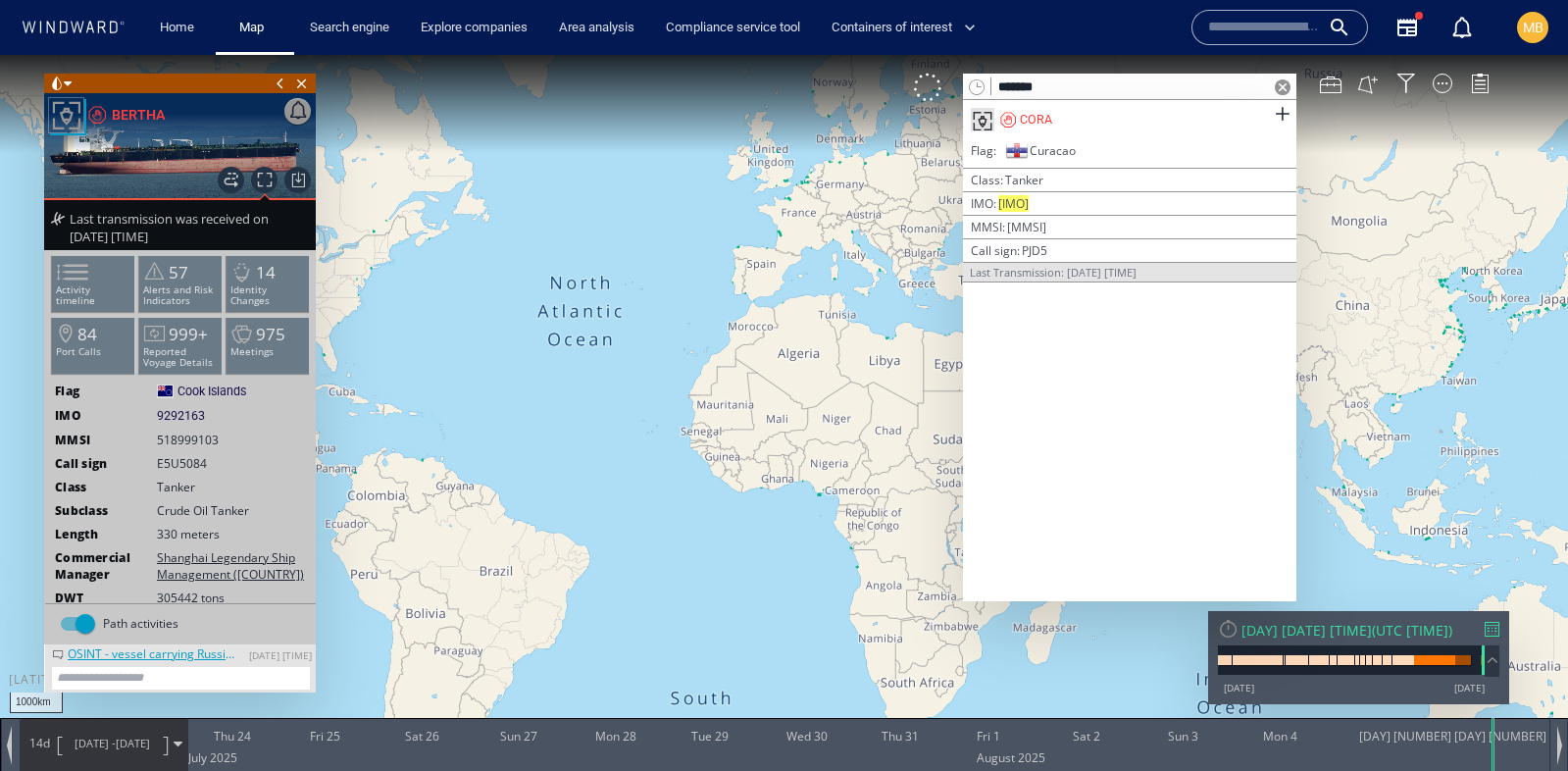 drag, startPoint x: 1051, startPoint y: 88, endPoint x: 995, endPoint y: 86, distance: 56.035703 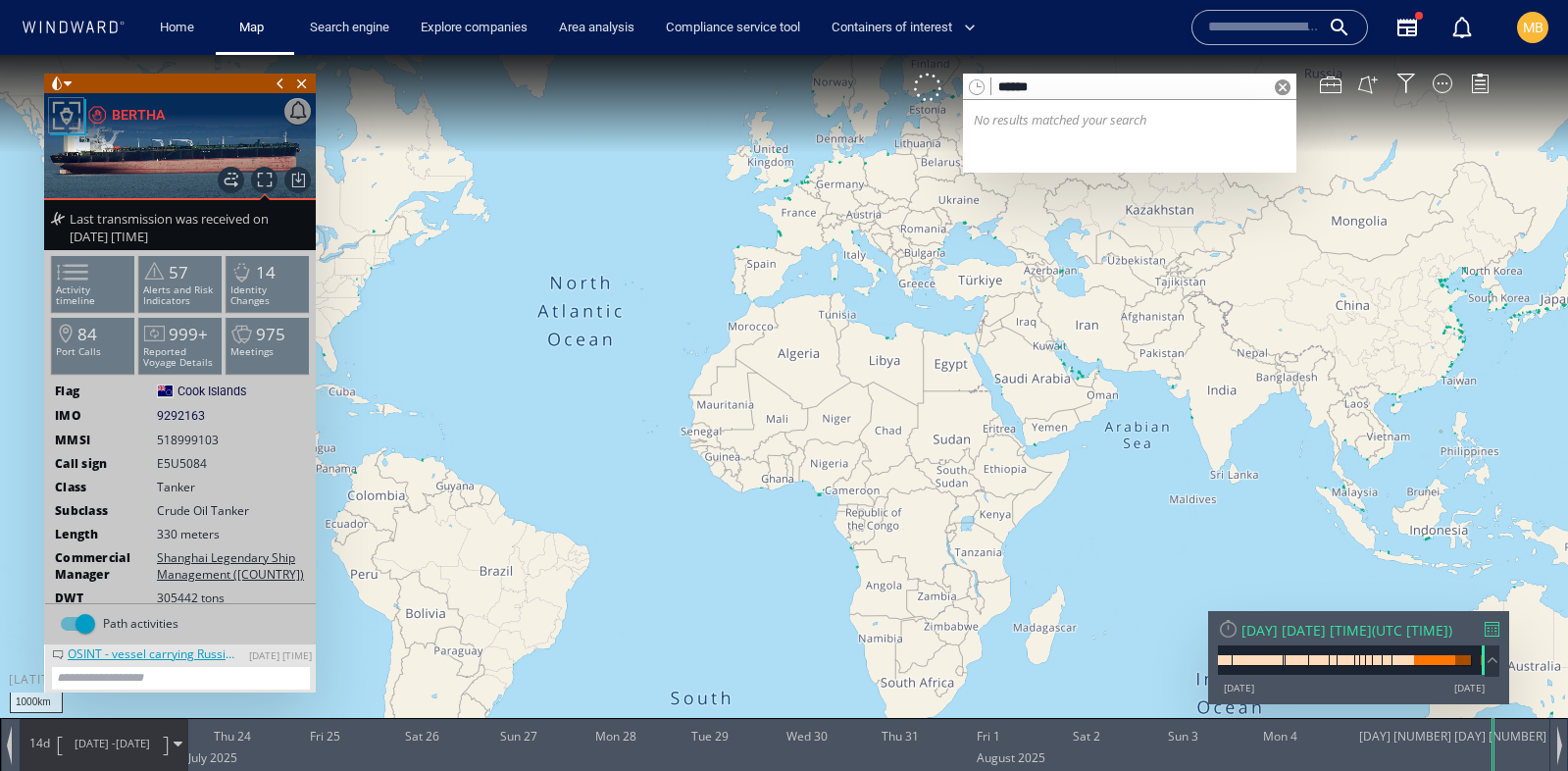drag, startPoint x: 1057, startPoint y: 87, endPoint x: 999, endPoint y: 89, distance: 58.03447 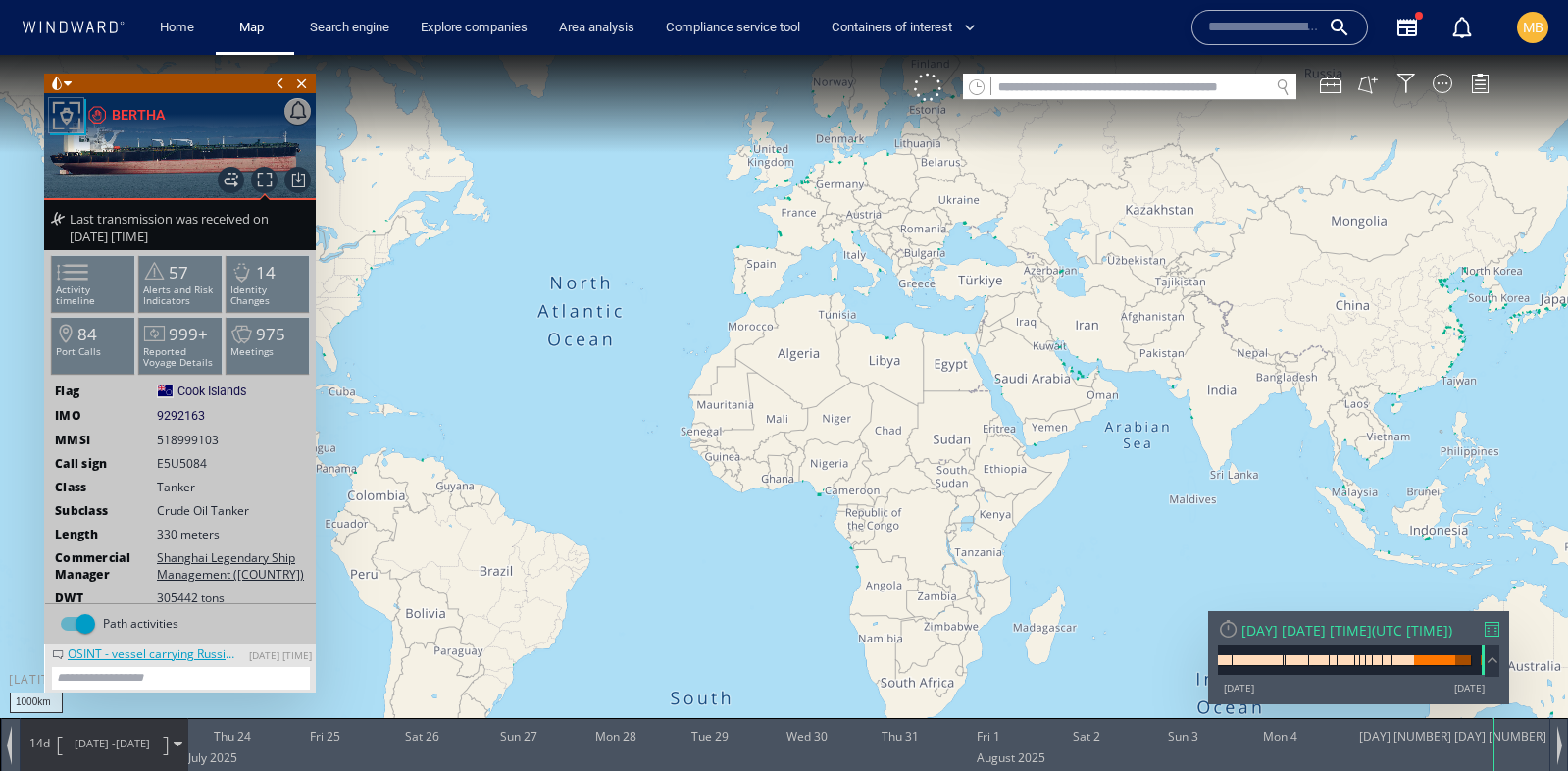 paste on "*******" 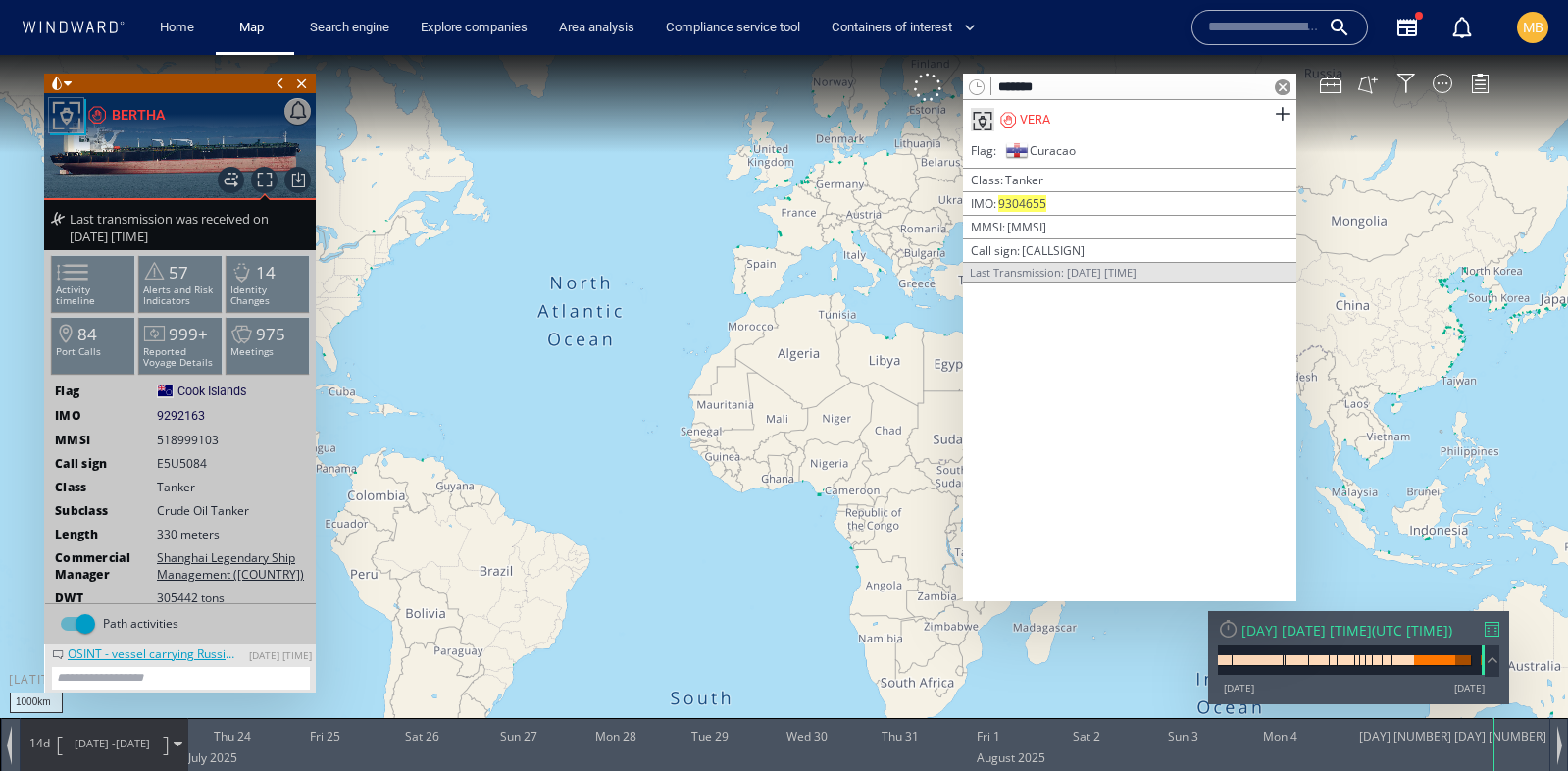 drag, startPoint x: 1067, startPoint y: 90, endPoint x: 996, endPoint y: 87, distance: 71.06335 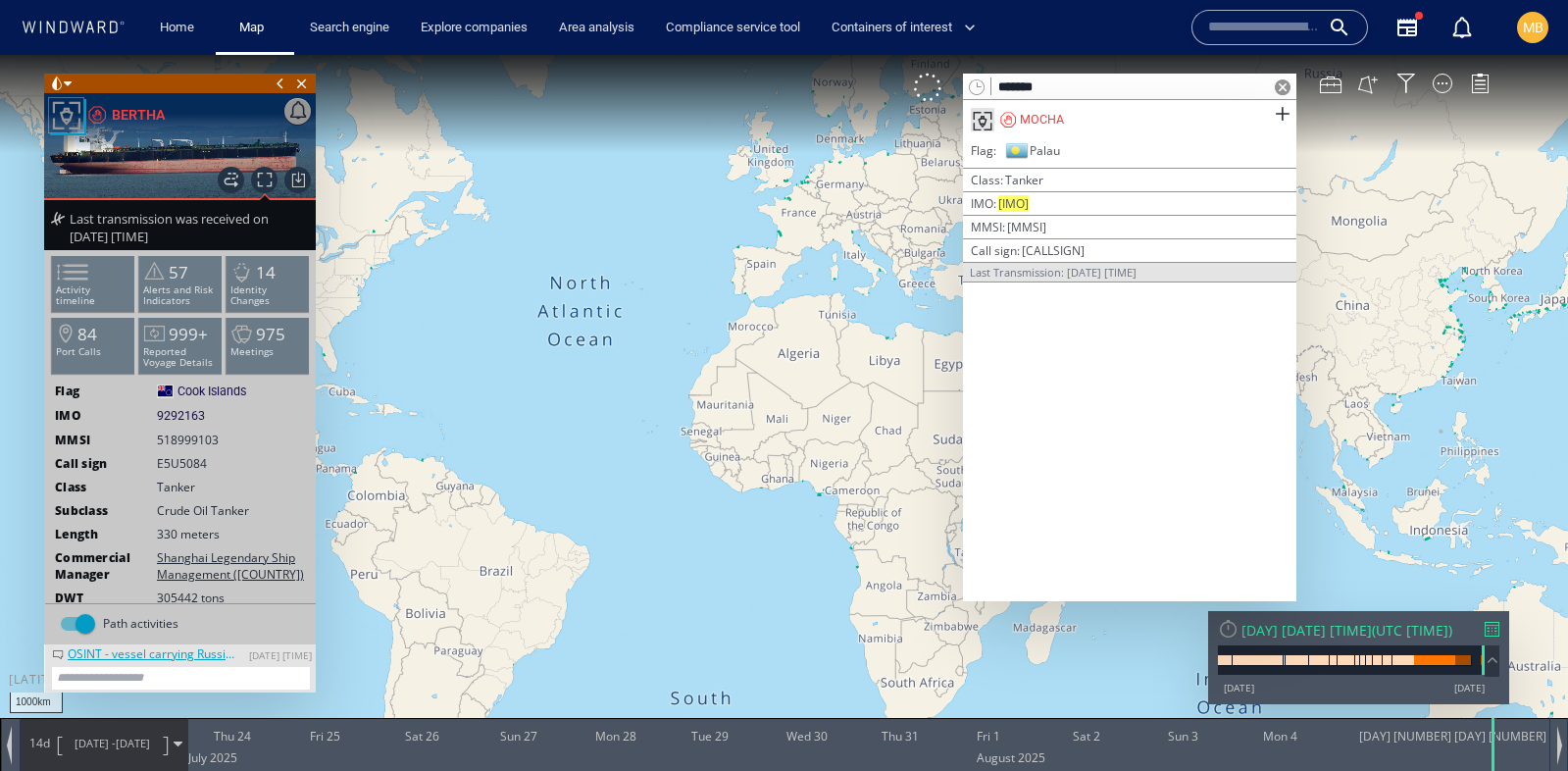 drag, startPoint x: 1068, startPoint y: 84, endPoint x: 950, endPoint y: 83, distance: 118.004237 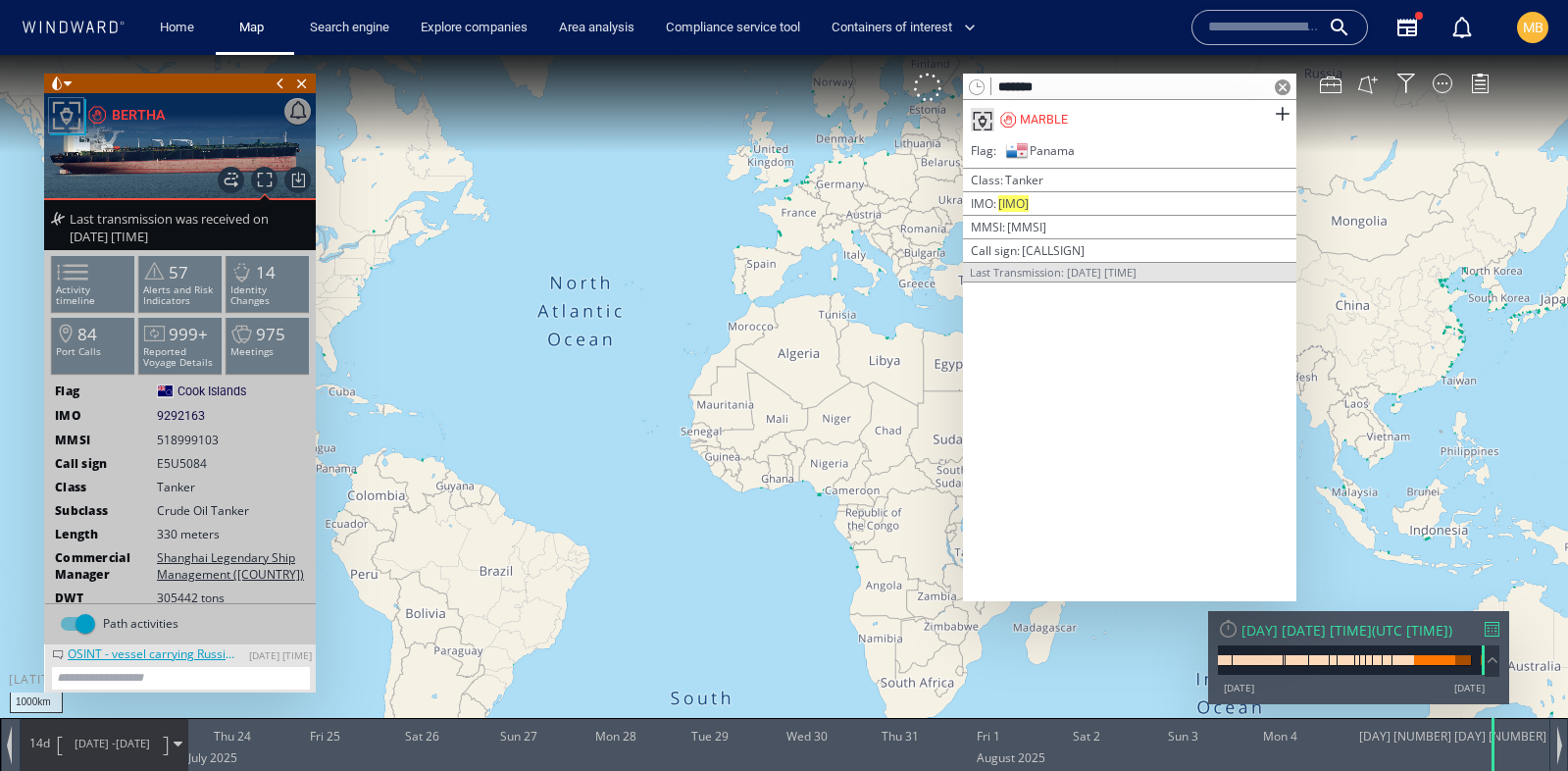 type on "*******" 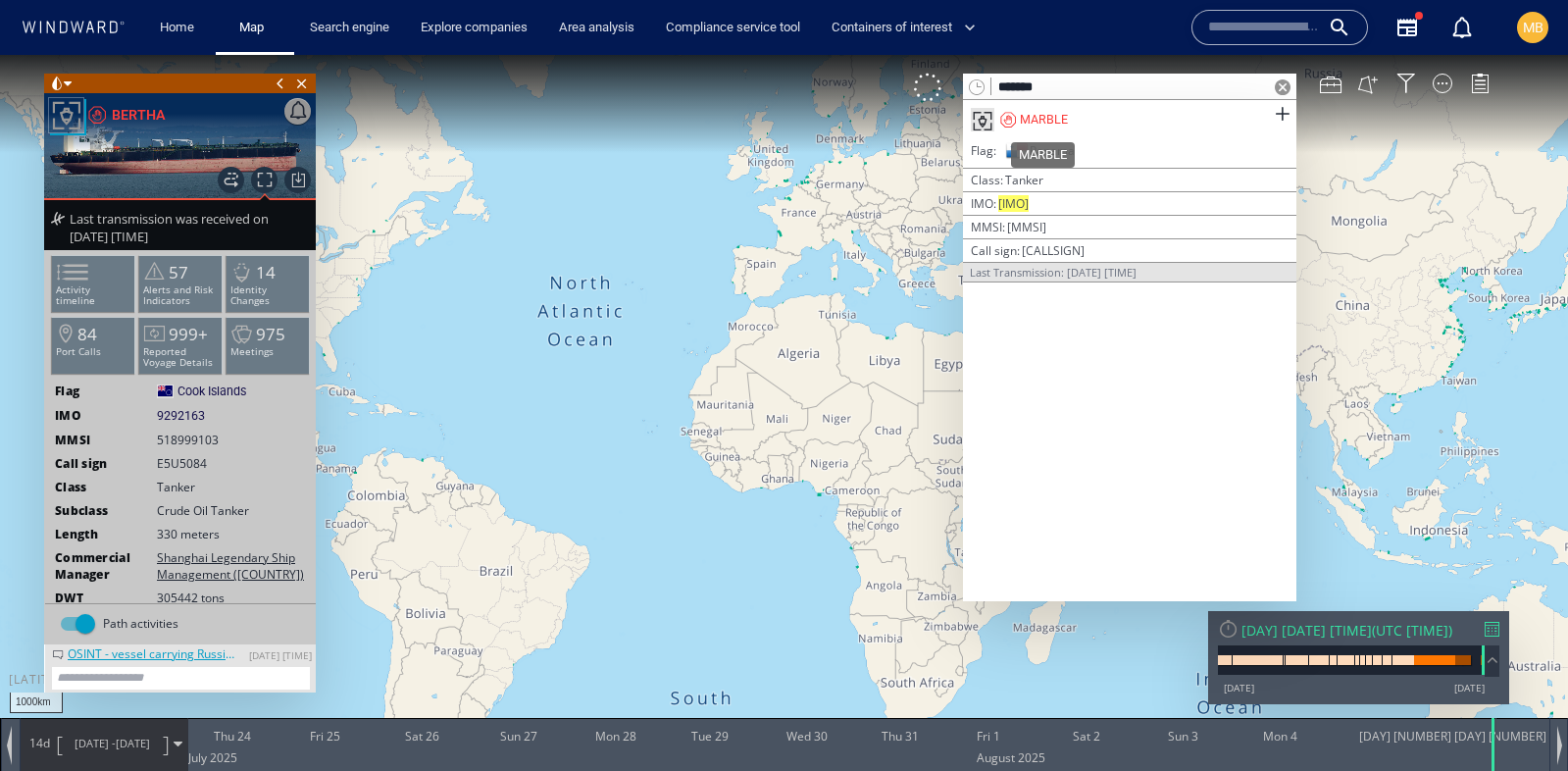 click on "MARBLE" at bounding box center [1043, 120] 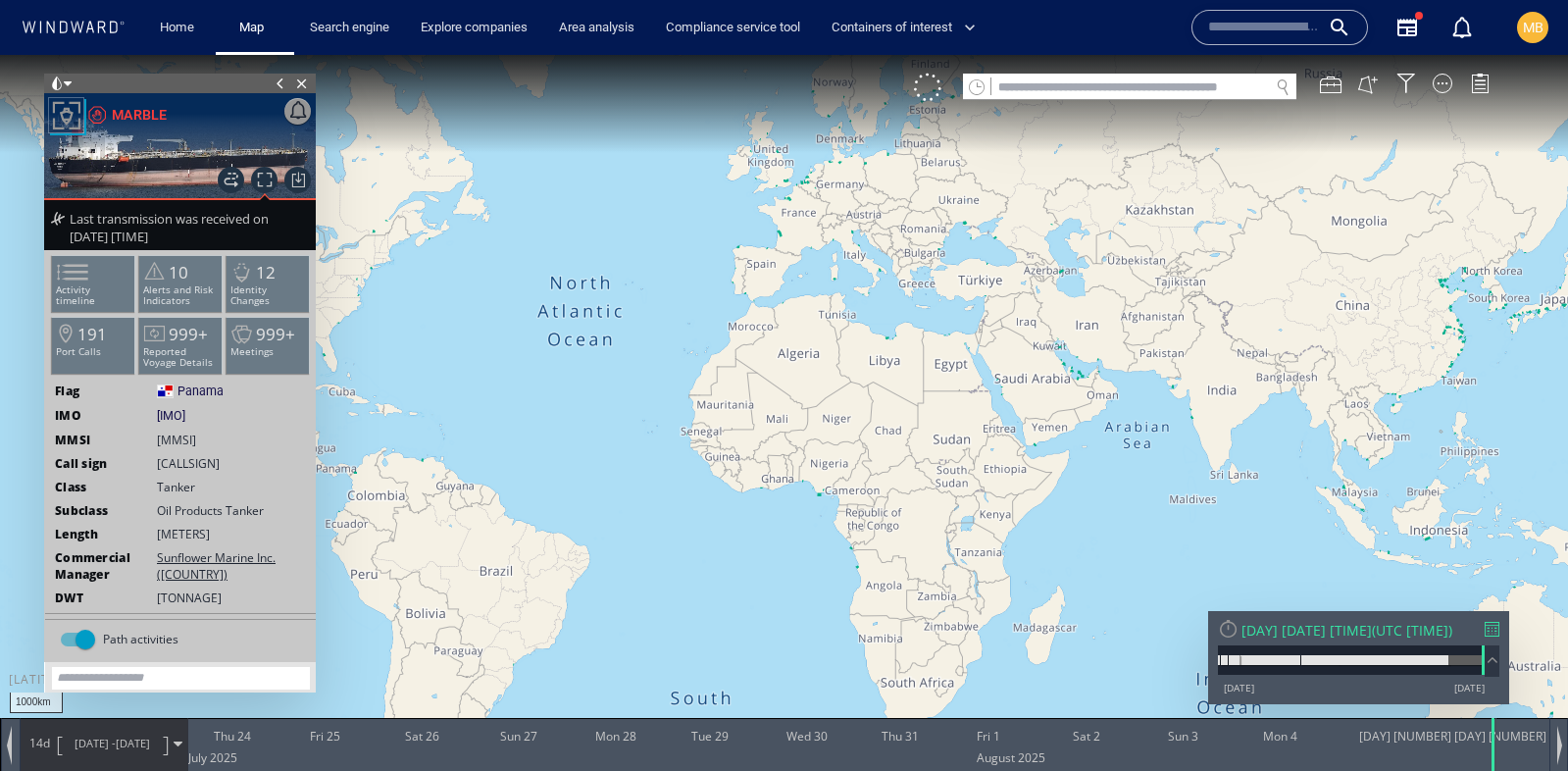 click 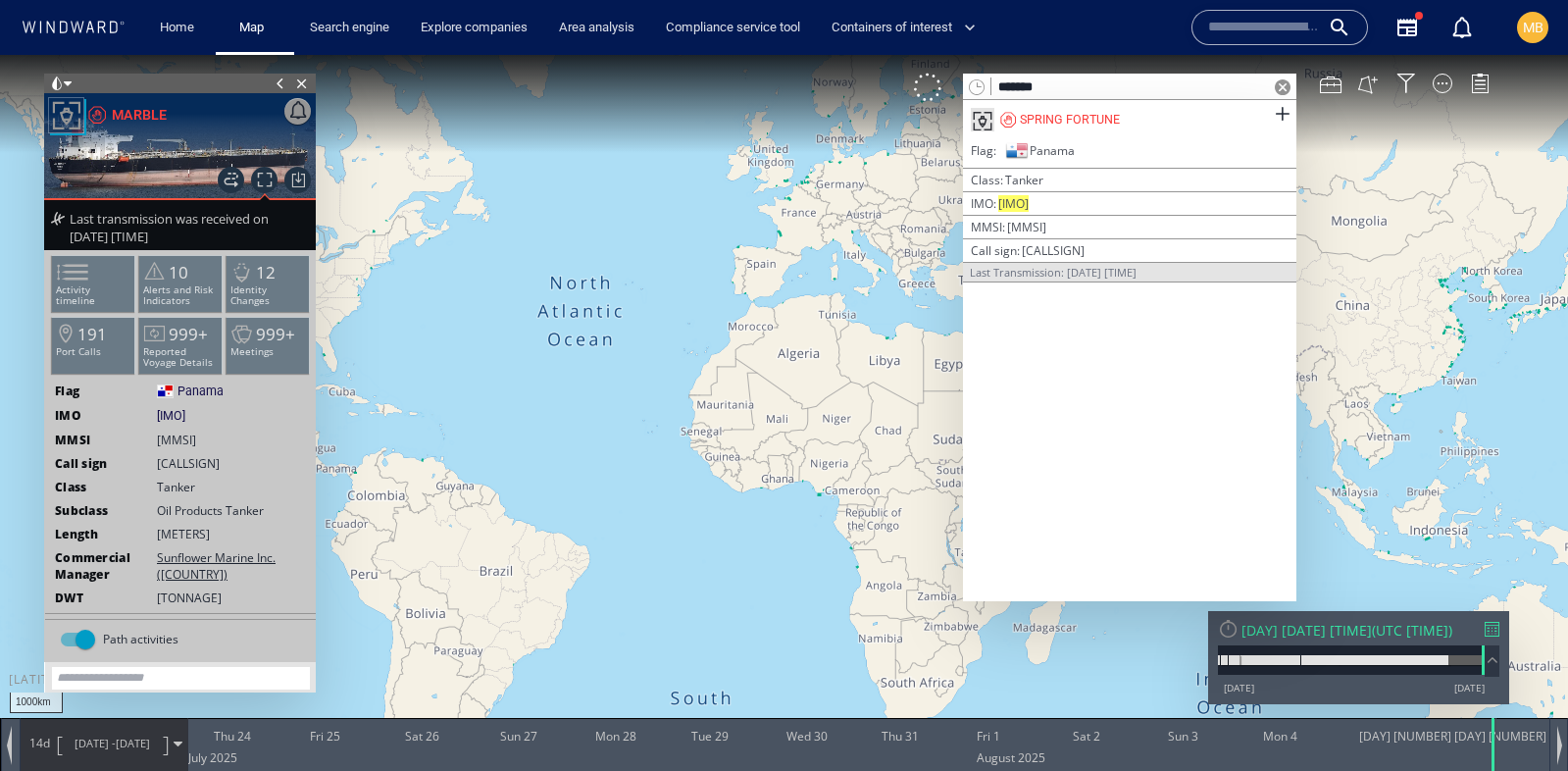 drag, startPoint x: 1063, startPoint y: 89, endPoint x: 950, endPoint y: 98, distance: 113.35784 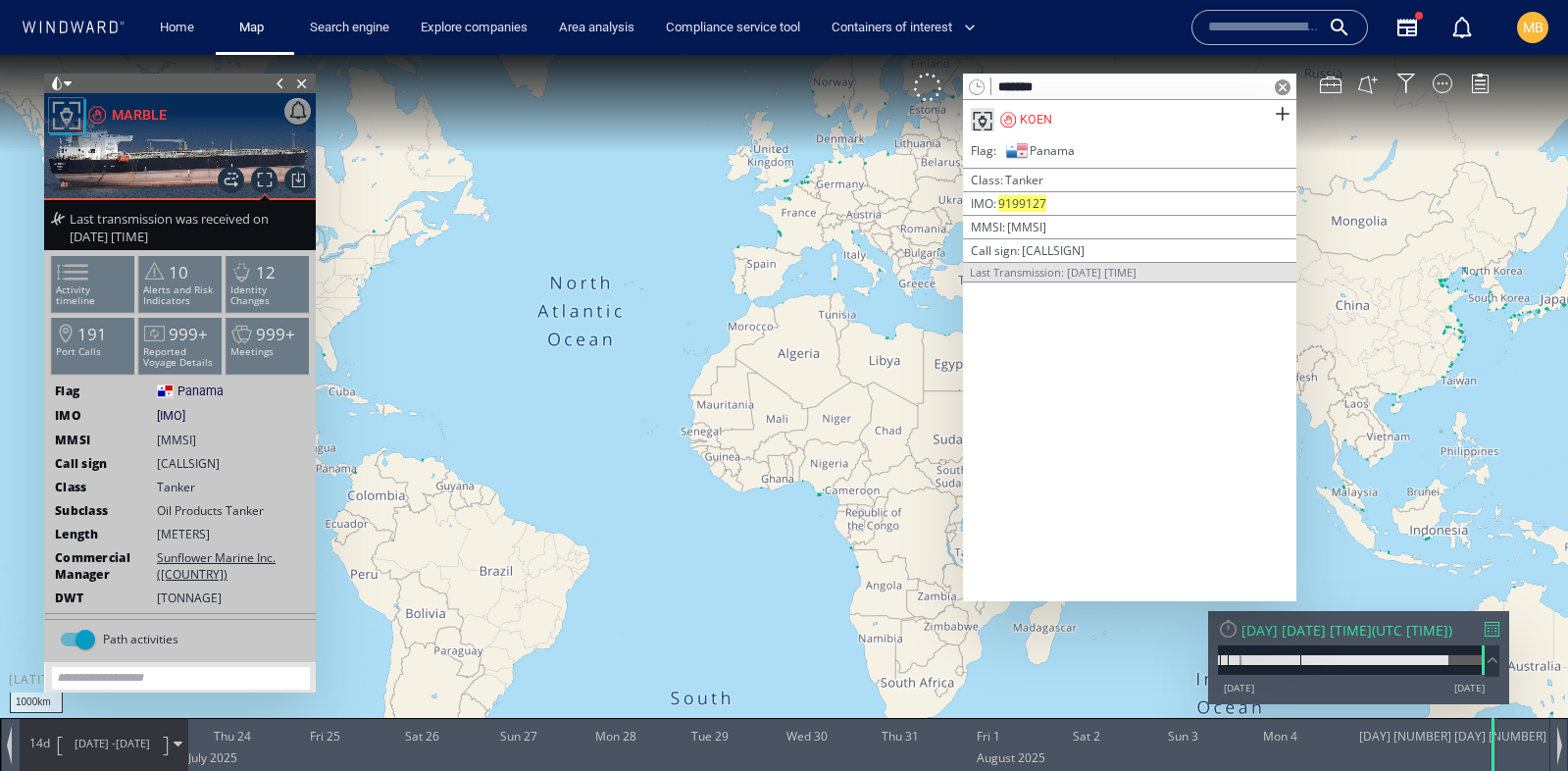 drag, startPoint x: 1064, startPoint y: 91, endPoint x: 986, endPoint y: 92, distance: 78.00641 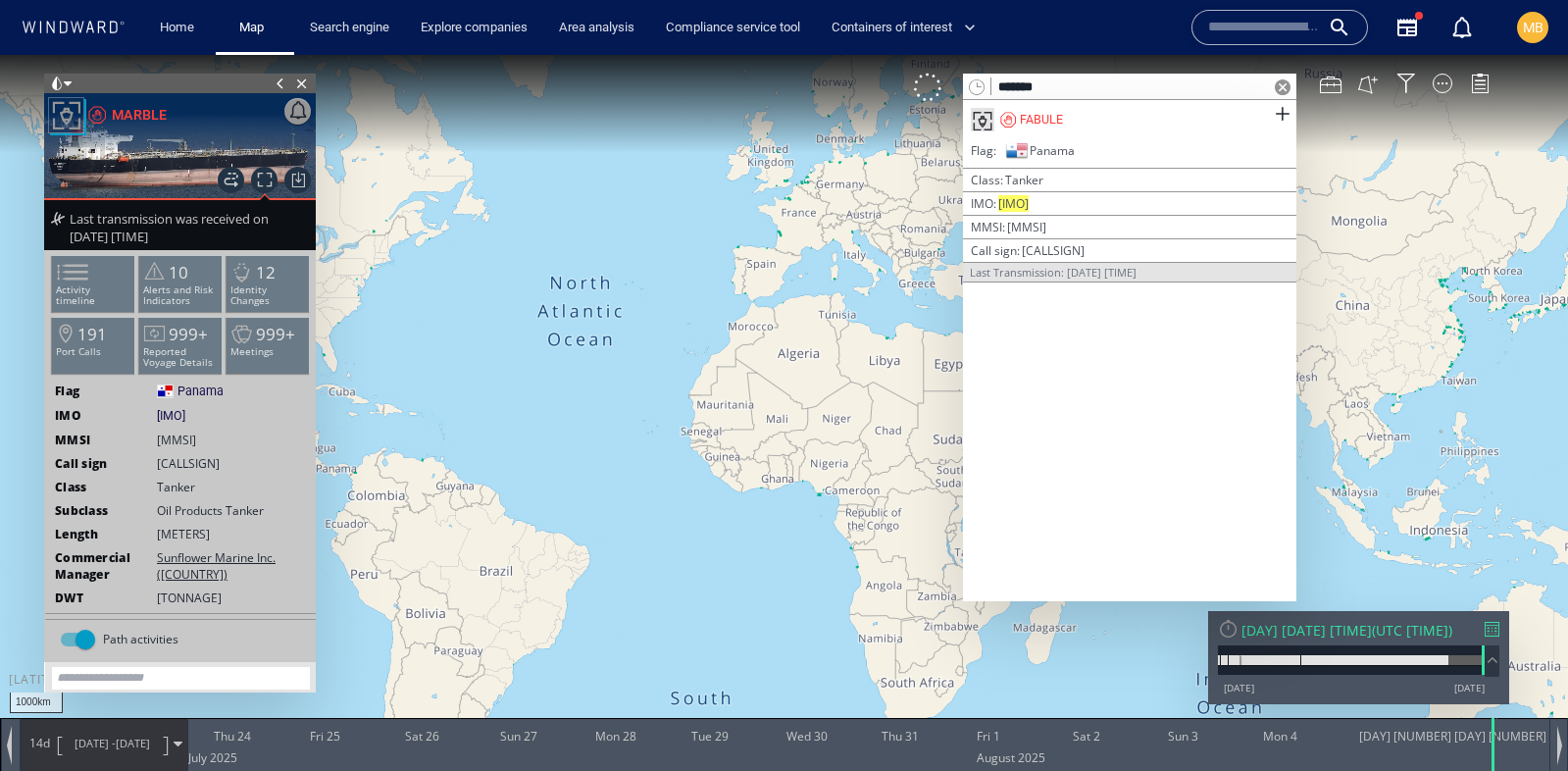 type on "*******" 